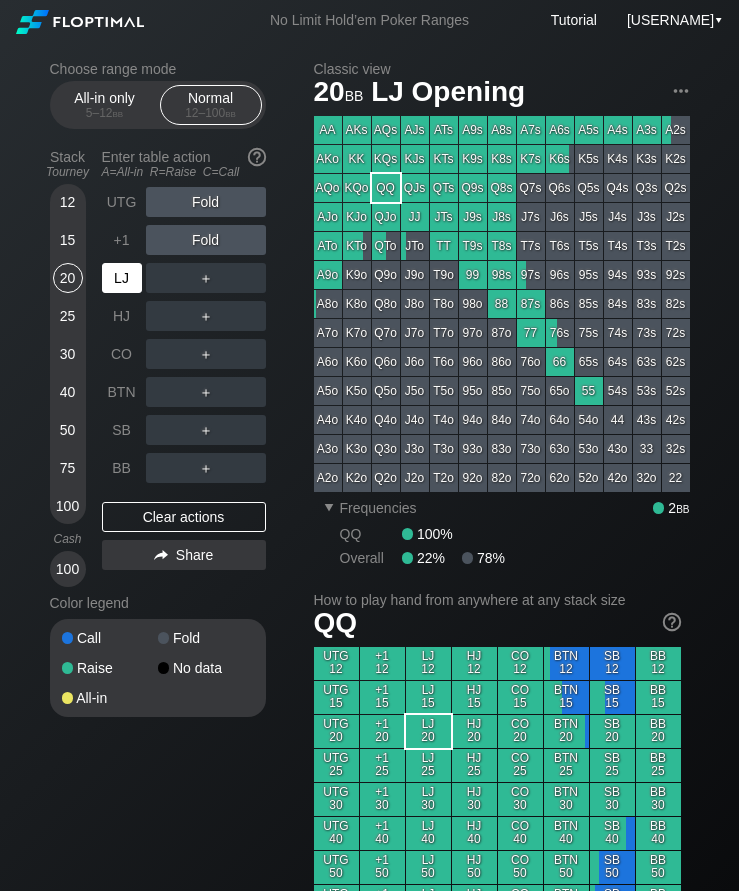 scroll, scrollTop: 1, scrollLeft: 0, axis: vertical 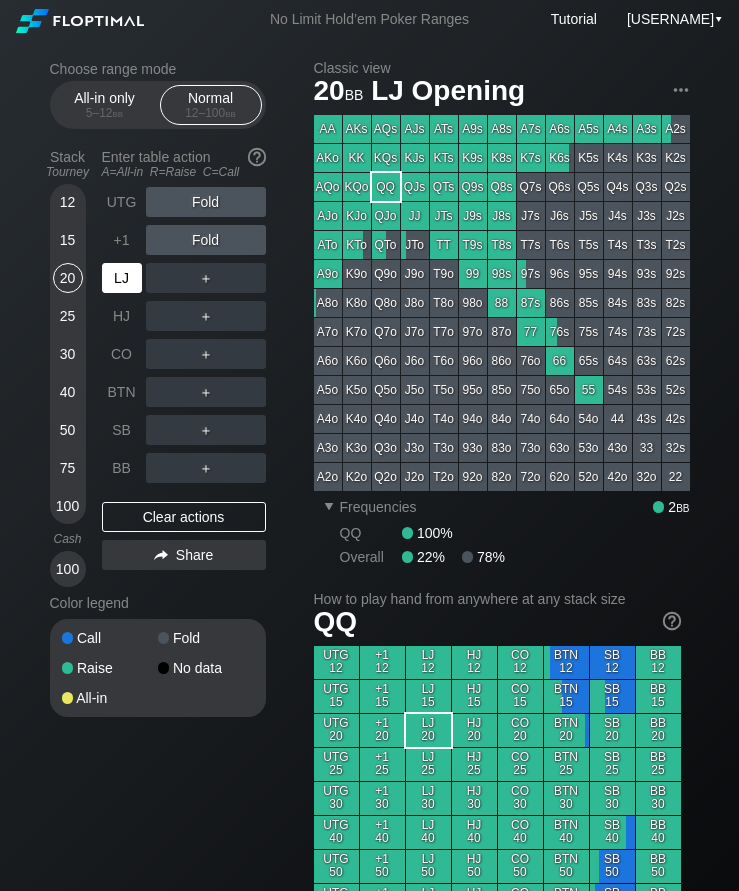 click on "LJ" at bounding box center (122, 278) 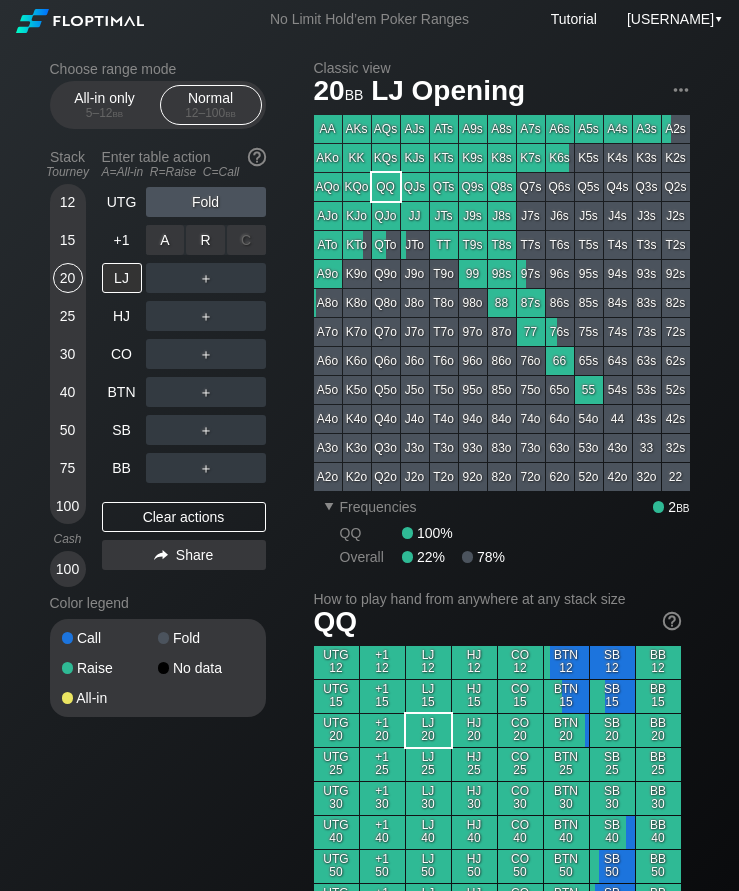 click on "R ✕" at bounding box center [205, 240] 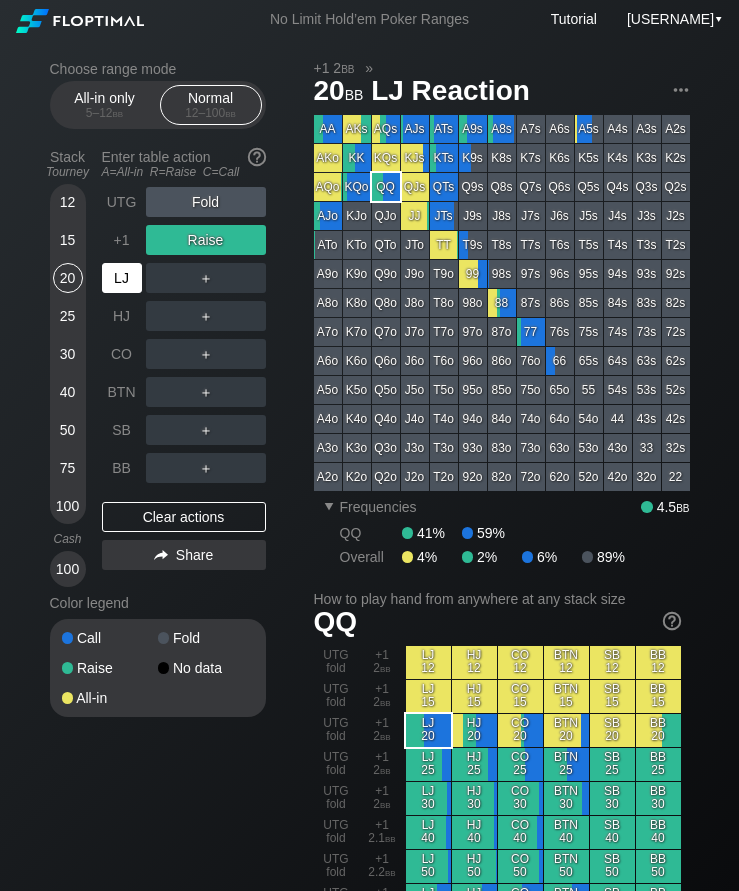click on "LJ" at bounding box center [124, 278] 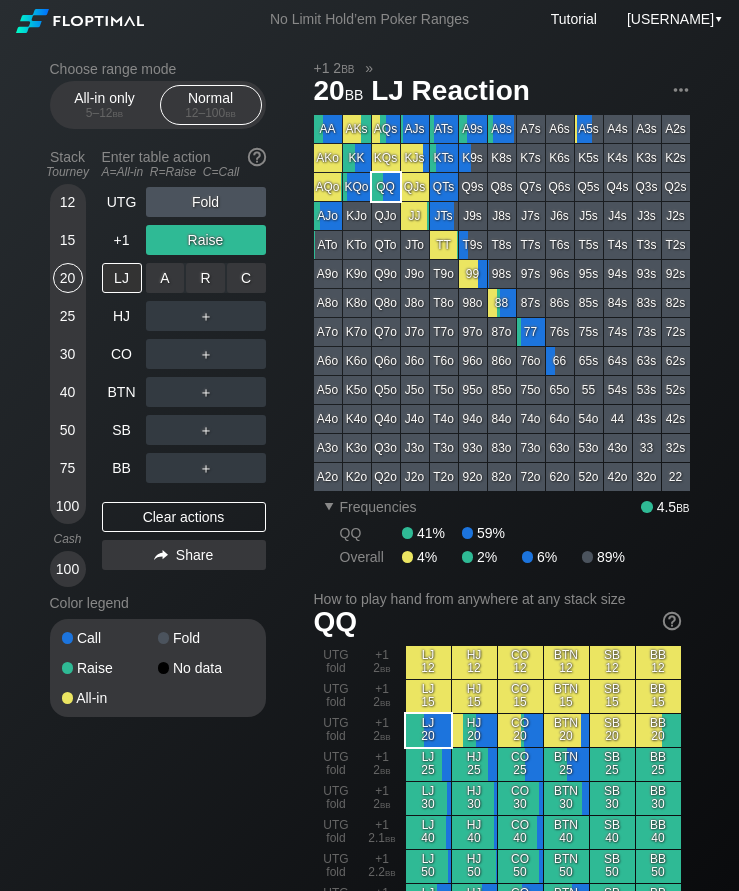 click on "R ✕" at bounding box center [205, 278] 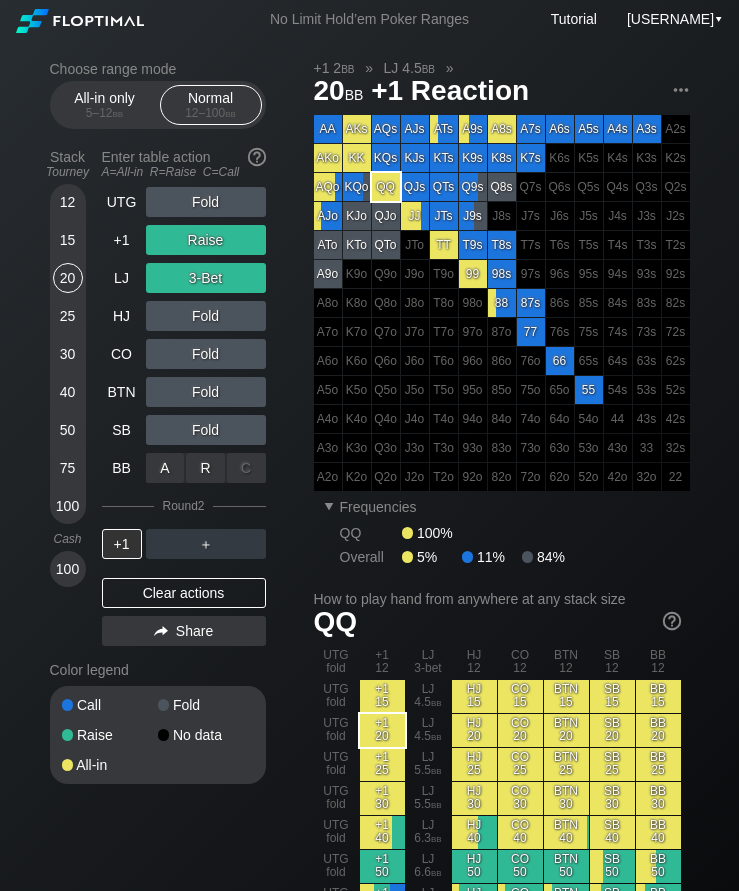 click on "A ✕" at bounding box center (165, 468) 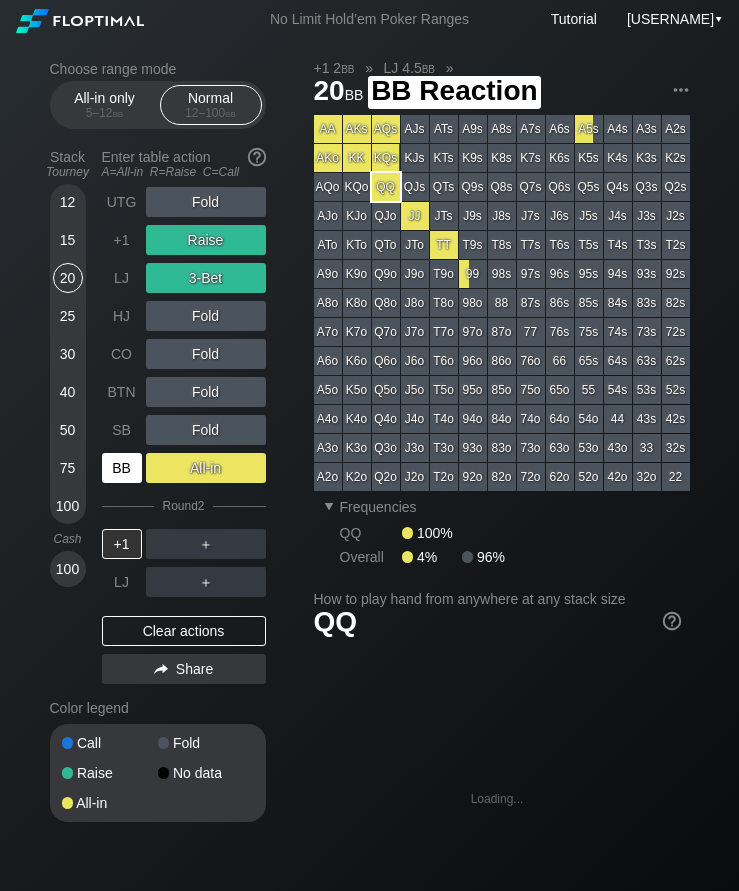 click on "BB" at bounding box center (122, 468) 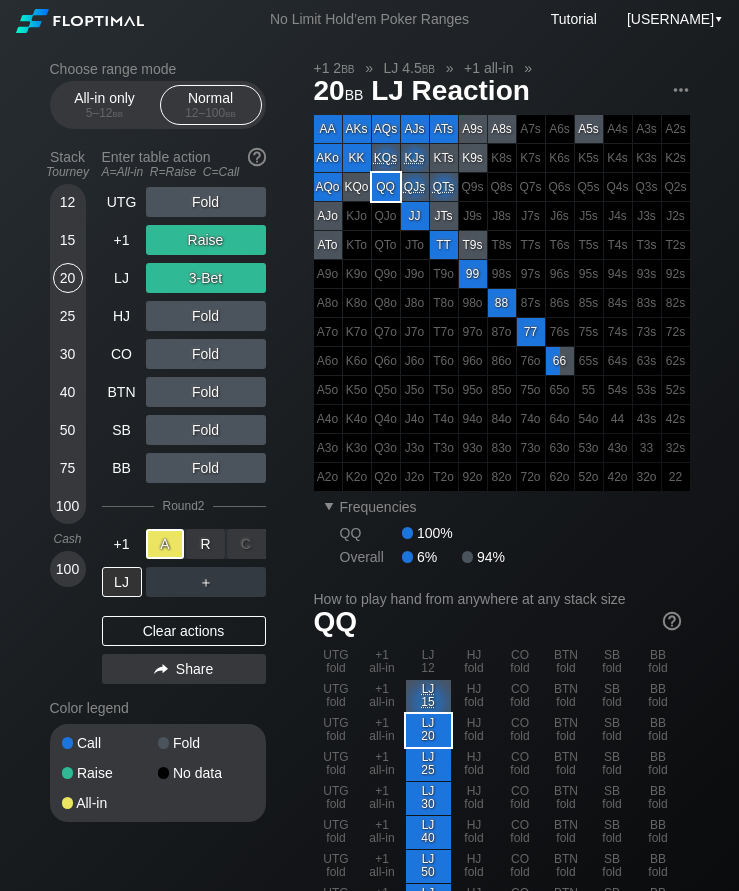 click on "UTG" at bounding box center [122, 202] 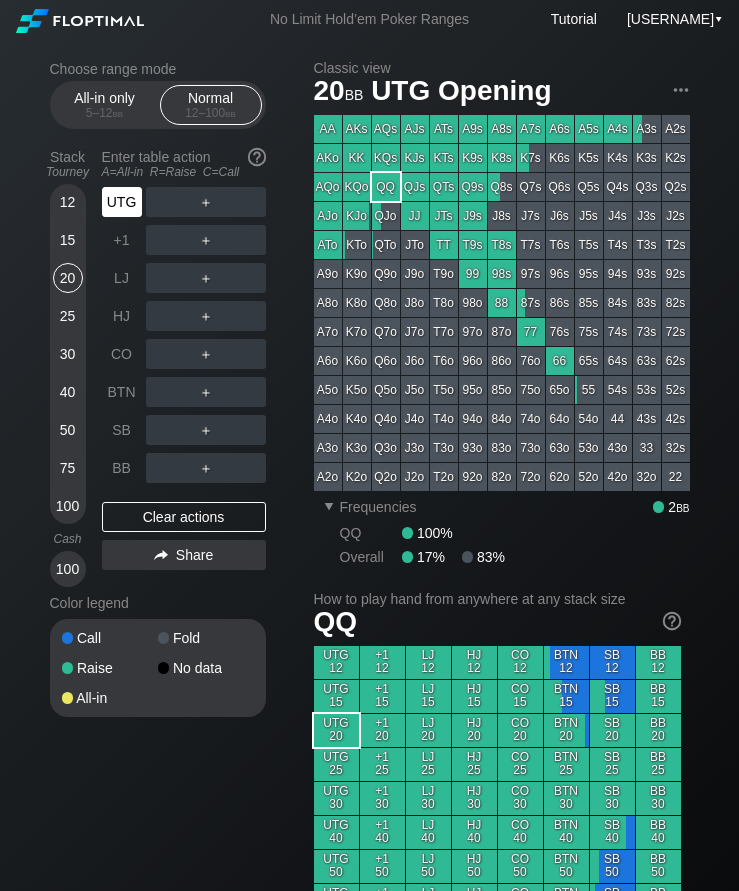 click on "UTG" at bounding box center (122, 202) 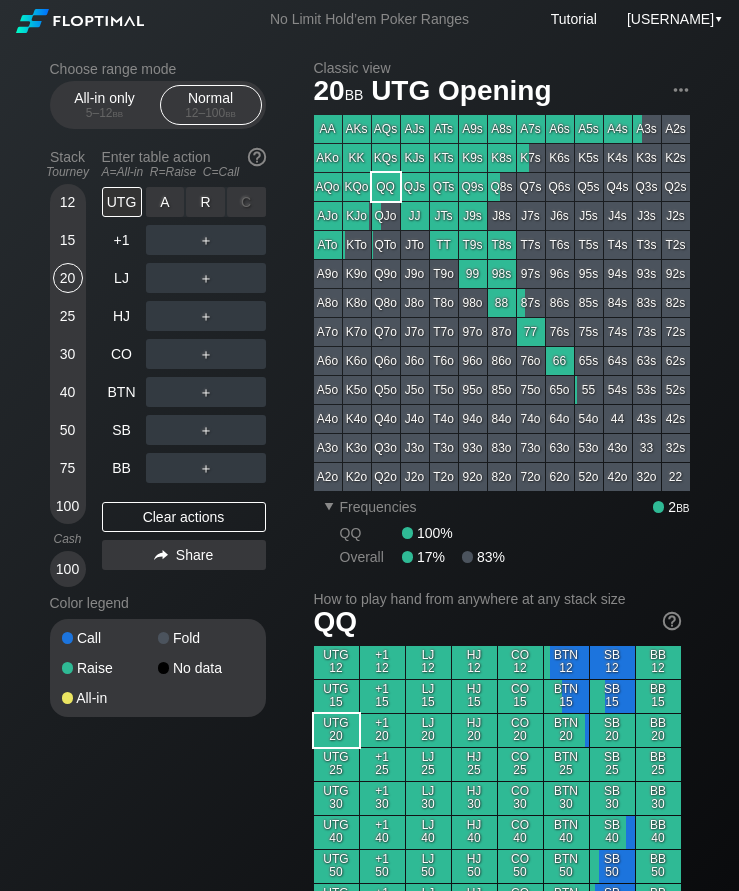 click on "R ✕" at bounding box center [205, 202] 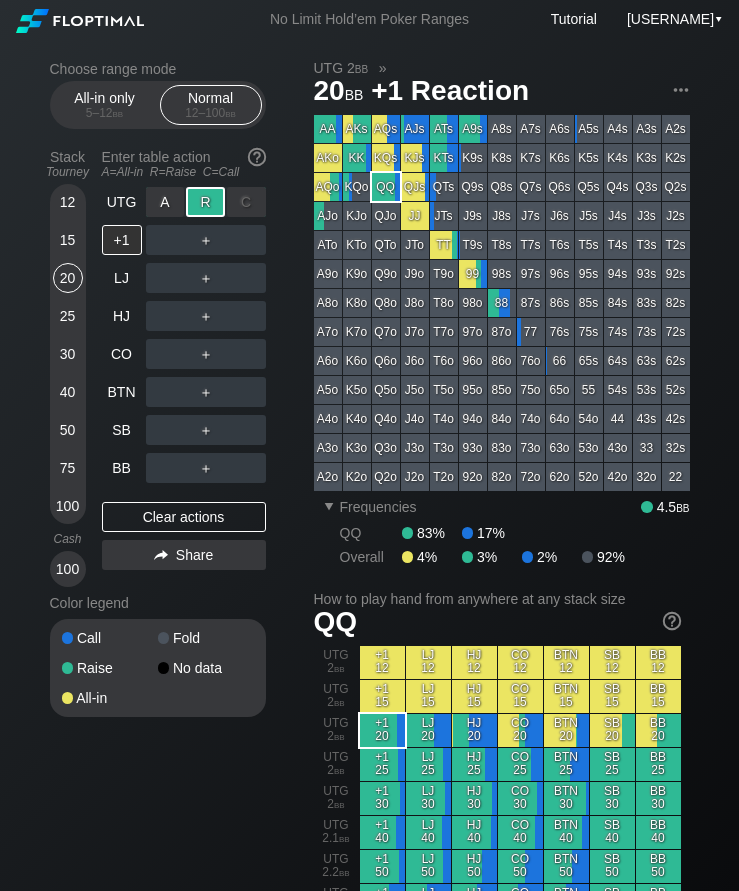 click on "SB" at bounding box center (122, 430) 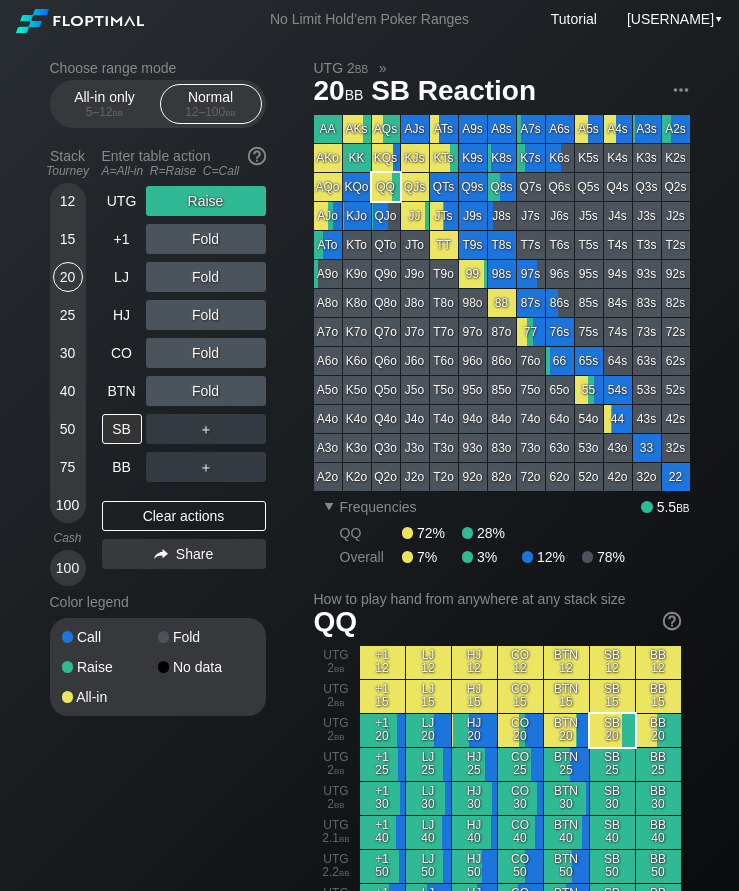 scroll, scrollTop: 0, scrollLeft: 0, axis: both 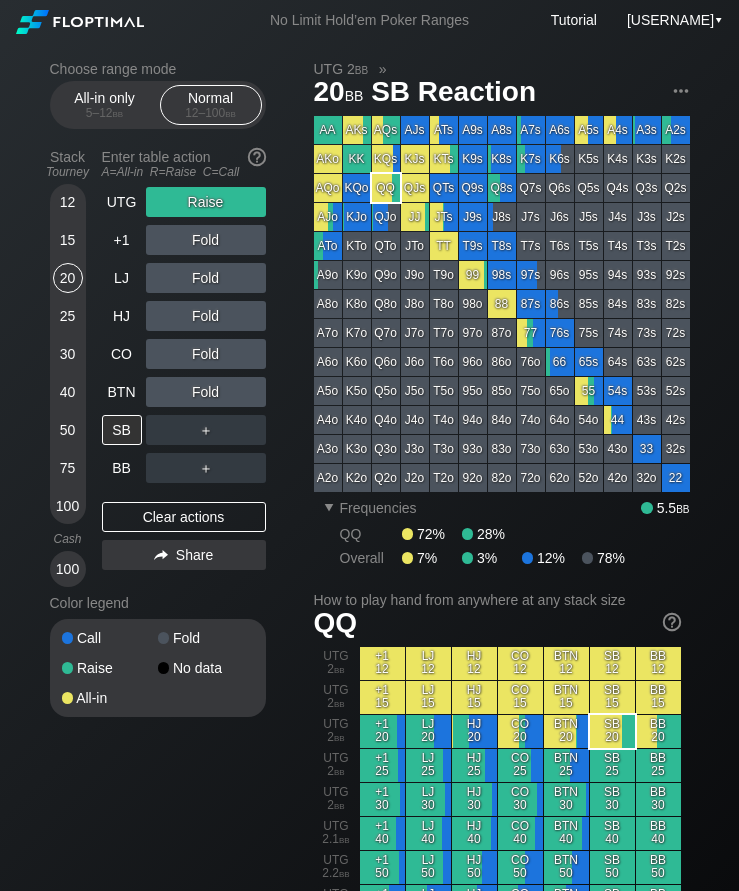 click on "30" at bounding box center (68, 354) 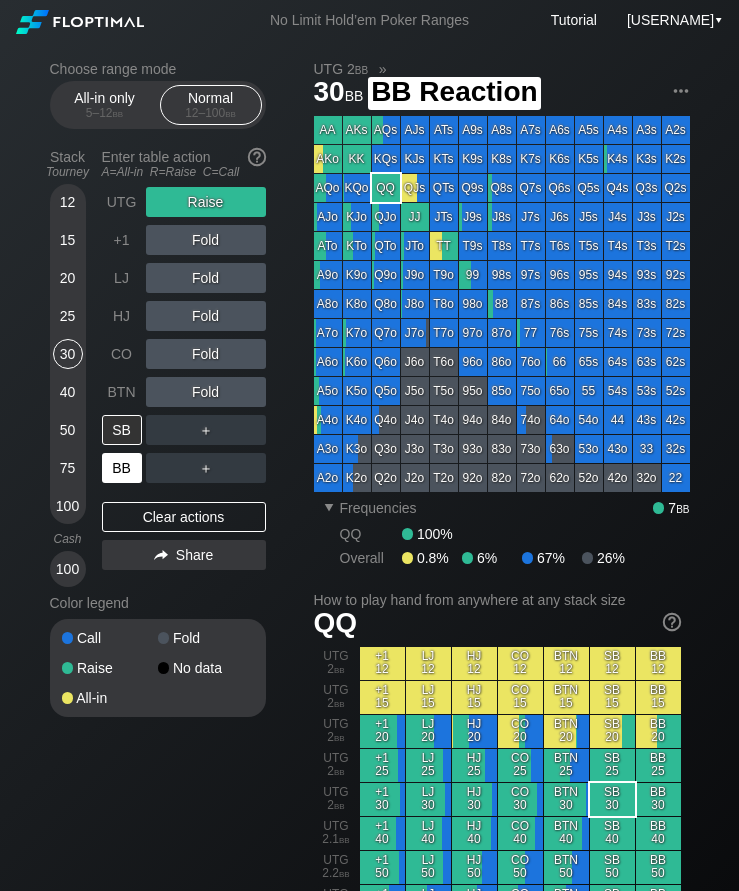 click on "BB" at bounding box center (122, 468) 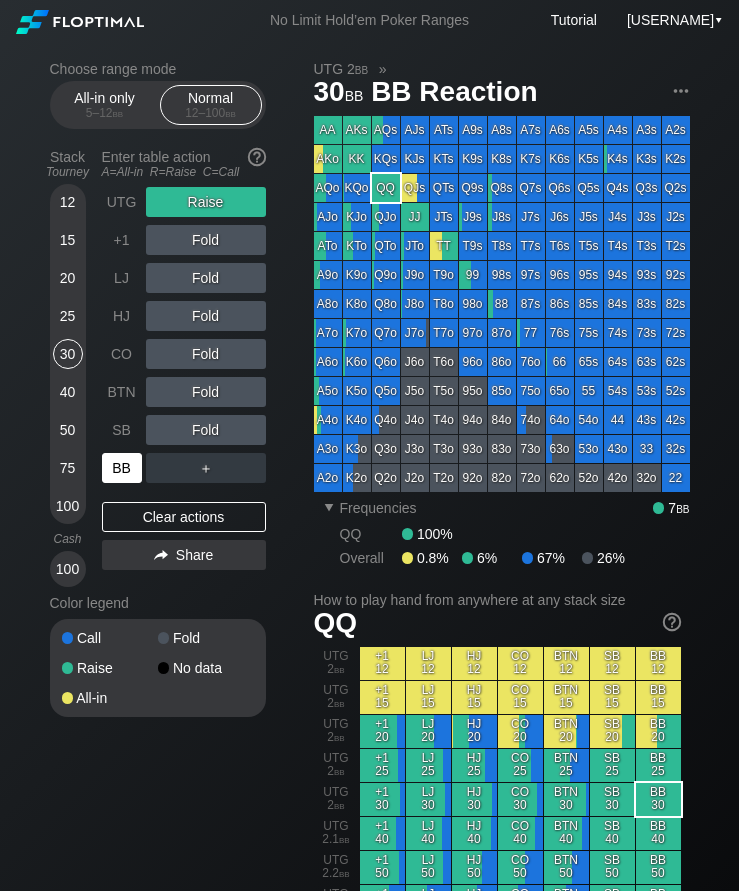 click on "25" at bounding box center [68, 316] 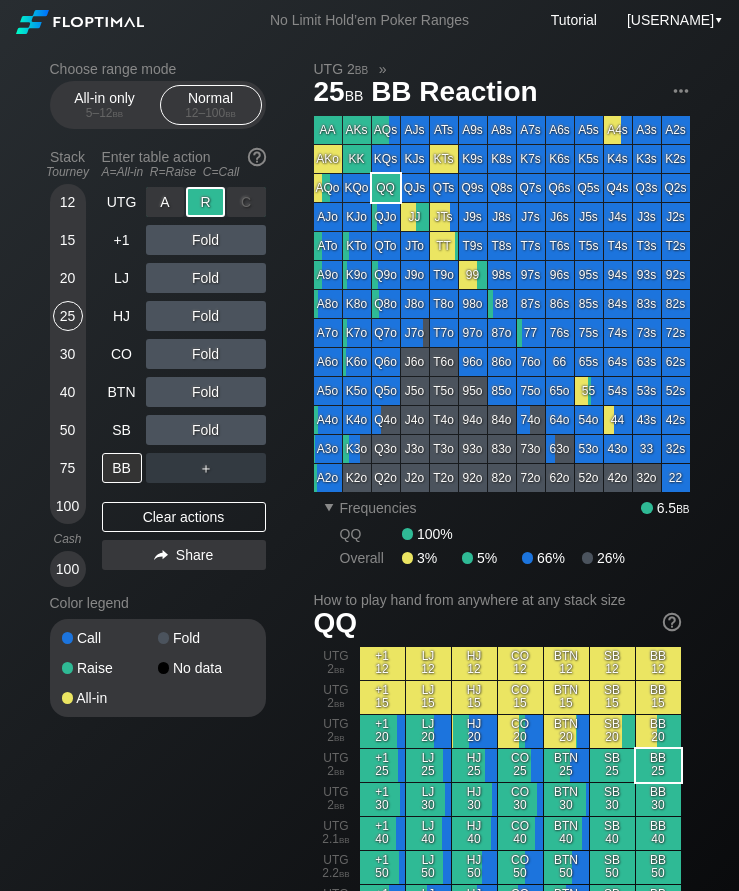 click on "A ✕" at bounding box center [165, 202] 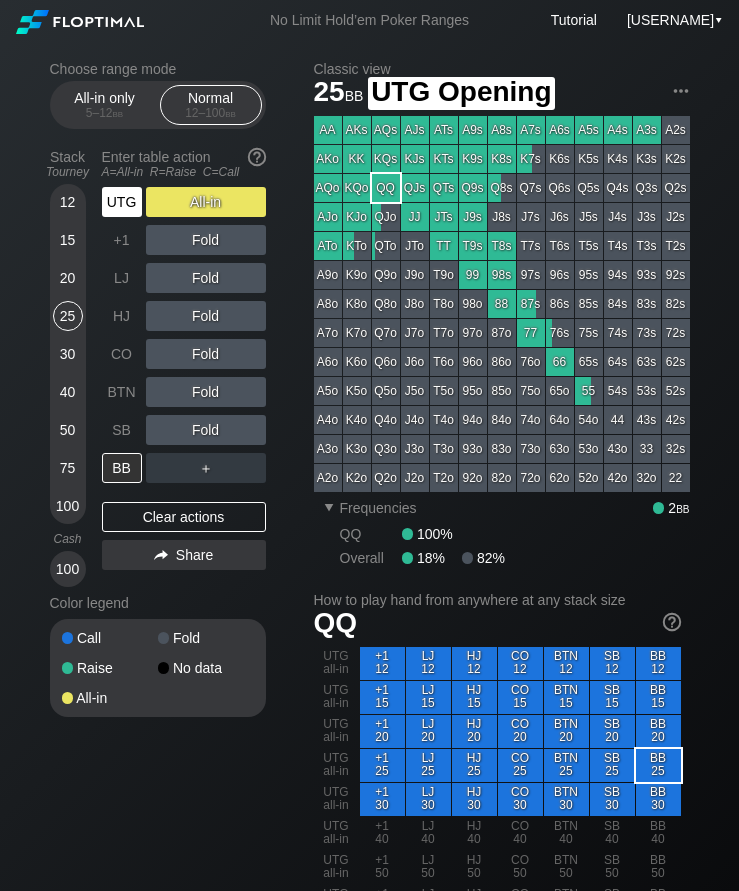 click on "UTG" at bounding box center [122, 202] 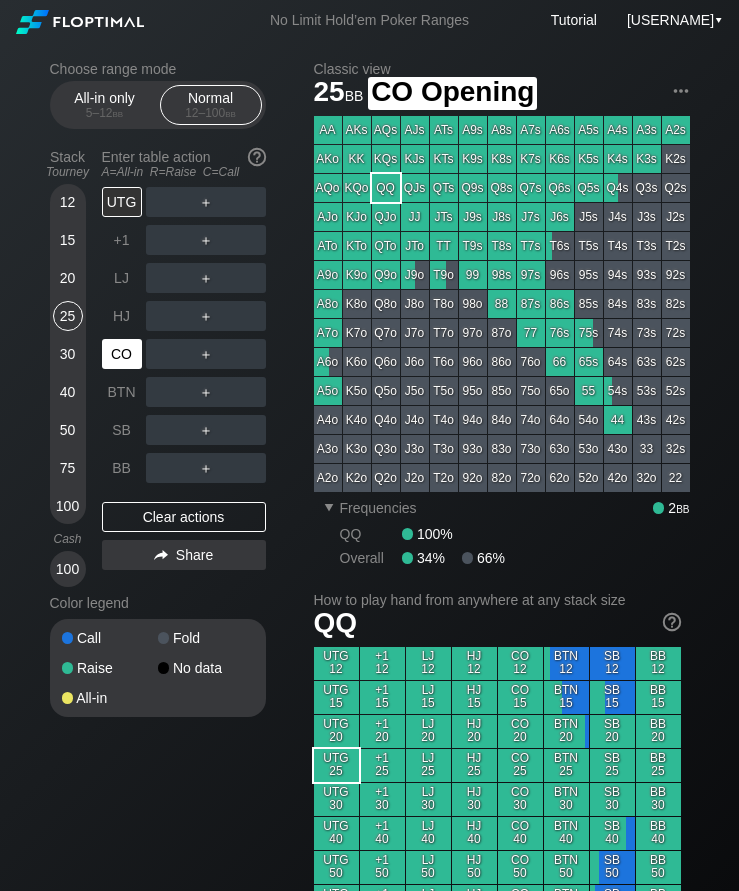 click on "CO" at bounding box center [122, 354] 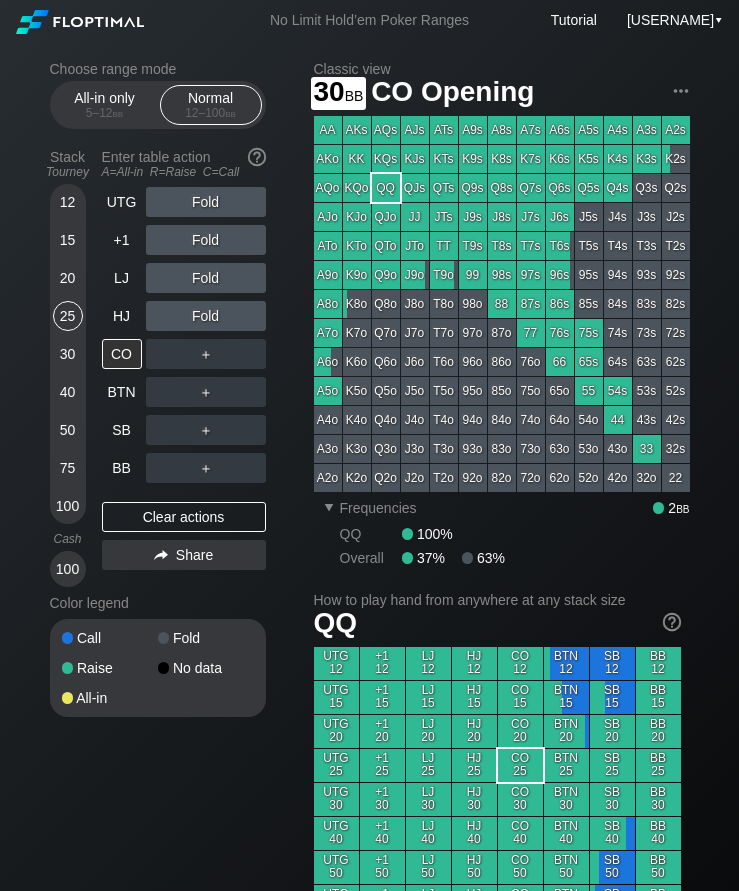 click on "30" at bounding box center [68, 354] 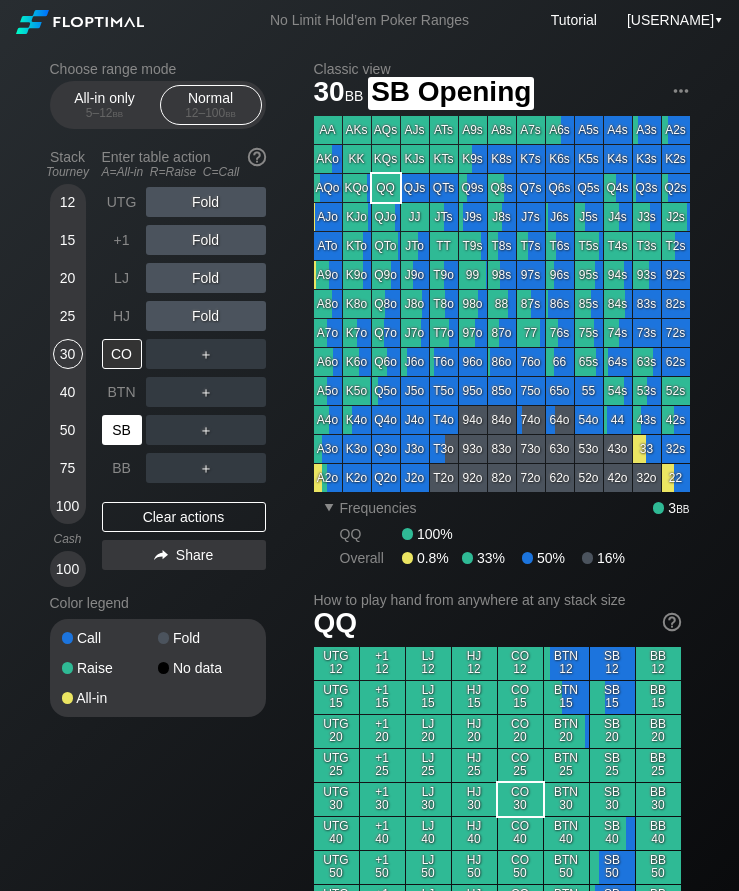 click on "SB" at bounding box center [122, 430] 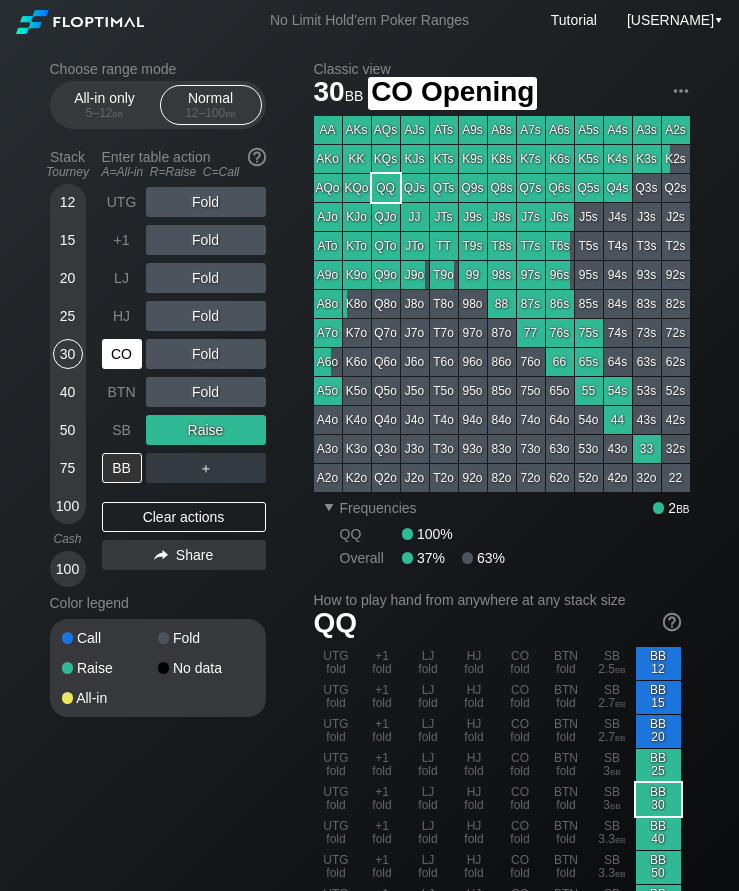 click on "CO" at bounding box center (122, 354) 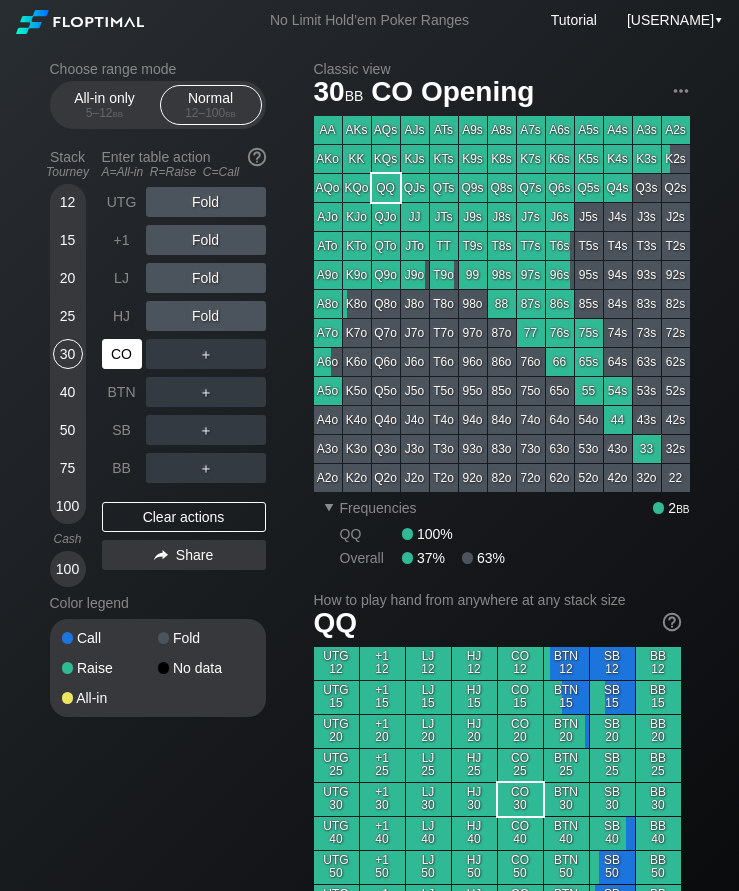 click on "CO" at bounding box center (122, 354) 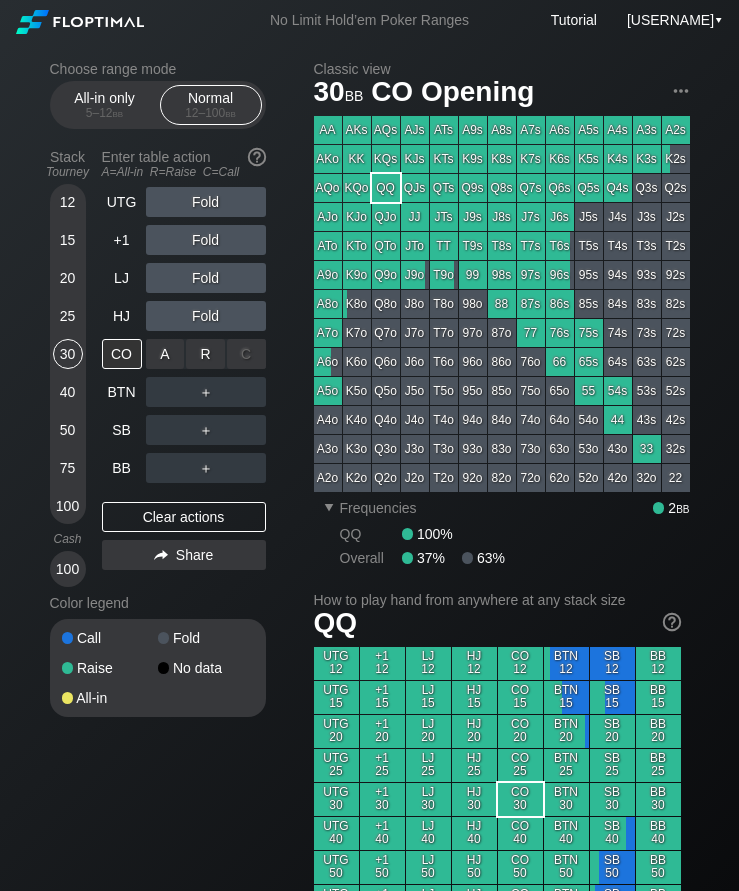 click on "R ✕" at bounding box center [205, 354] 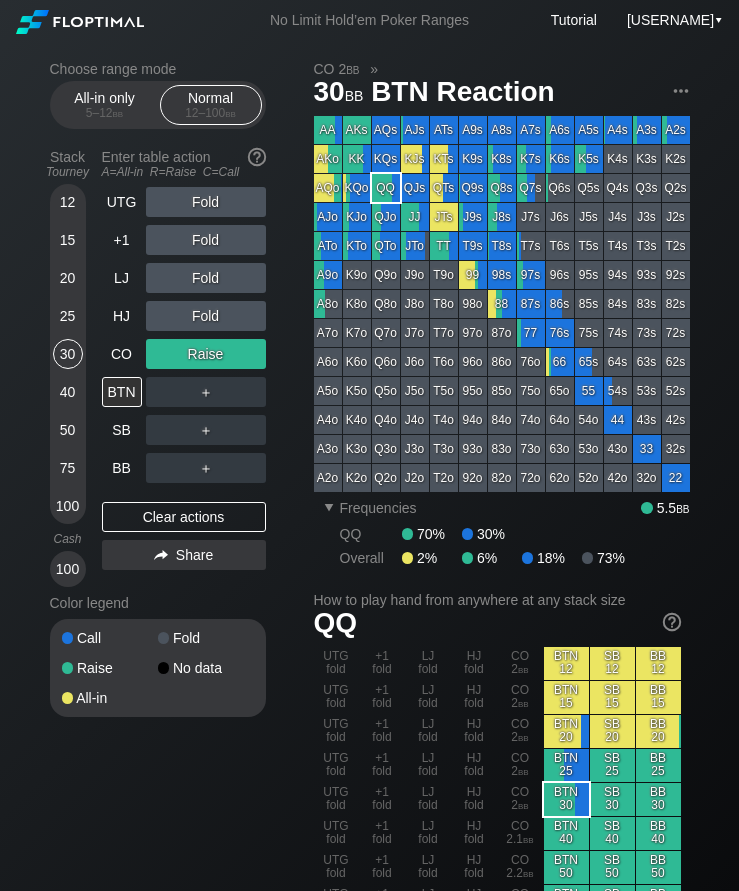 click on "All-in only 5 – 12 bb" at bounding box center [105, 105] 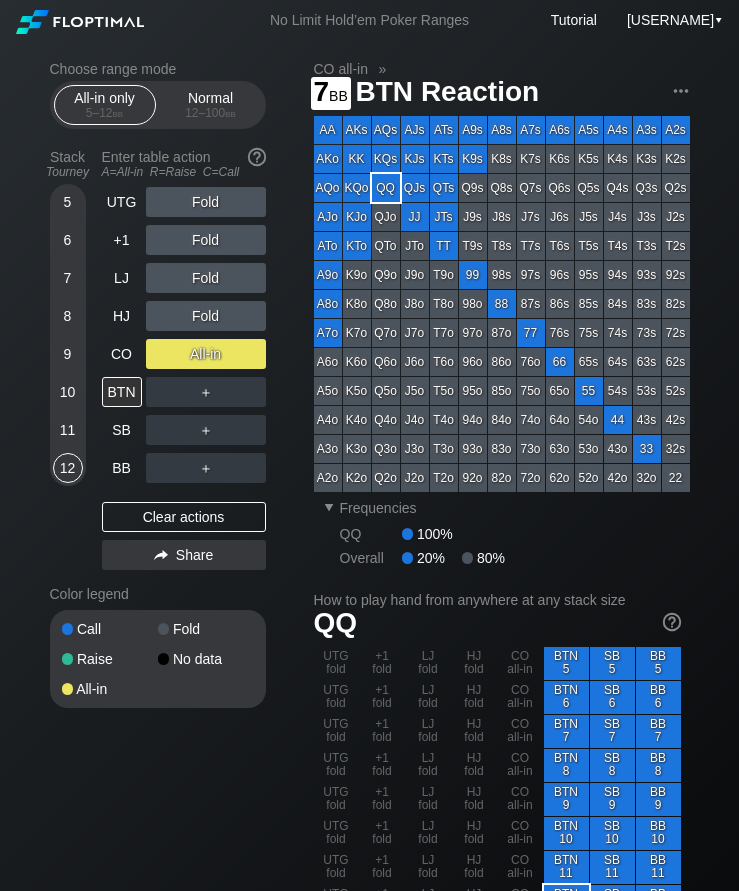 click on "7" at bounding box center (68, 278) 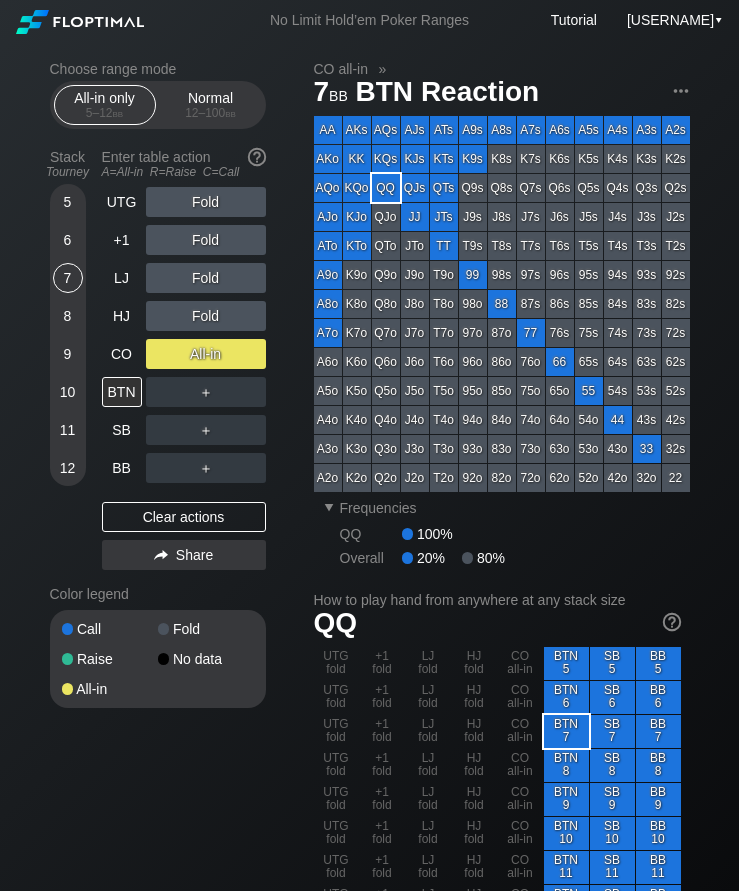 click on "7" at bounding box center [68, 278] 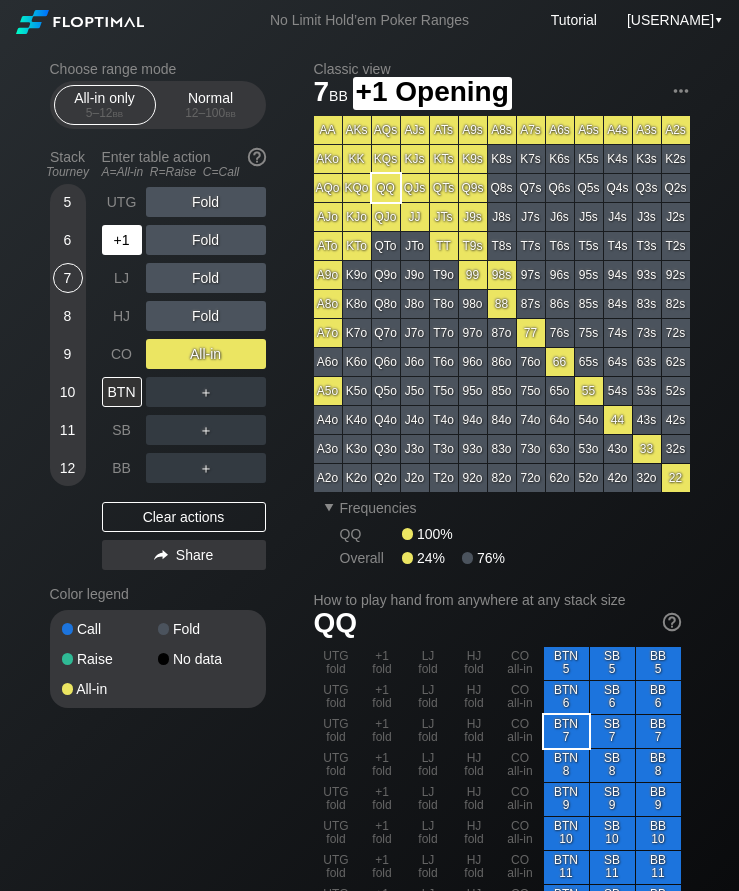 click on "+1" at bounding box center [122, 240] 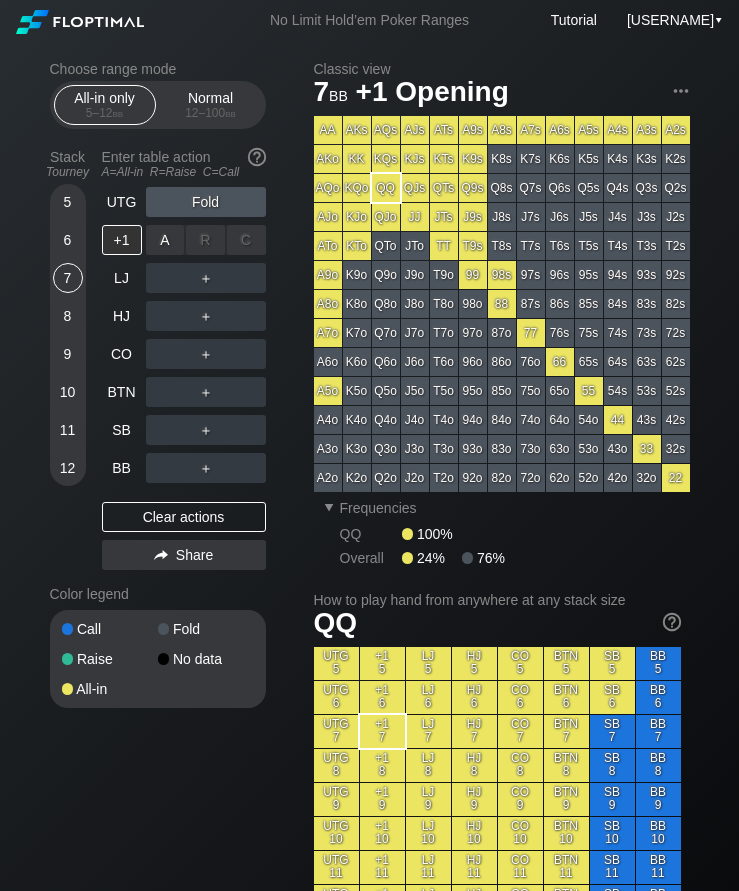 click on "A ✕" at bounding box center [165, 240] 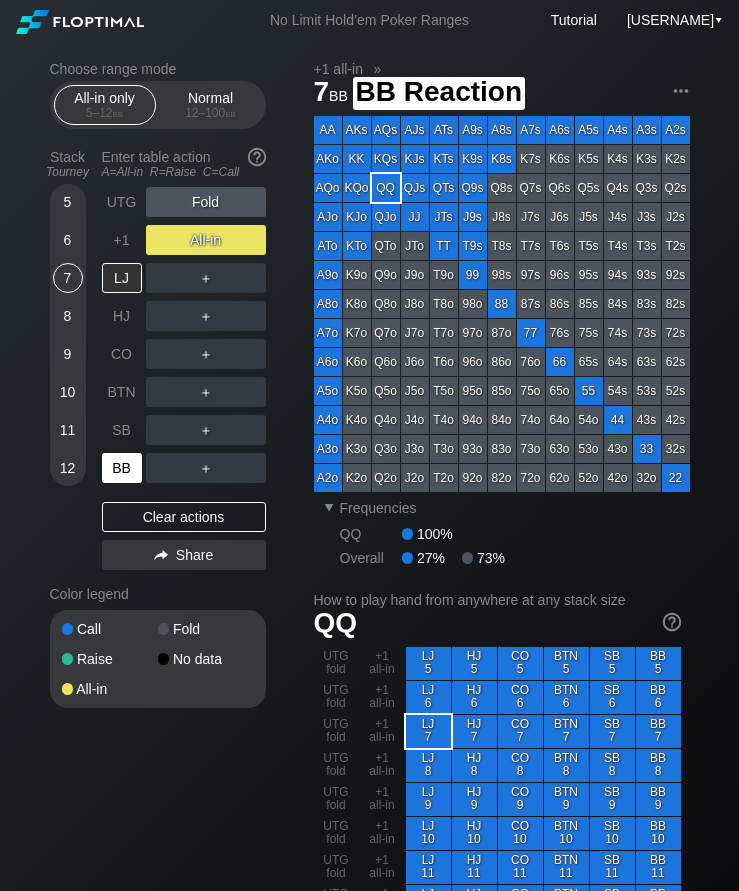 click on "BB" at bounding box center [122, 468] 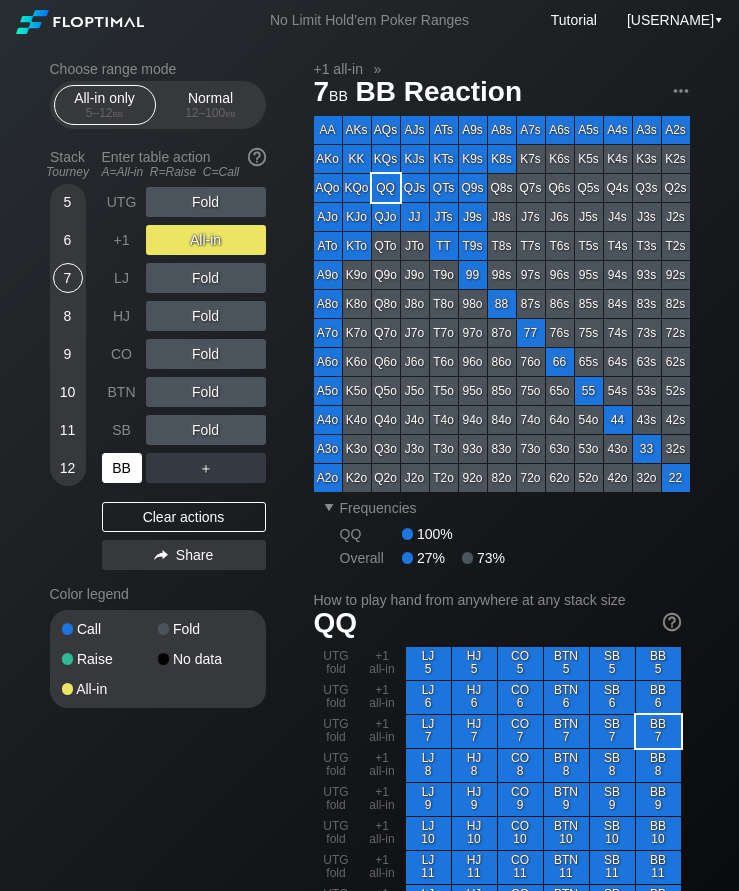 click on "Normal 12 – 100 bb" at bounding box center [211, 105] 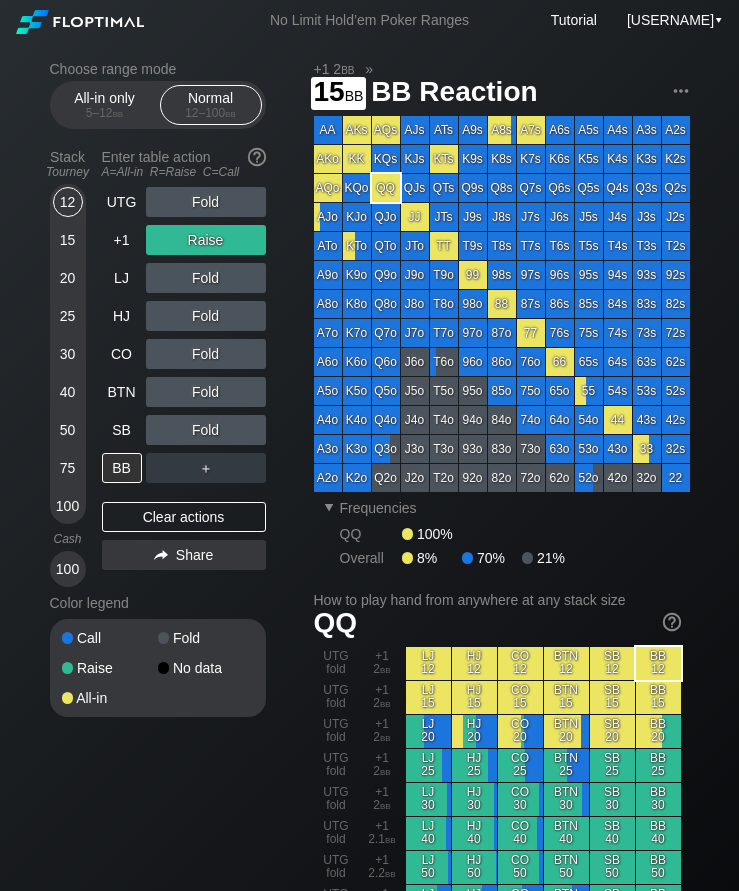 click on "15" at bounding box center [68, 240] 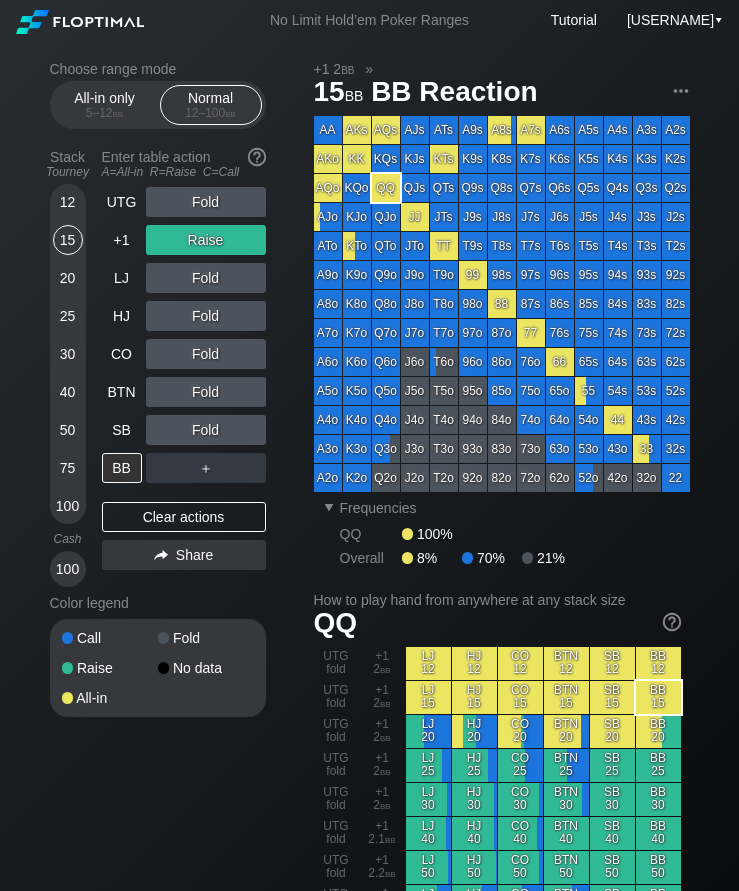 click on "+1" at bounding box center [122, 240] 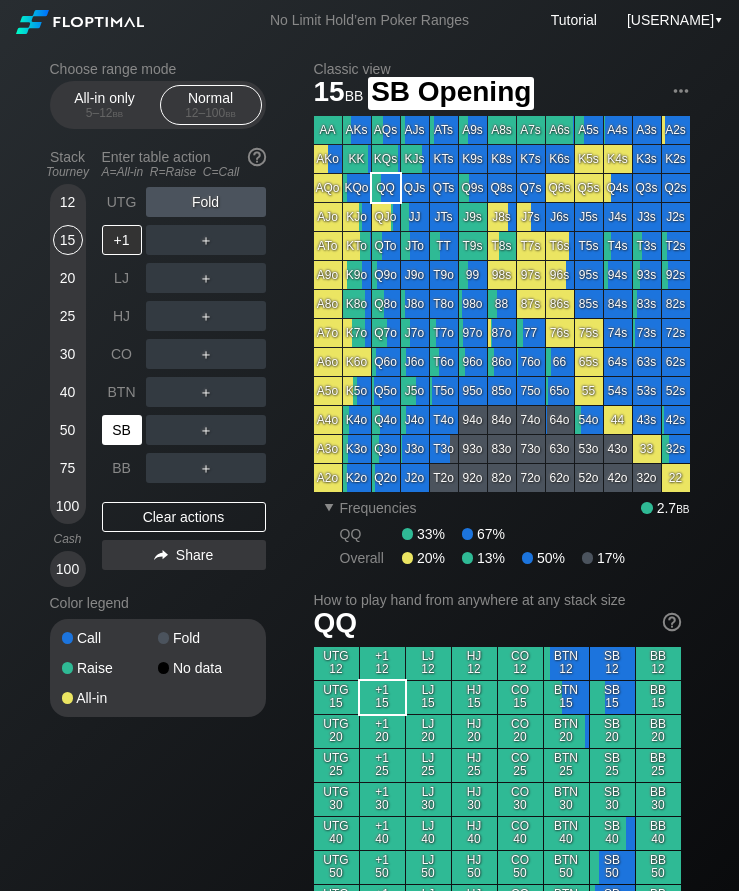 click on "SB" at bounding box center (122, 430) 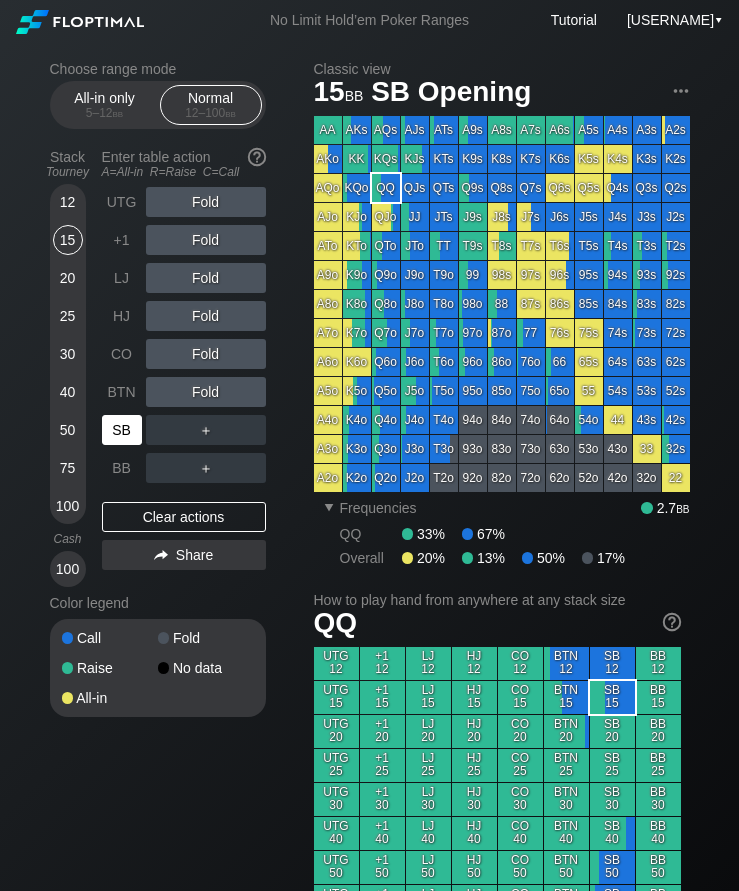 click on "30" at bounding box center (68, 354) 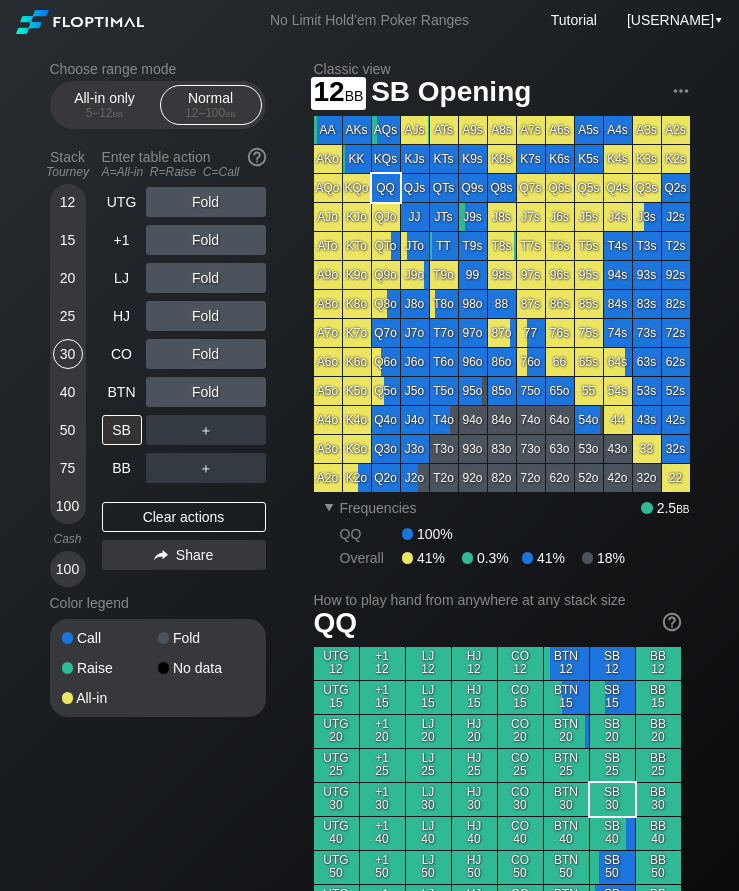 click on "12" at bounding box center (68, 206) 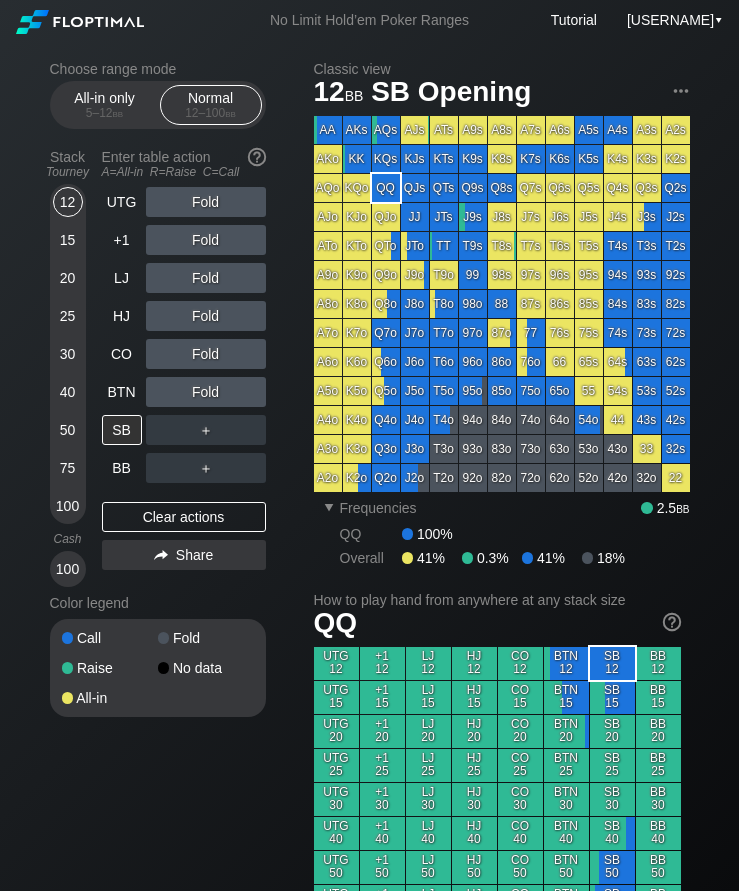 click on "HJ" at bounding box center (122, 316) 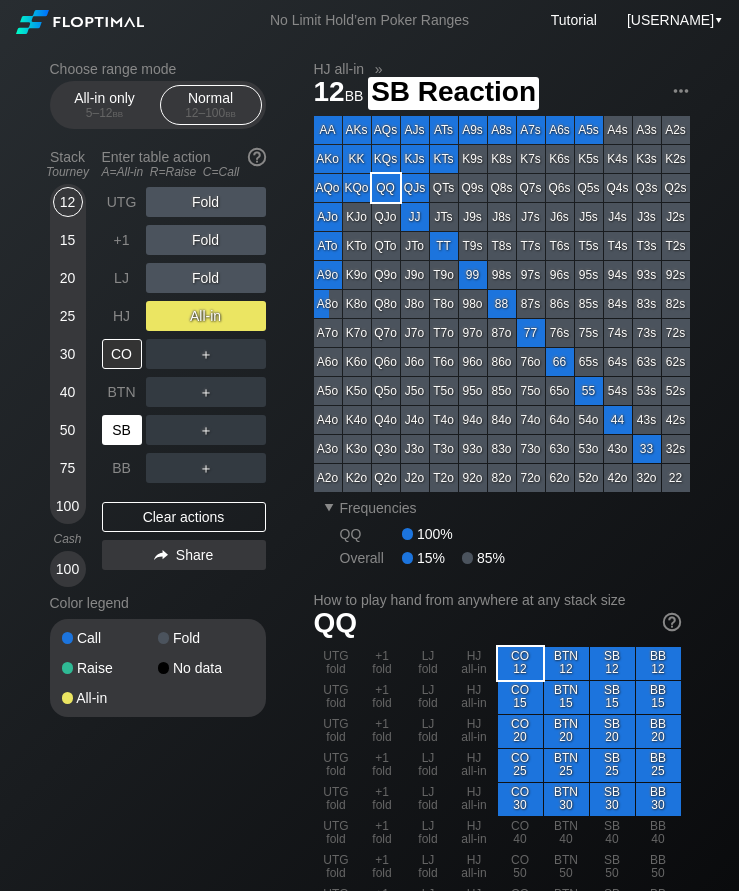 click on "SB" at bounding box center [122, 430] 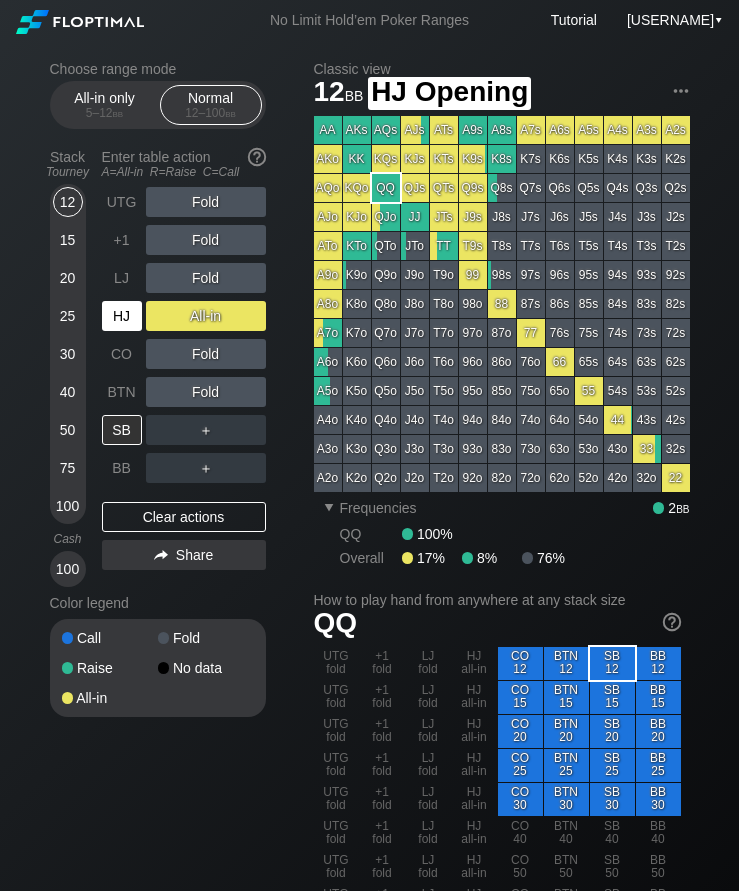 click on "HJ" at bounding box center [122, 316] 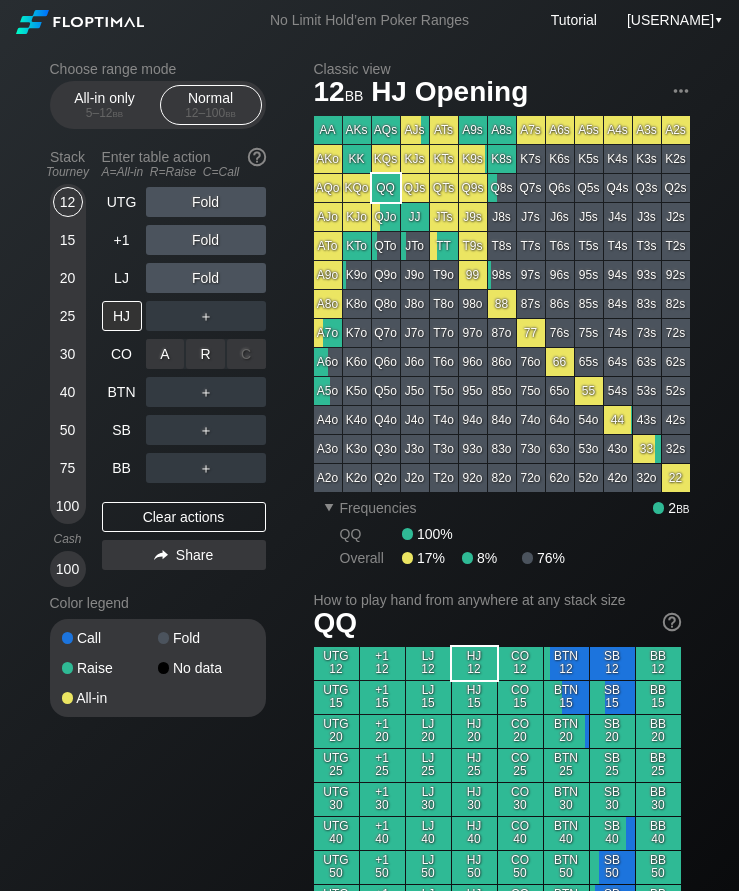 click on "A ✕" at bounding box center [165, 354] 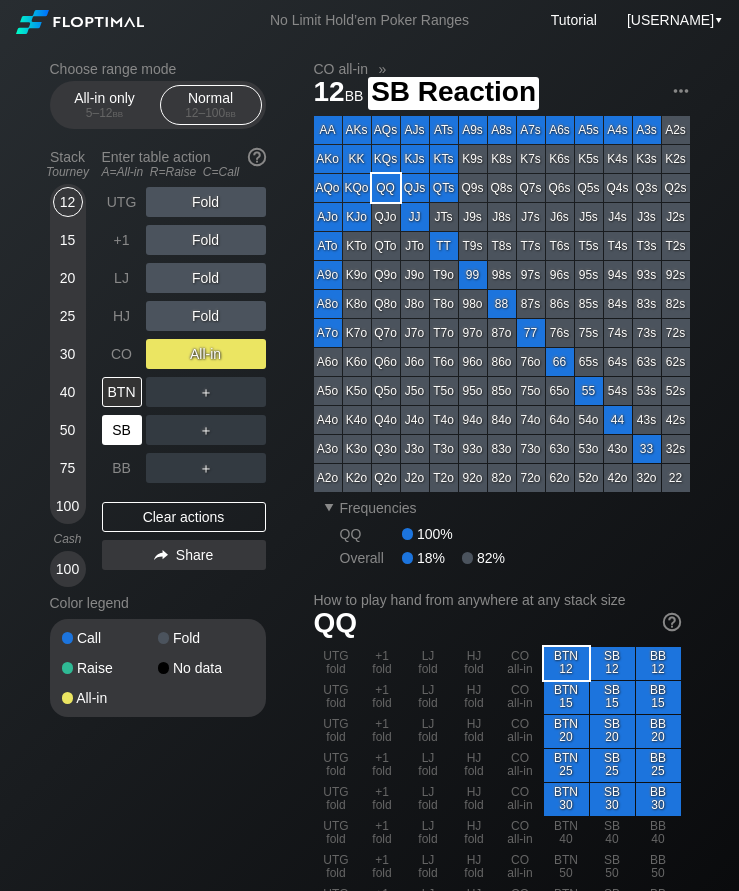 click on "SB" at bounding box center [122, 430] 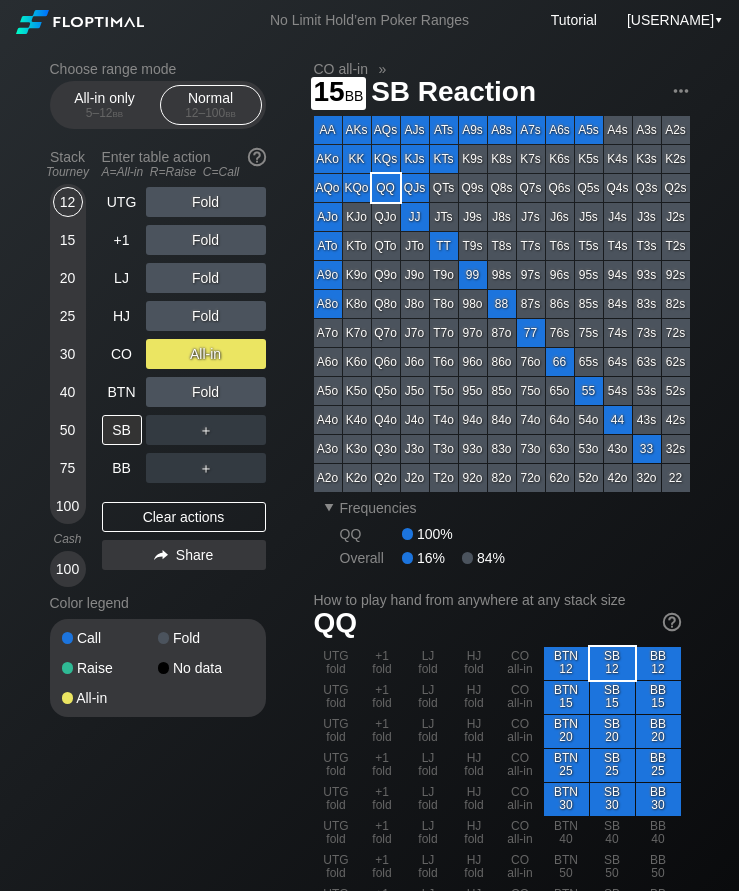 click on "15" at bounding box center (68, 240) 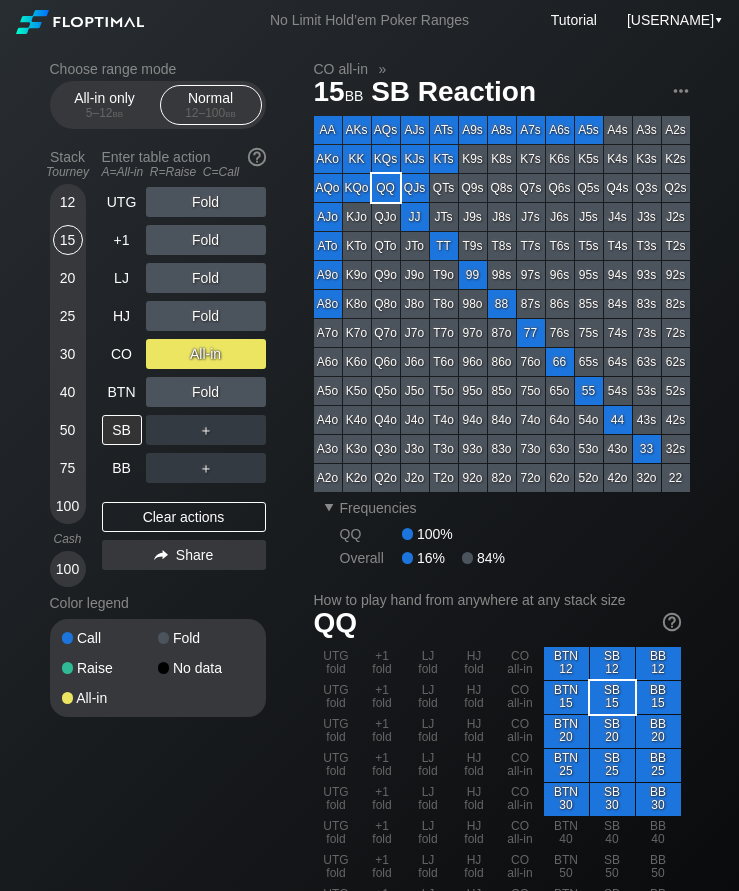 click on "HJ" at bounding box center (122, 316) 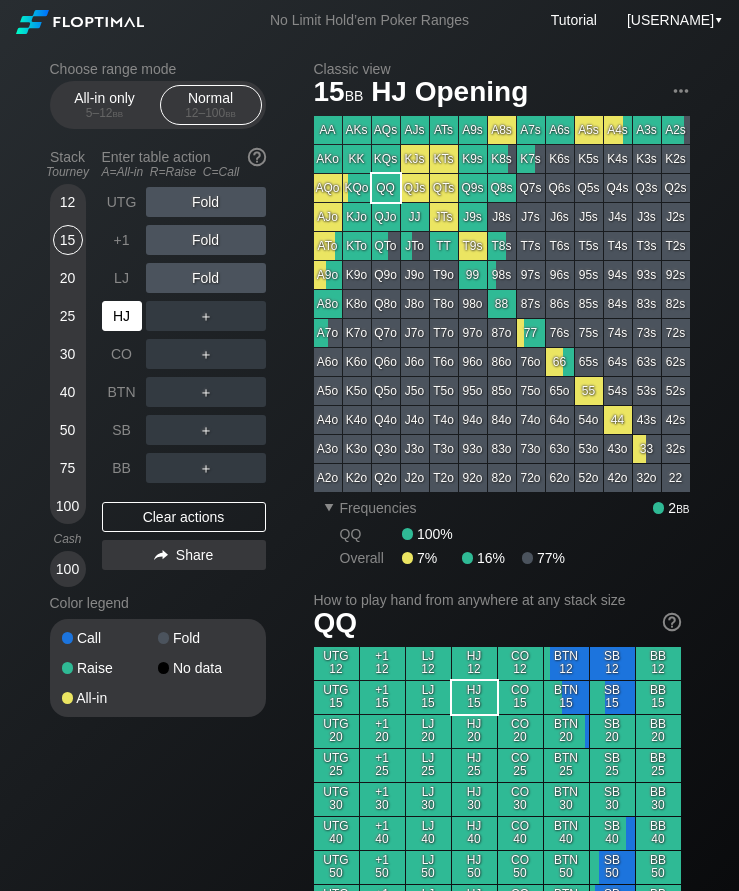 click on "HJ" at bounding box center [122, 316] 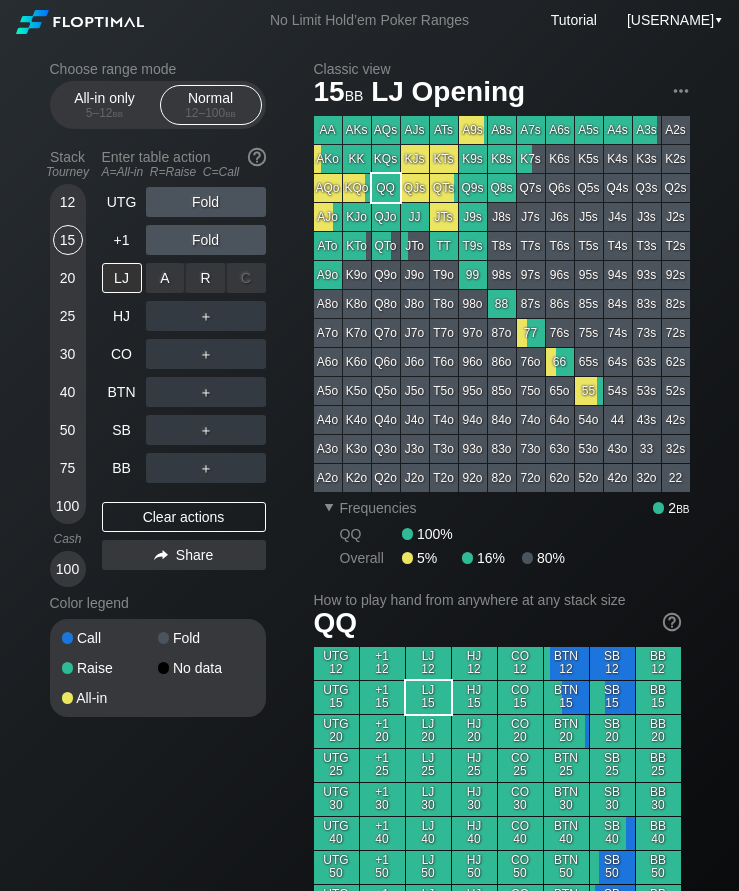 click on "A ✕" at bounding box center [165, 278] 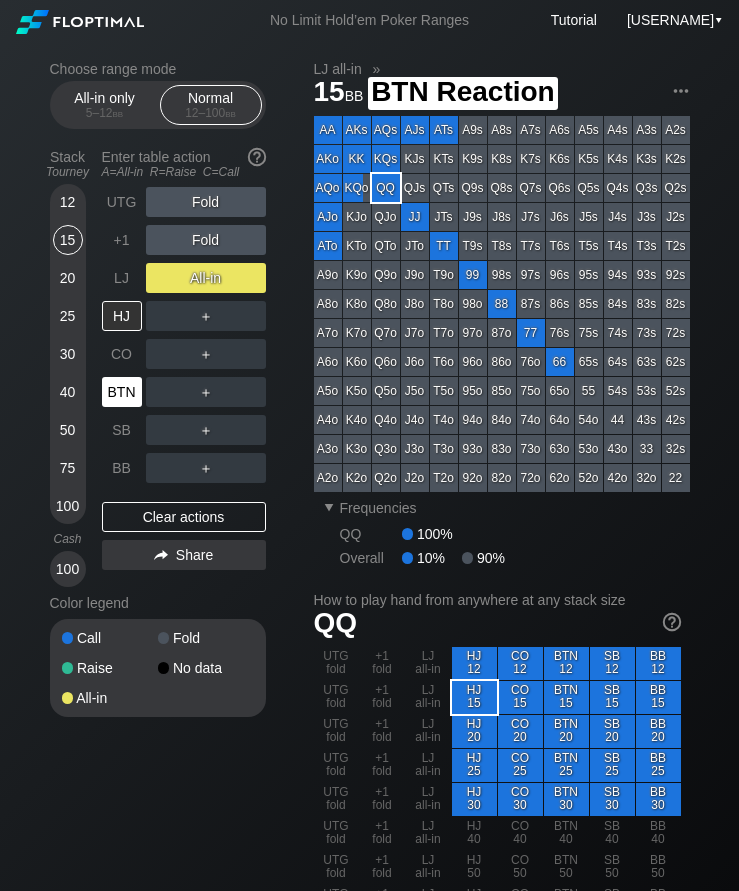 click on "BTN" at bounding box center (122, 392) 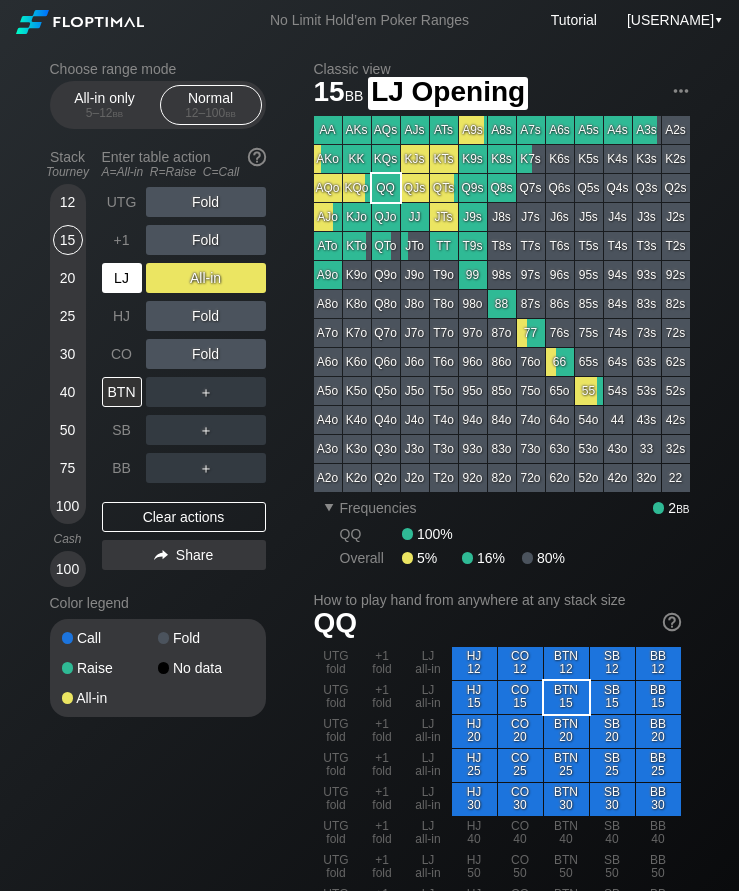 click on "LJ" at bounding box center (122, 278) 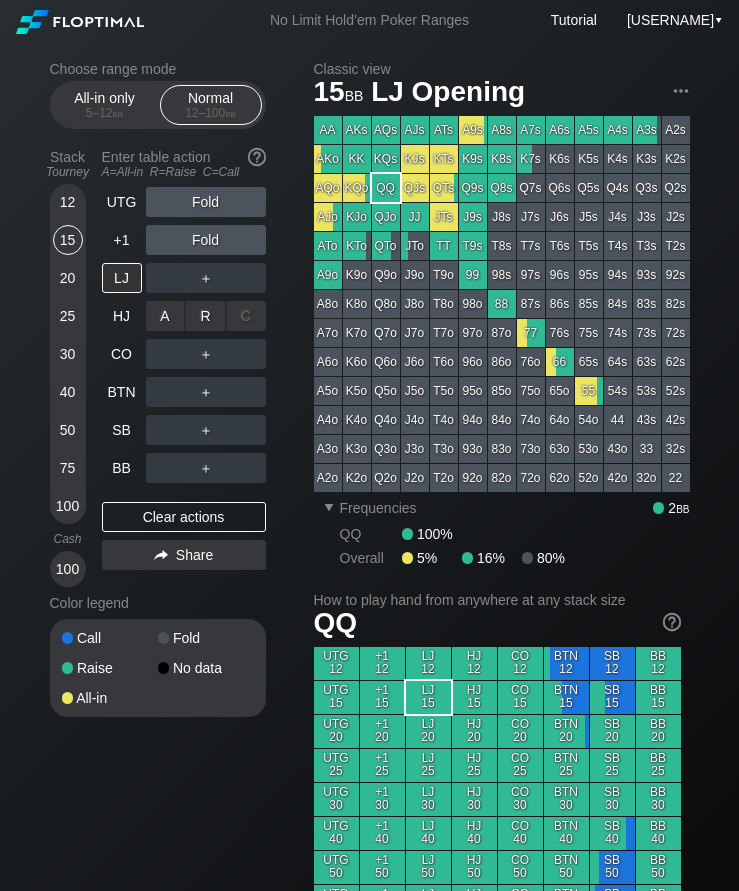 click on "A ✕" at bounding box center (165, 316) 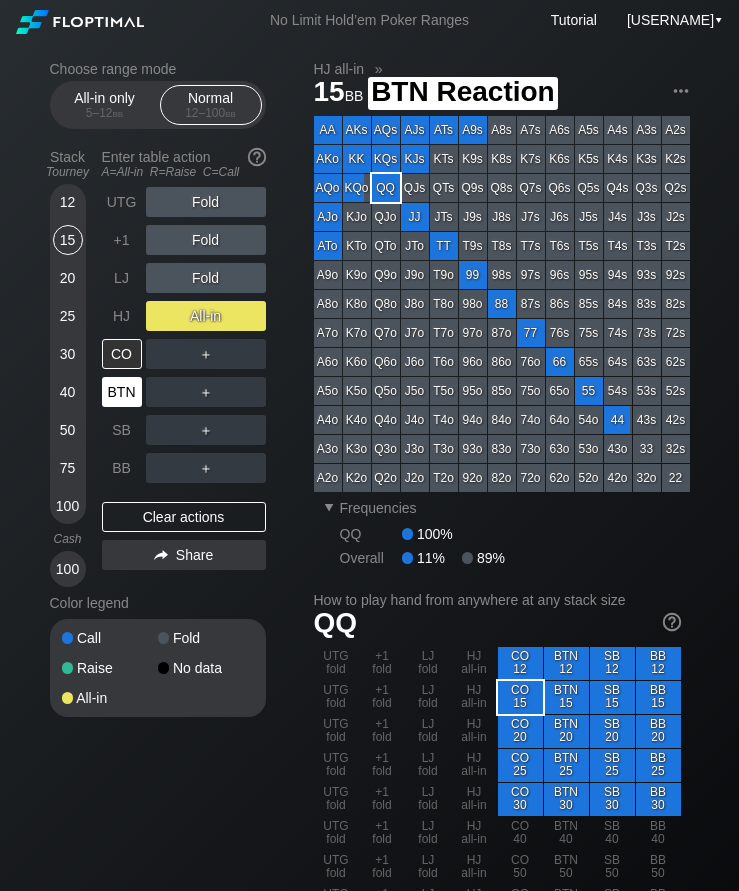 click on "BTN" at bounding box center [122, 392] 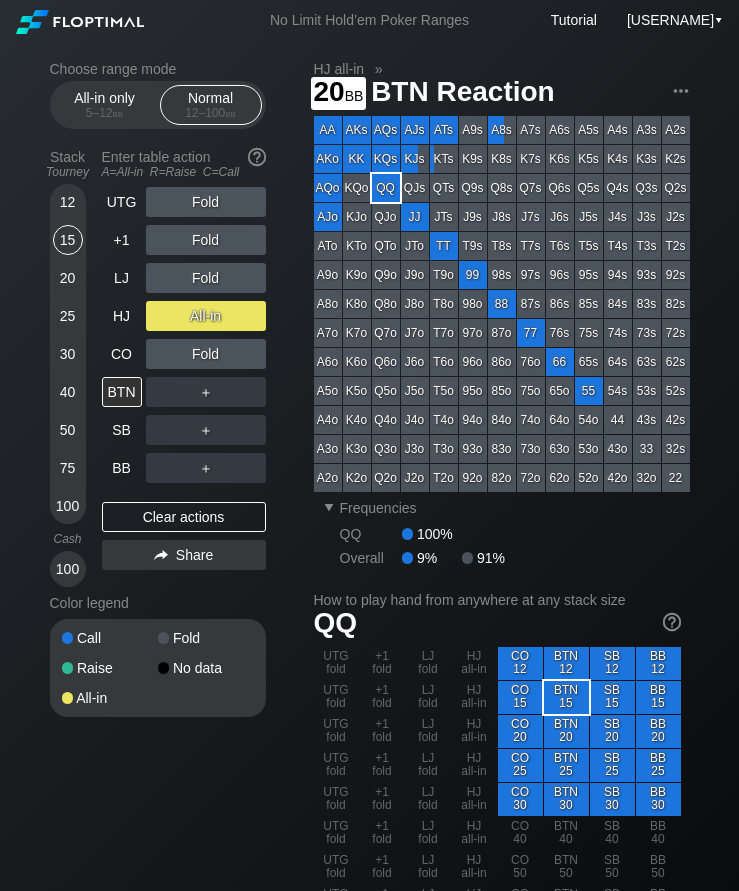 click on "20" at bounding box center [68, 278] 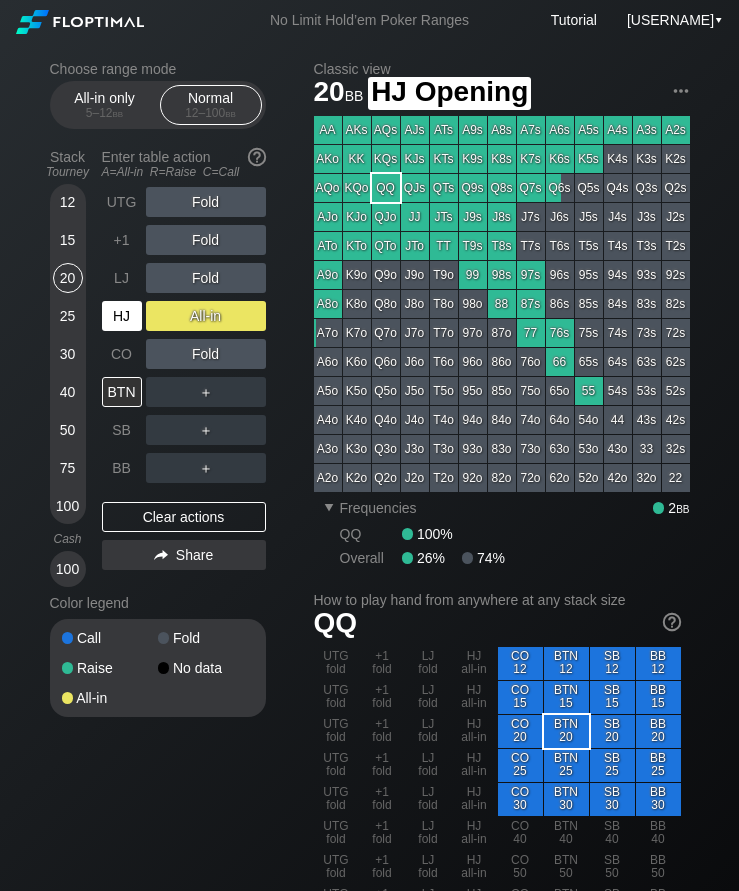 click on "HJ" at bounding box center [122, 316] 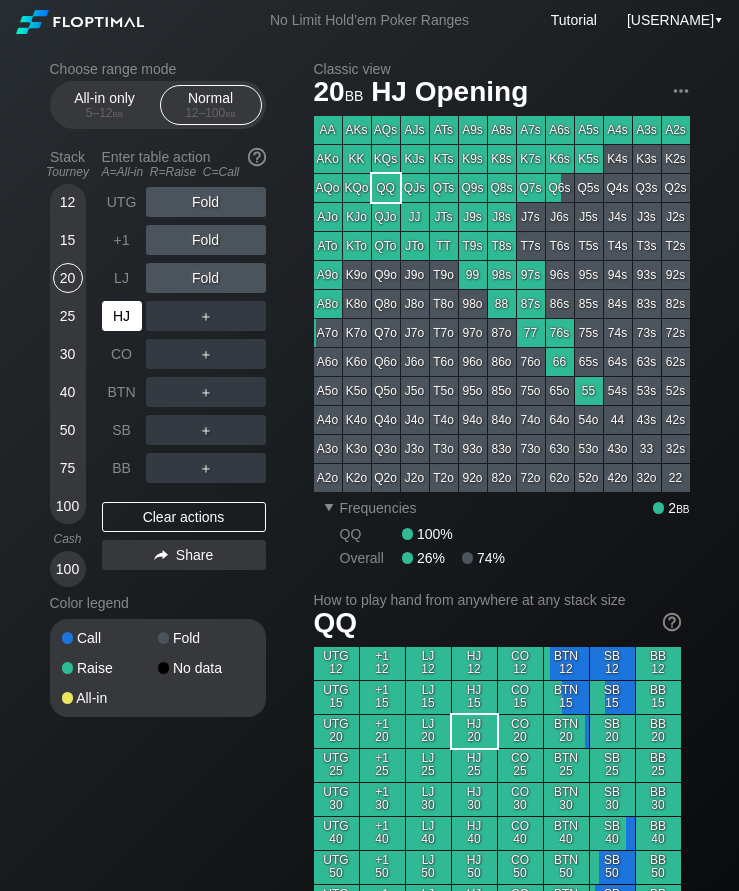 click on "SB" at bounding box center [122, 430] 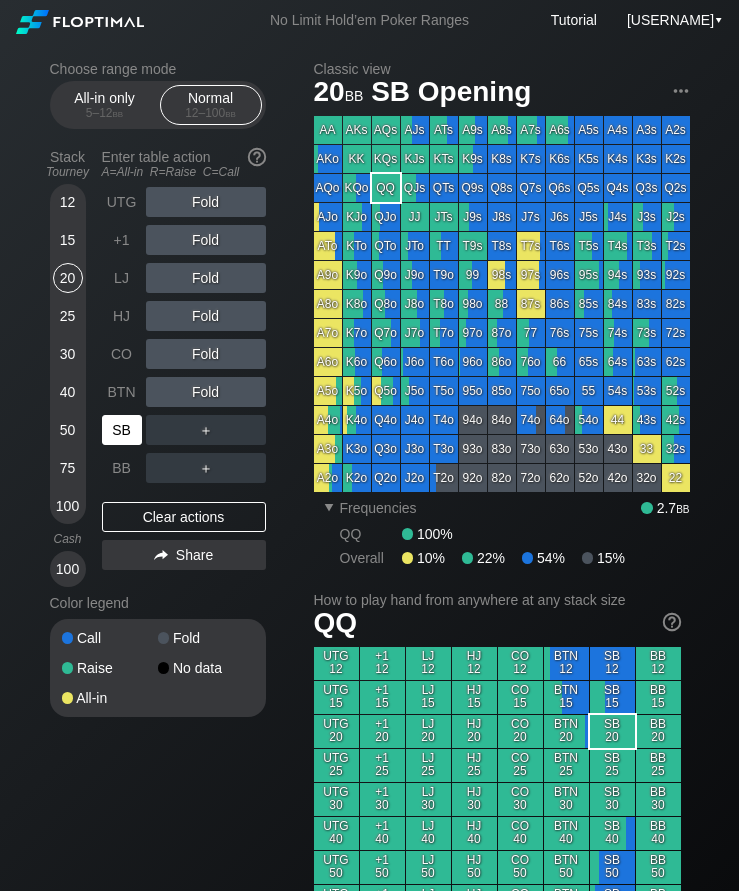 click on "25" at bounding box center [68, 316] 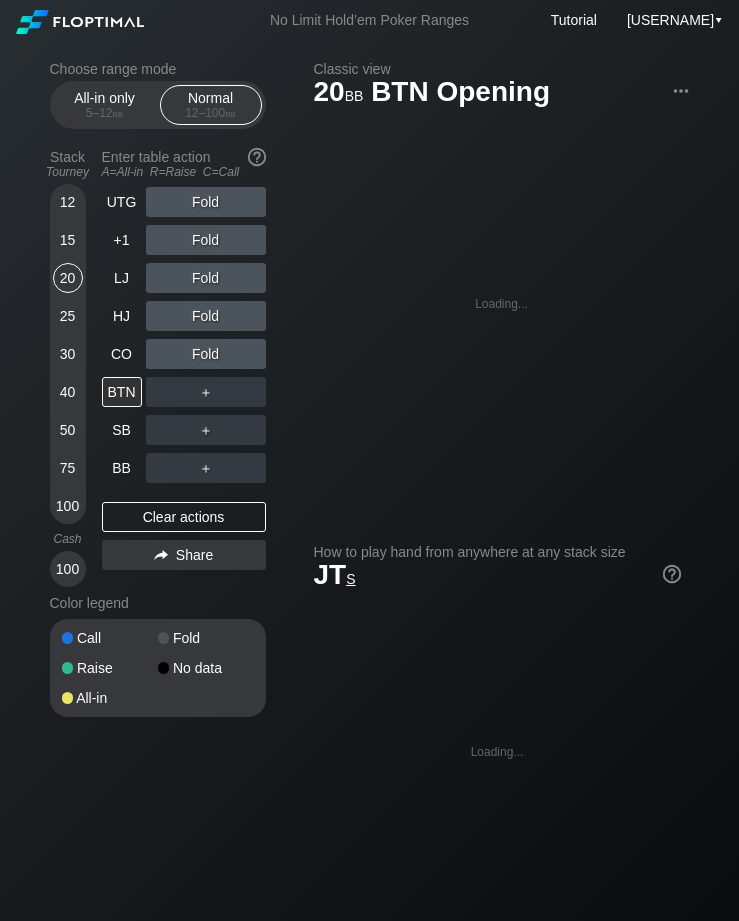 scroll, scrollTop: 0, scrollLeft: 0, axis: both 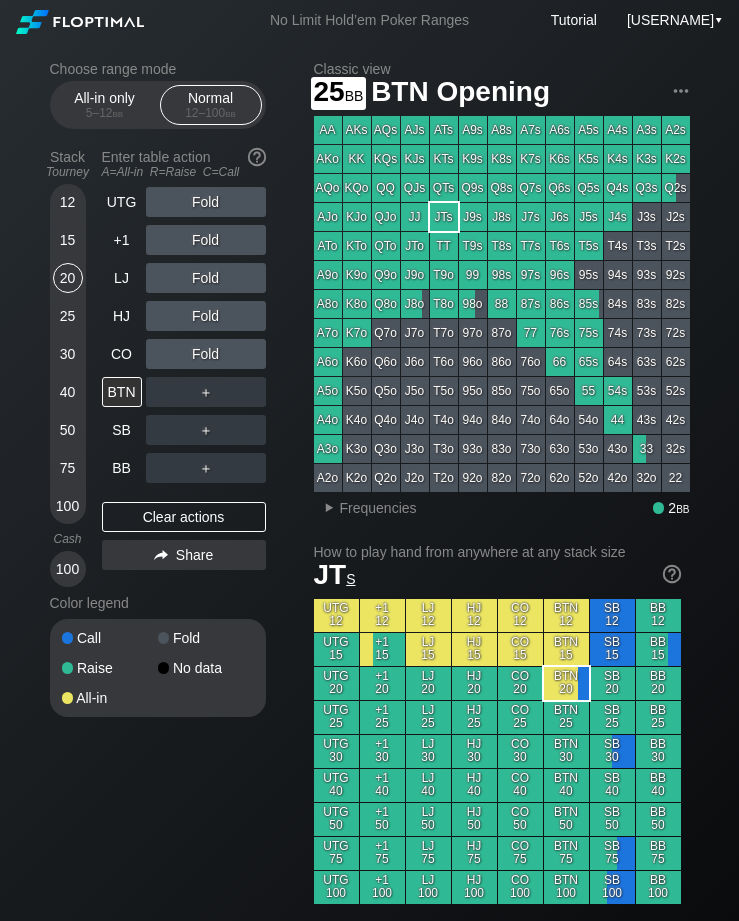 click on "25" at bounding box center [68, 316] 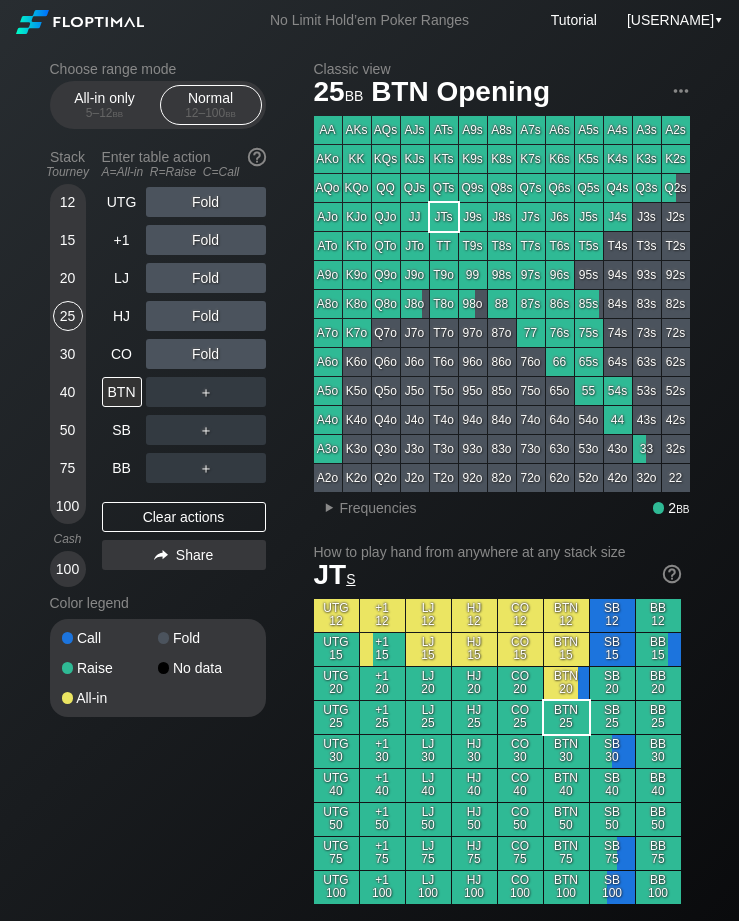 click on "UTG" at bounding box center (124, 202) 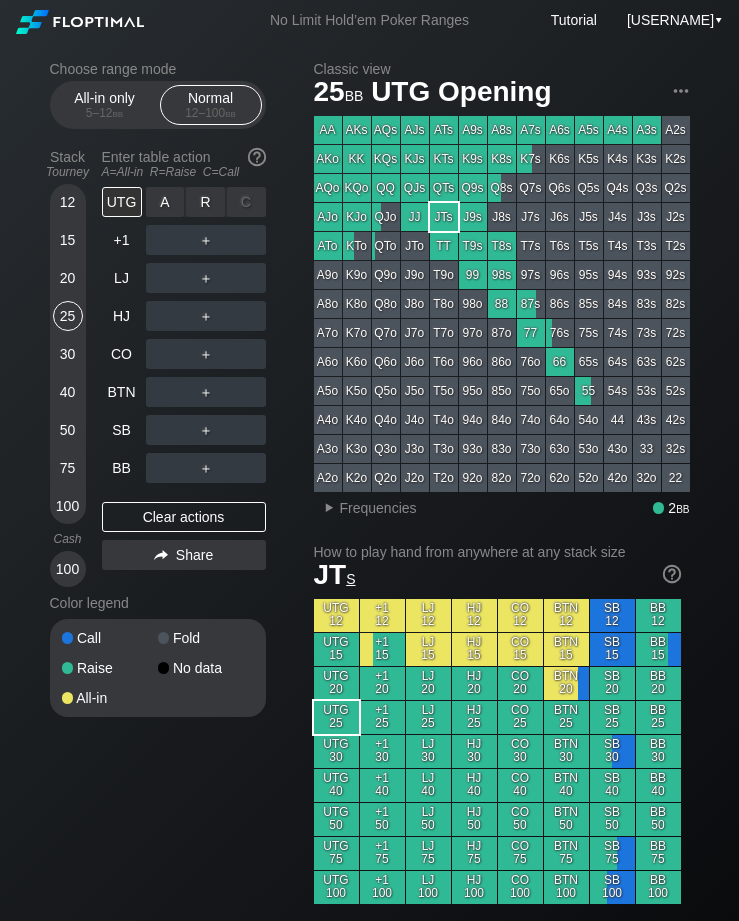 click on "R ✕" at bounding box center (205, 202) 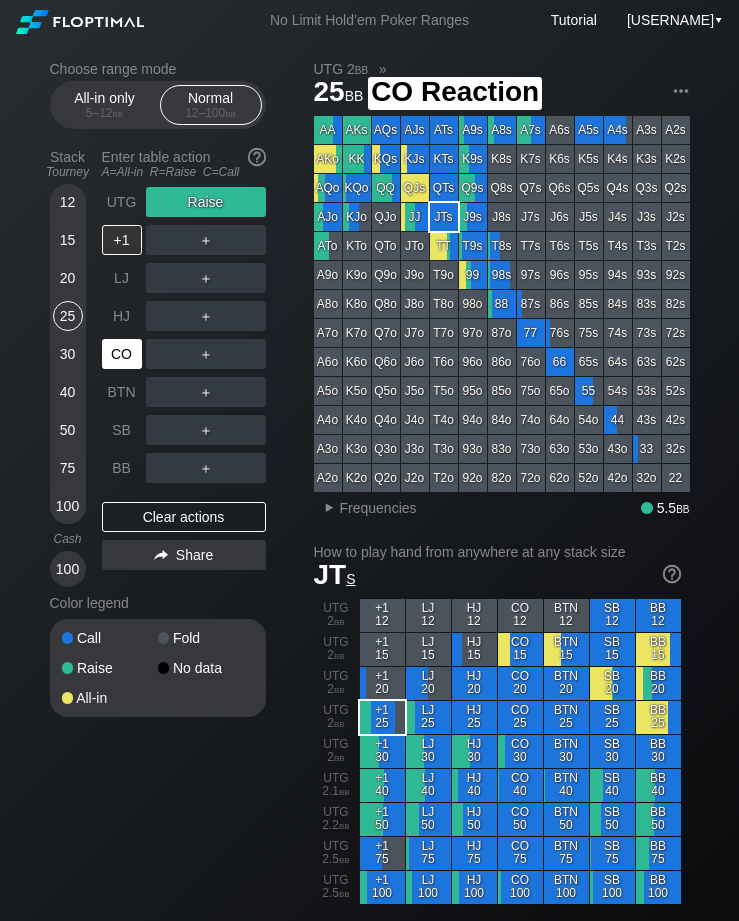 click on "CO" at bounding box center (122, 354) 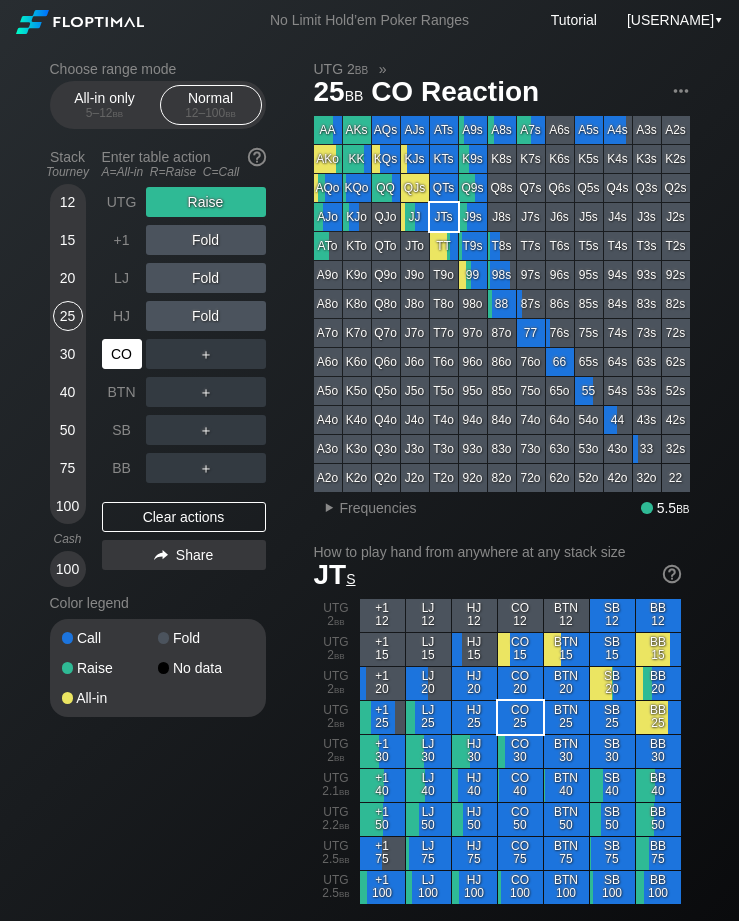 click on "30" at bounding box center (68, 354) 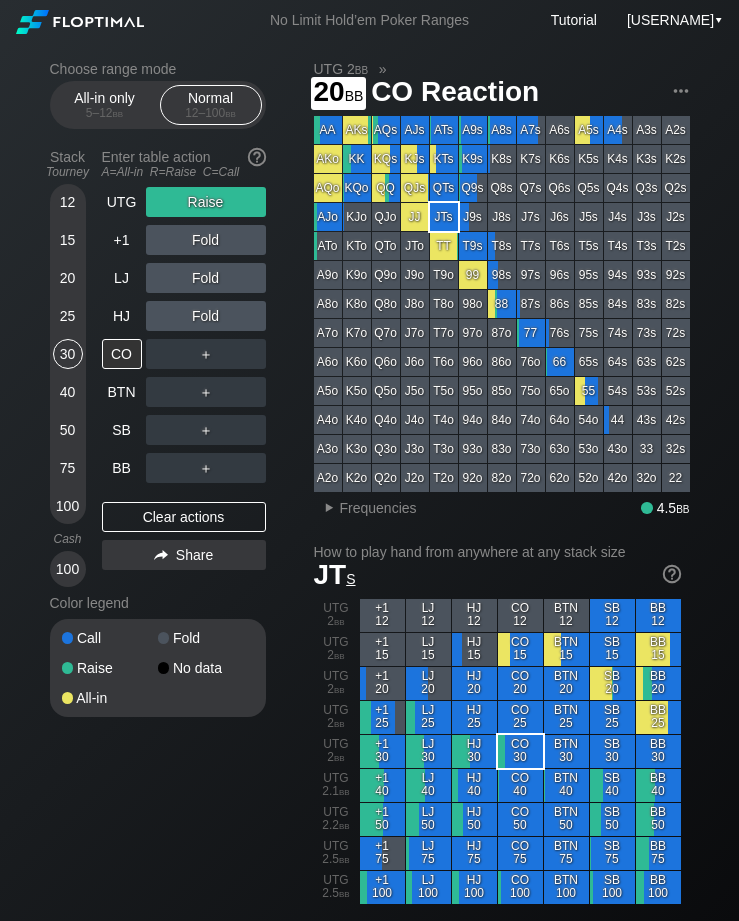 click on "20" at bounding box center (68, 282) 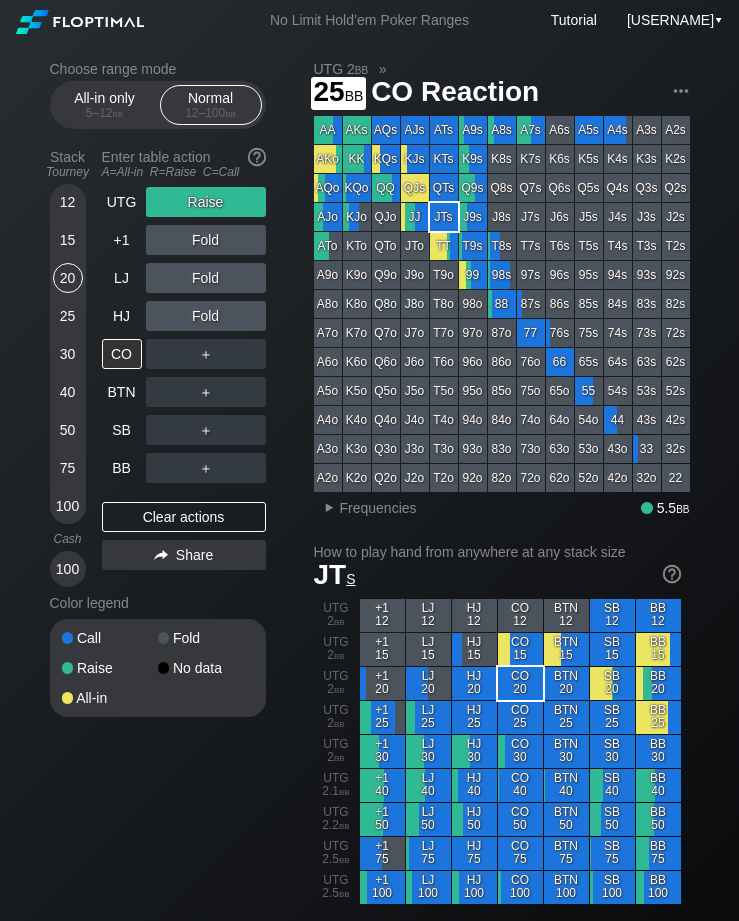 click on "25" at bounding box center (68, 316) 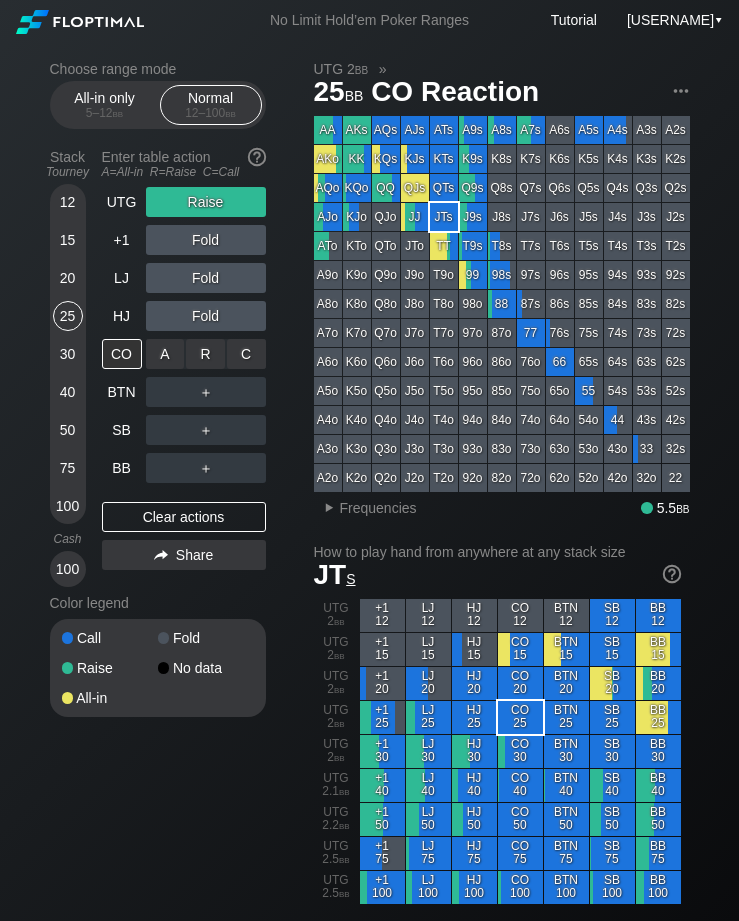 click on "R ✕" at bounding box center [205, 354] 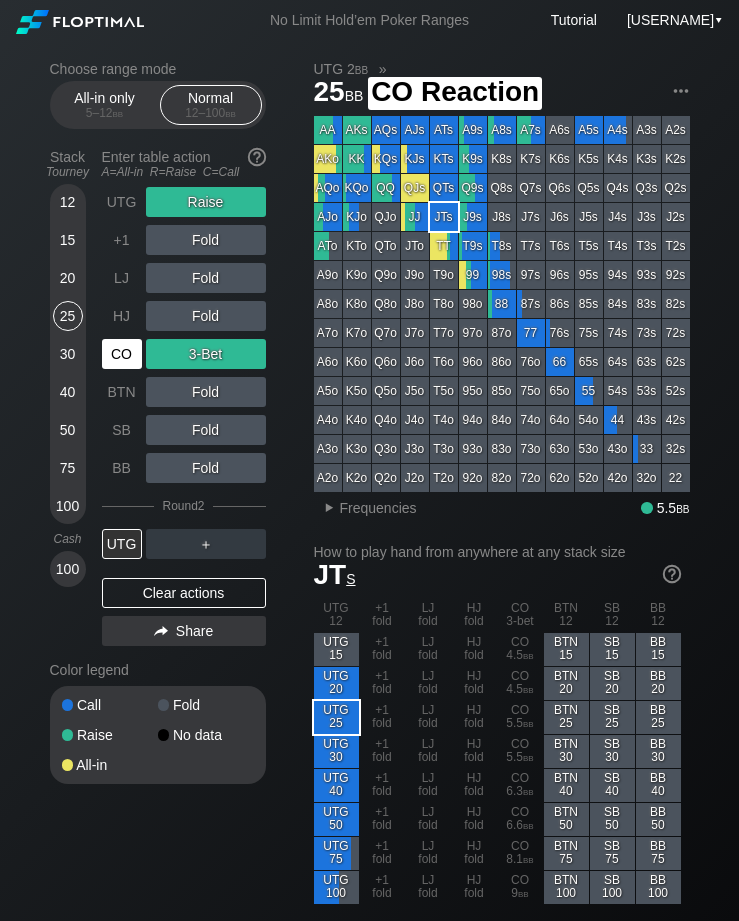 click on "CO" at bounding box center [122, 354] 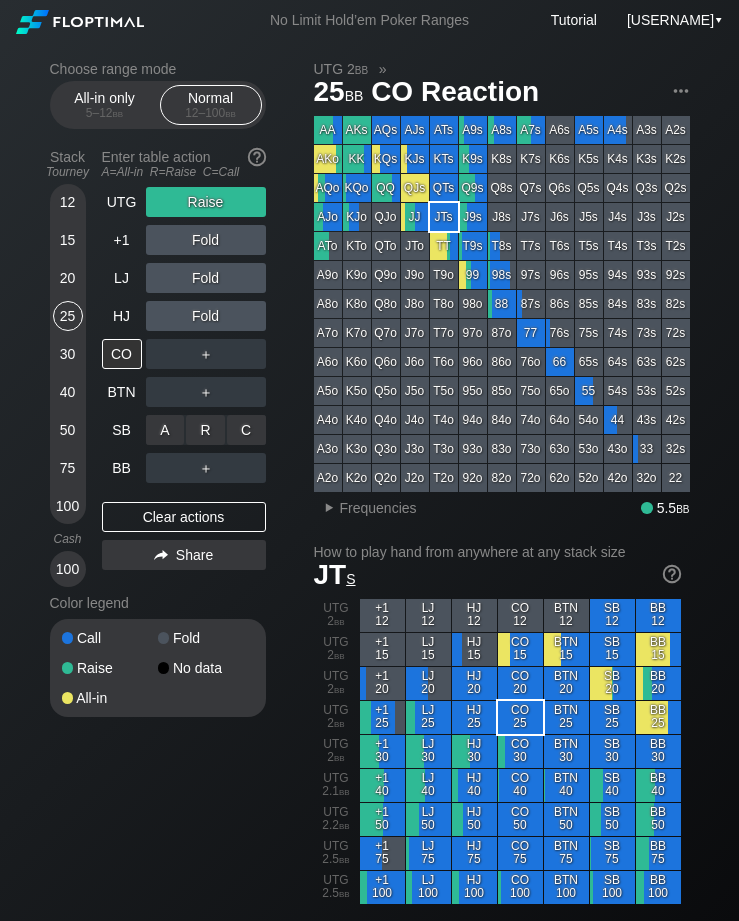 click on "R ✕" at bounding box center (205, 430) 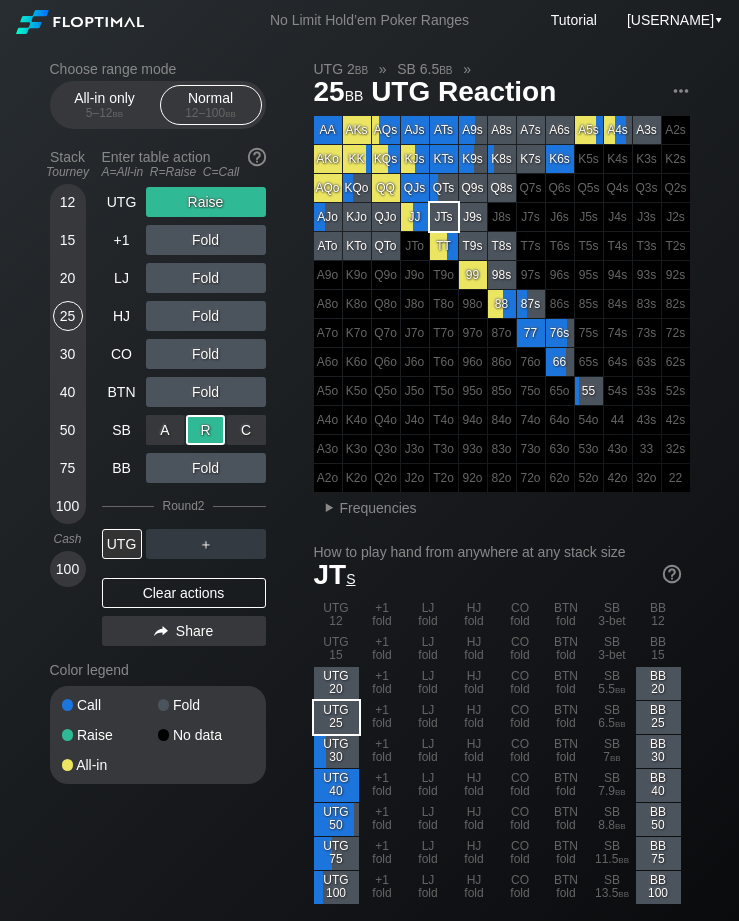 click on "UTG" at bounding box center [122, 202] 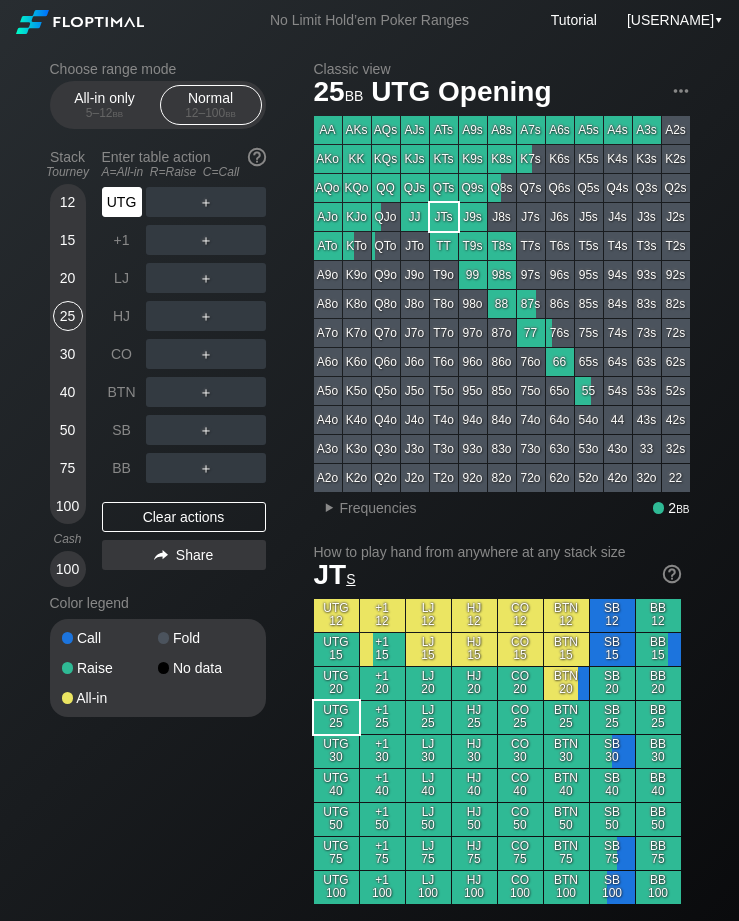 click on "UTG" at bounding box center (122, 202) 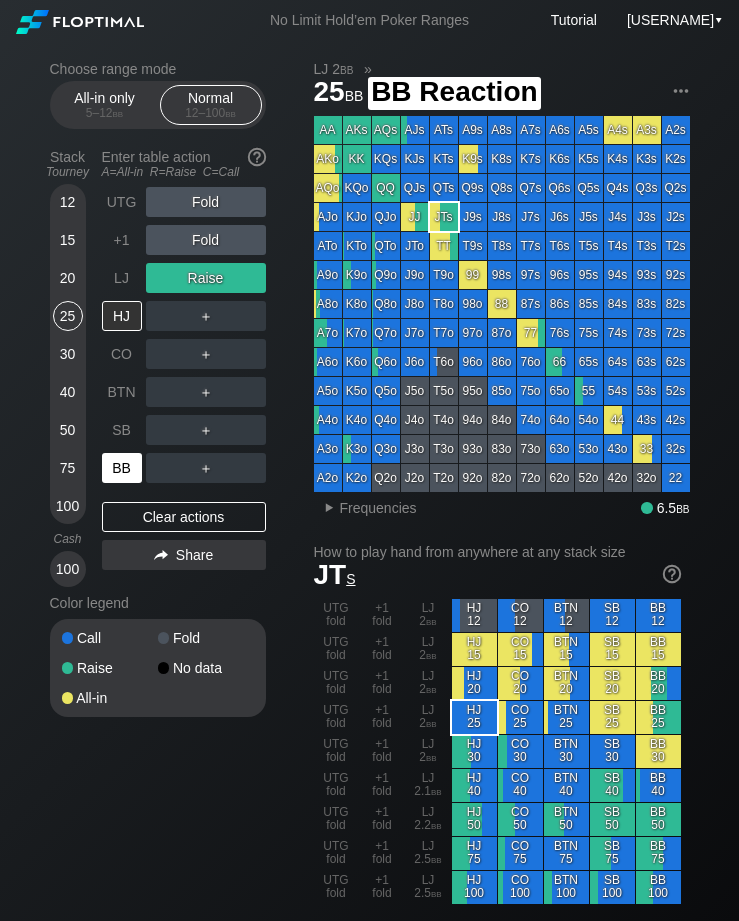 click on "BB" at bounding box center (122, 468) 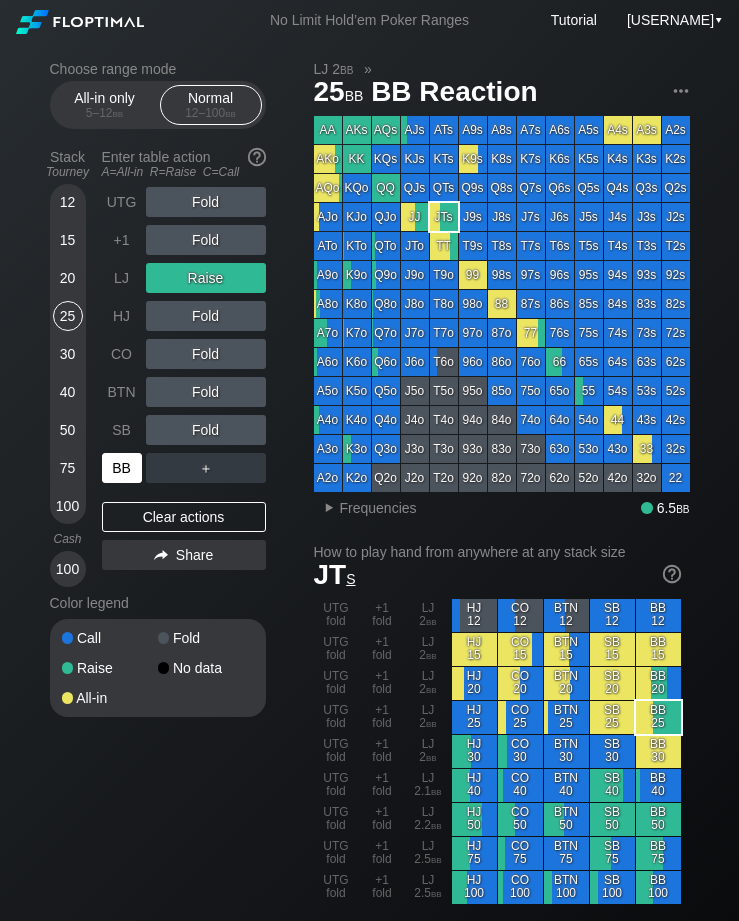 click on "+1" at bounding box center [122, 240] 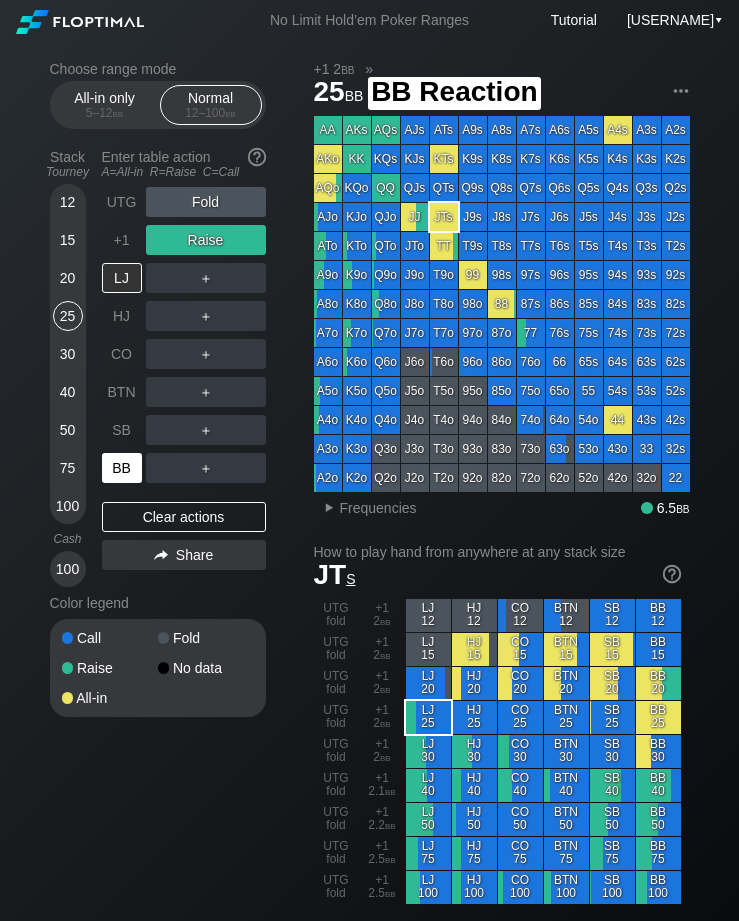 click on "BB" at bounding box center (122, 468) 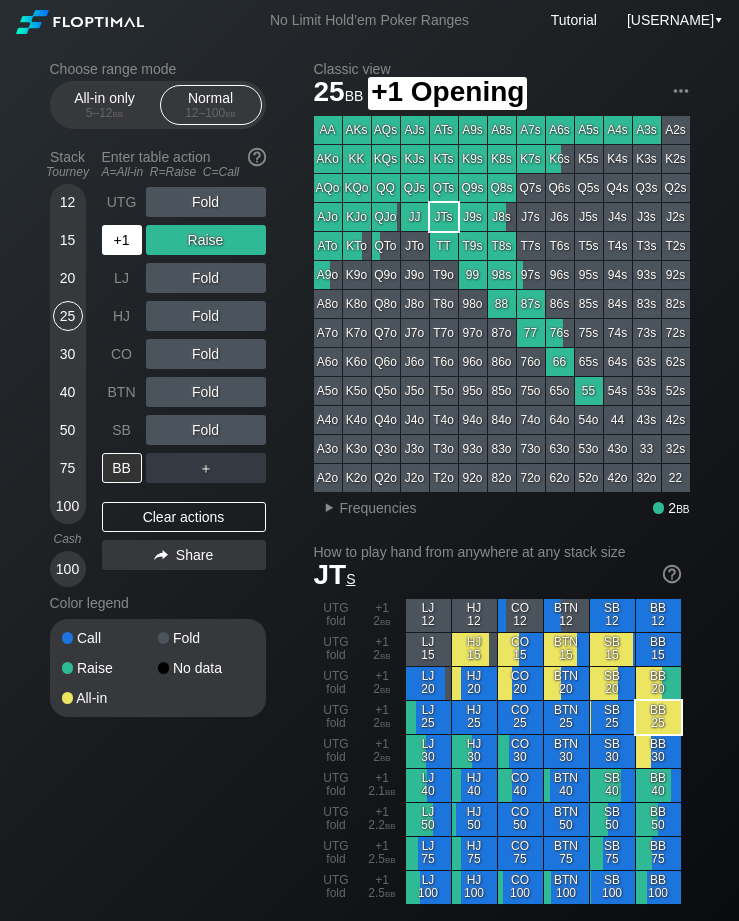 click on "+1" at bounding box center (122, 240) 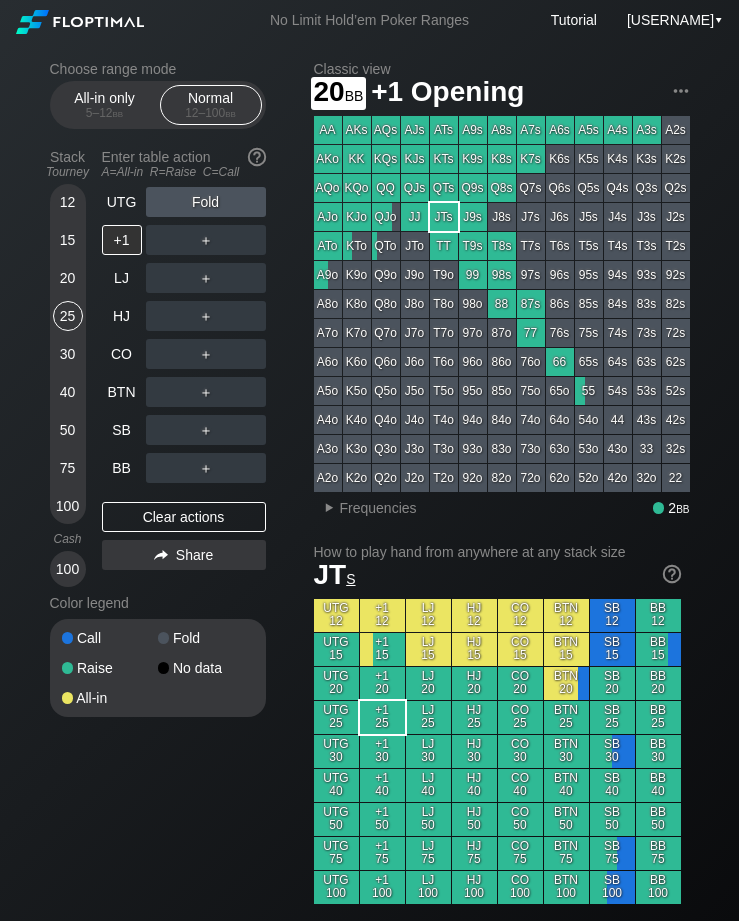 click on "20" at bounding box center (68, 278) 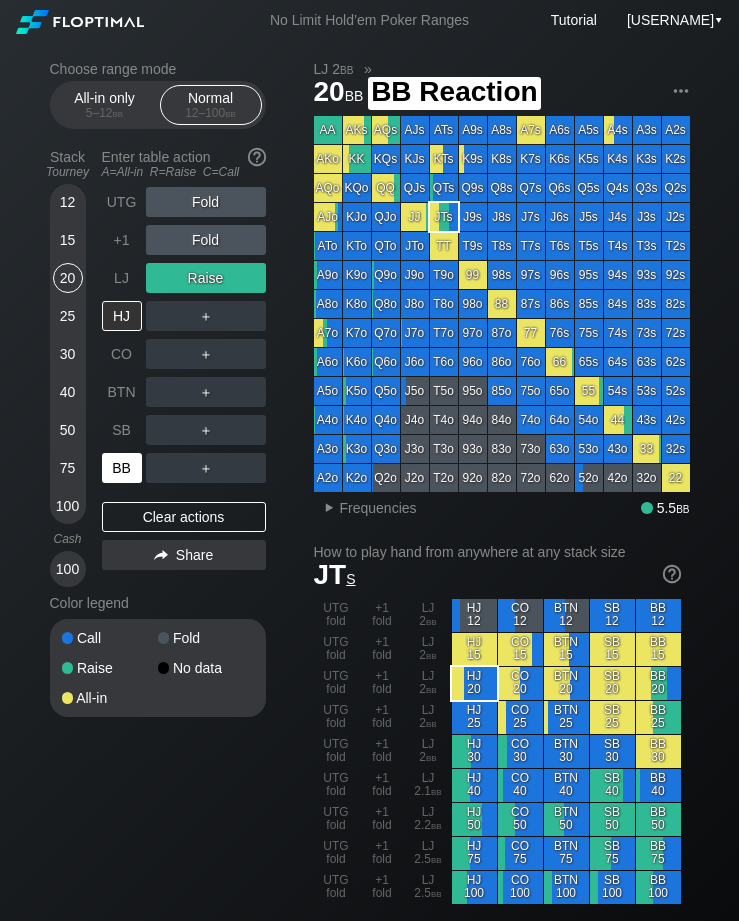 click on "BB" at bounding box center (122, 468) 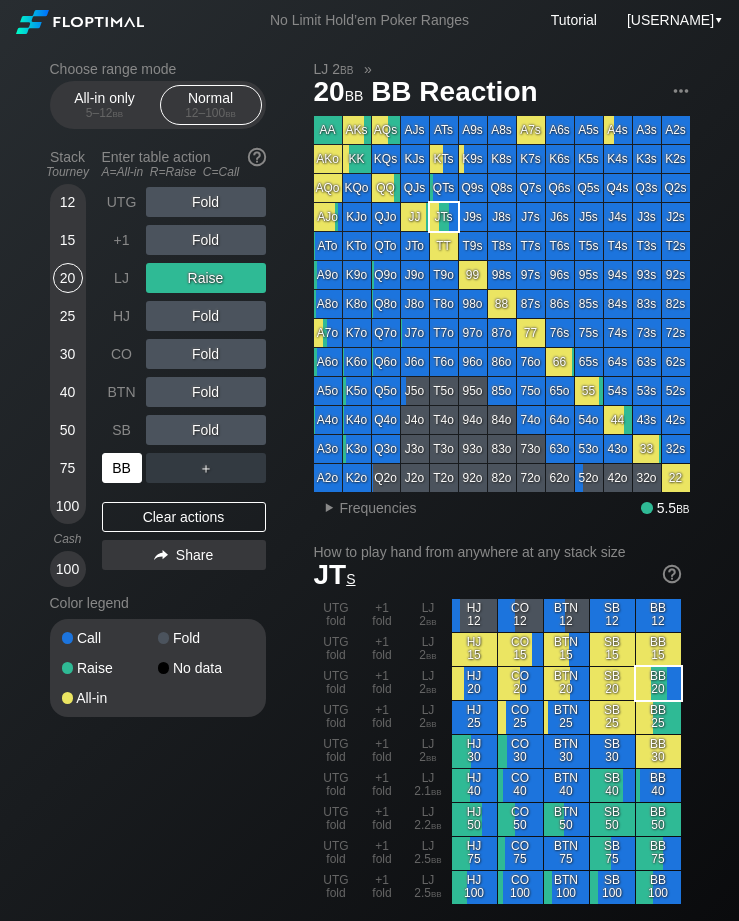 click on "40" at bounding box center (68, 392) 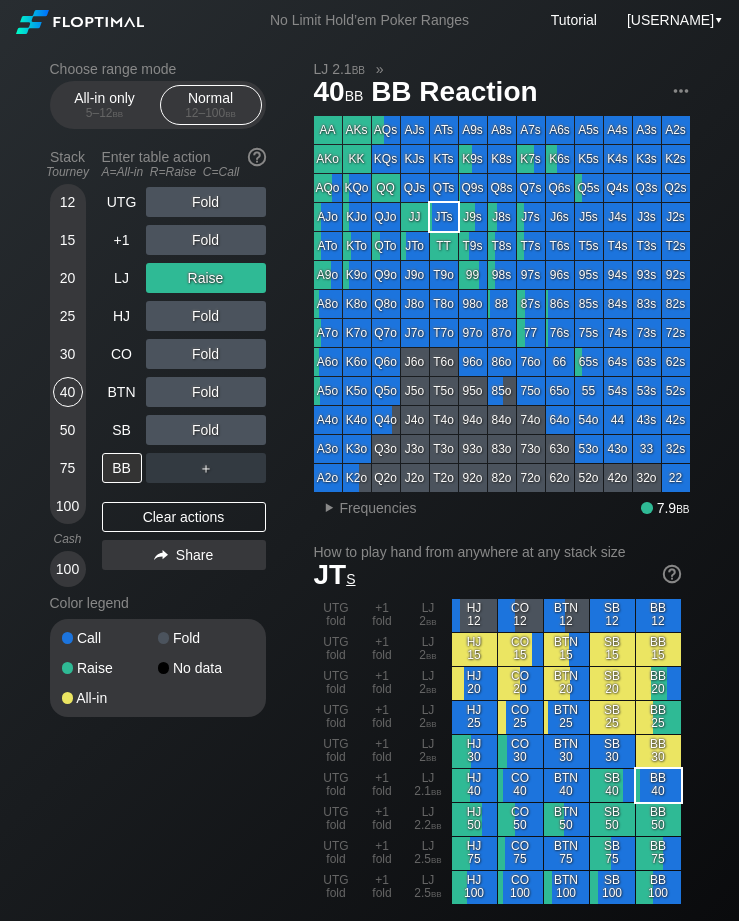 click on "LJ" at bounding box center [122, 278] 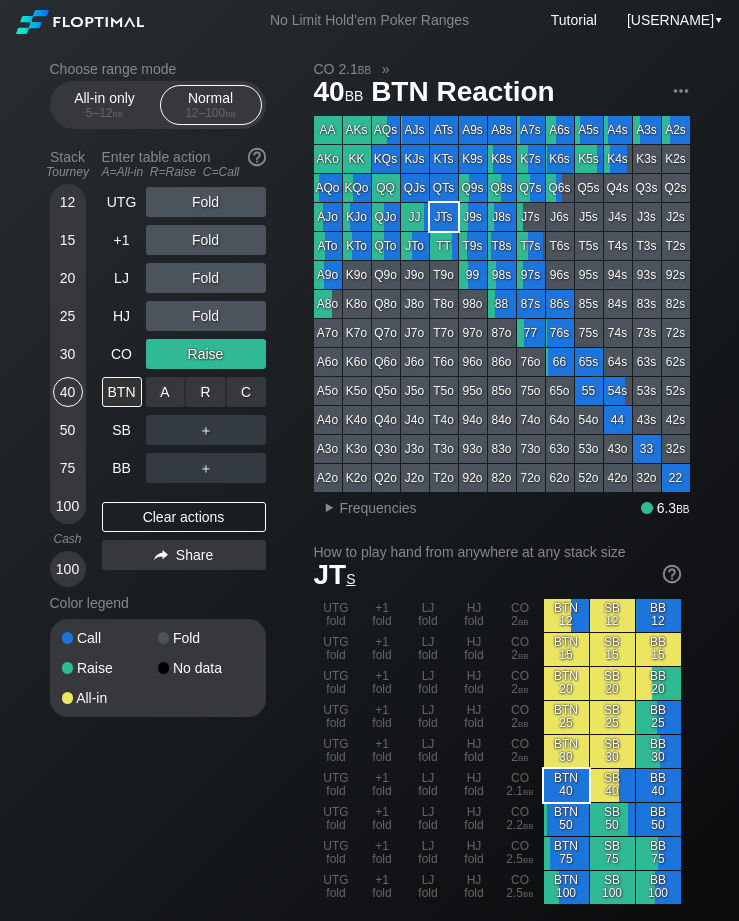 click on "R ✕" at bounding box center (205, 392) 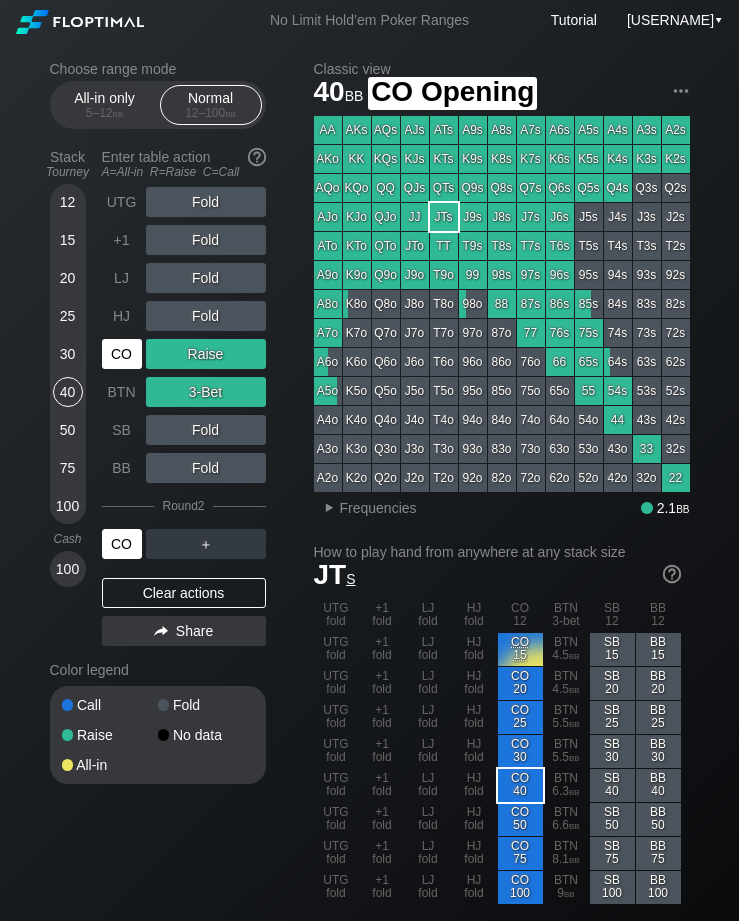 click on "CO" at bounding box center (122, 354) 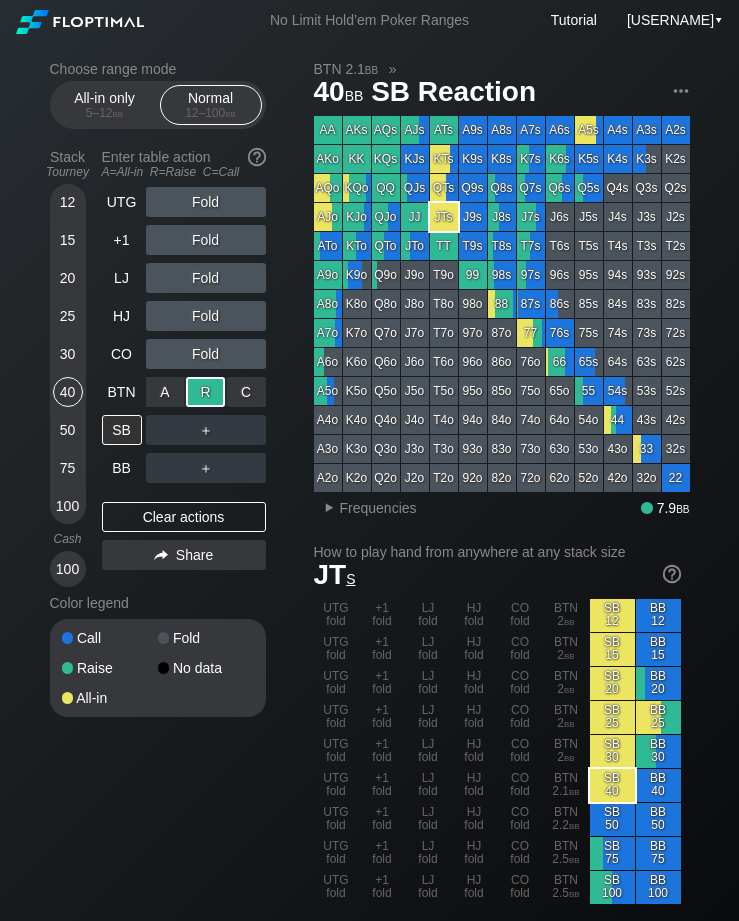 click on "CO" at bounding box center [122, 354] 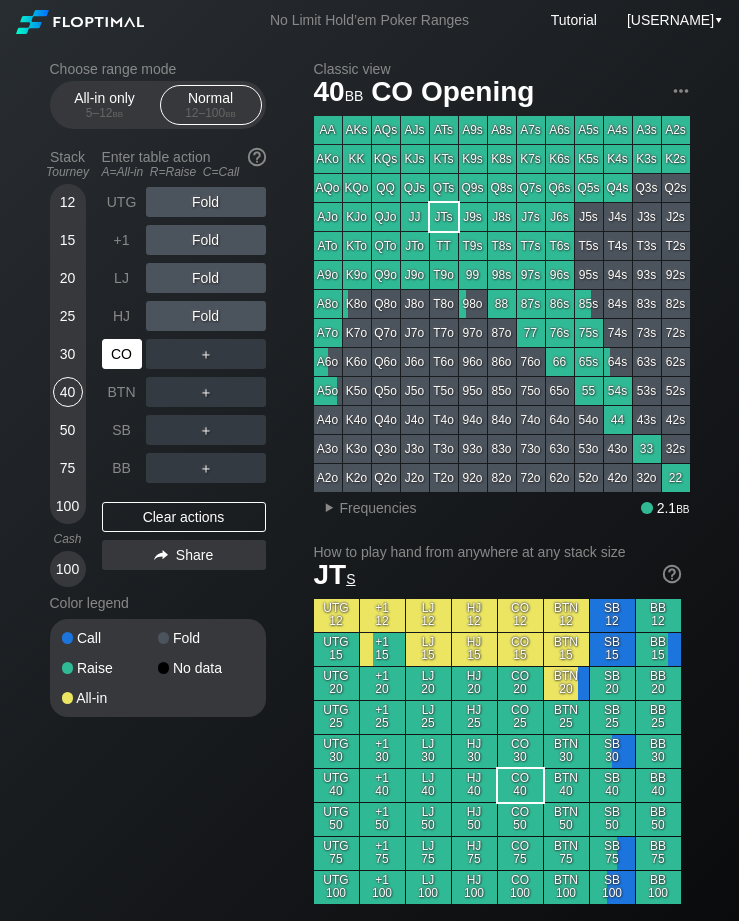 click on "CO" at bounding box center [122, 354] 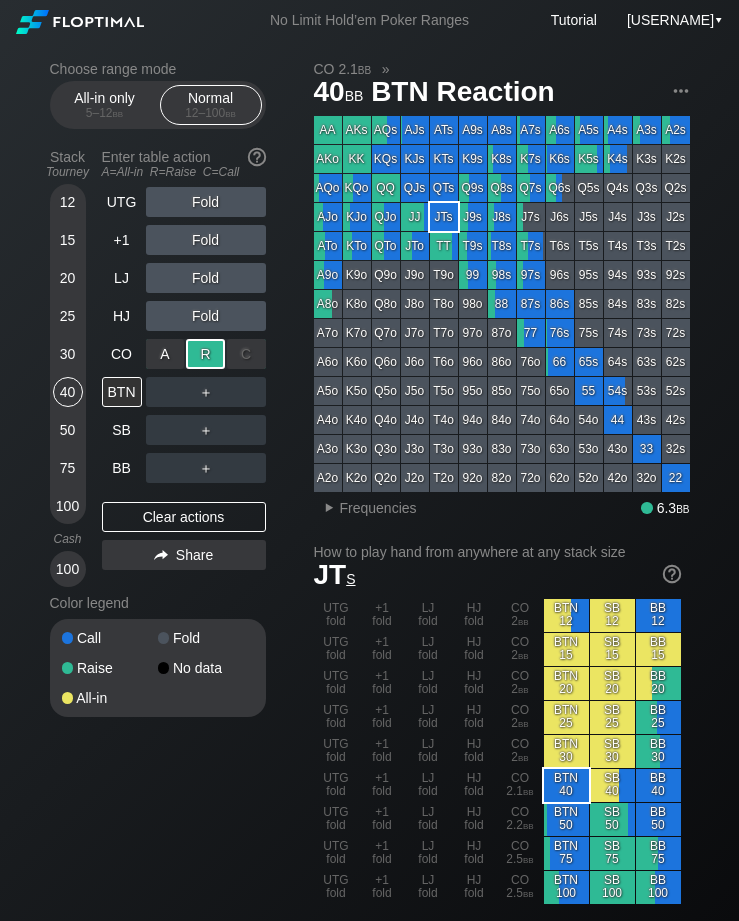 click on "SB" at bounding box center (122, 430) 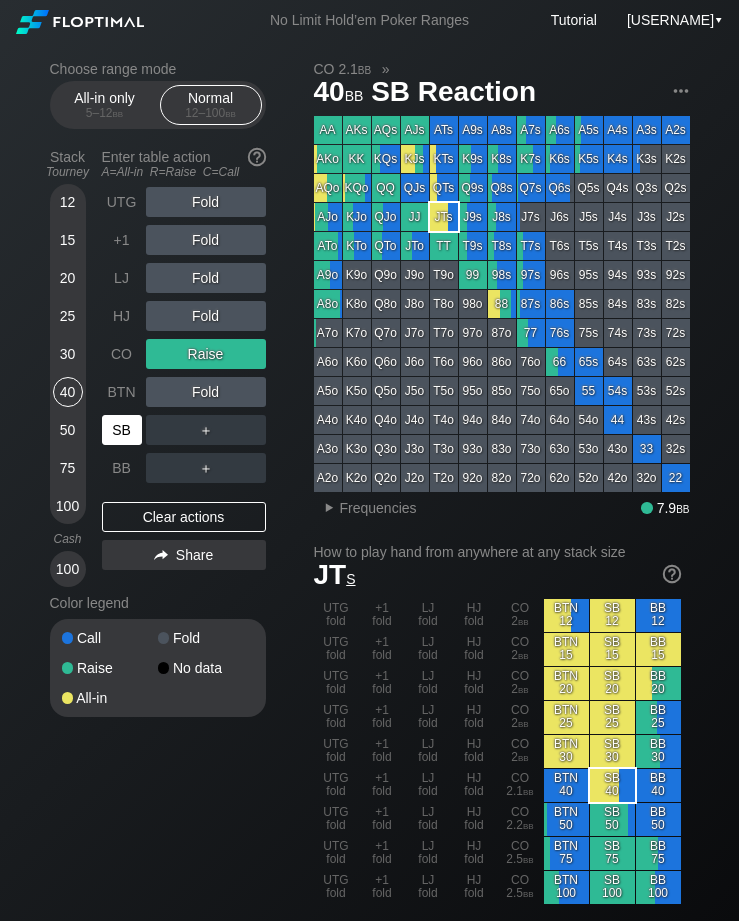 click on "CO" at bounding box center [122, 354] 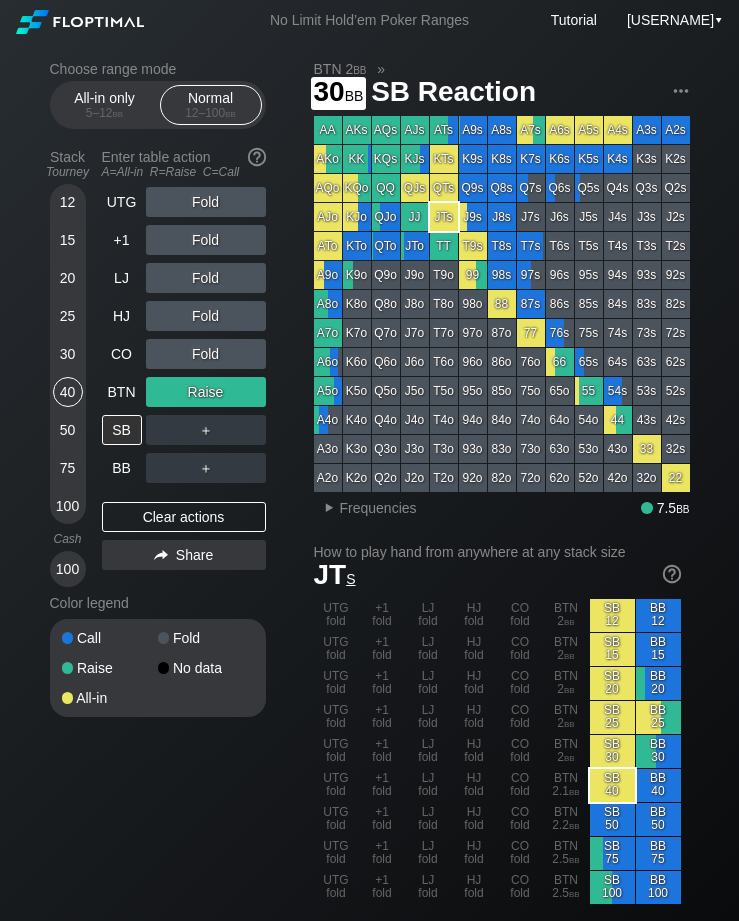 click on "30" at bounding box center (68, 354) 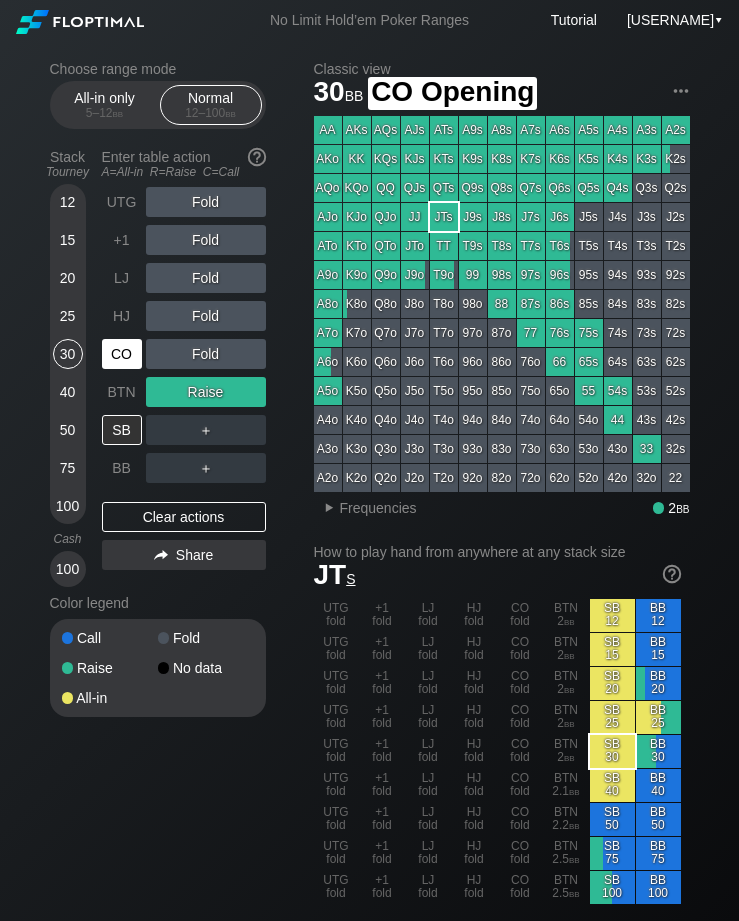 click on "CO" at bounding box center (122, 354) 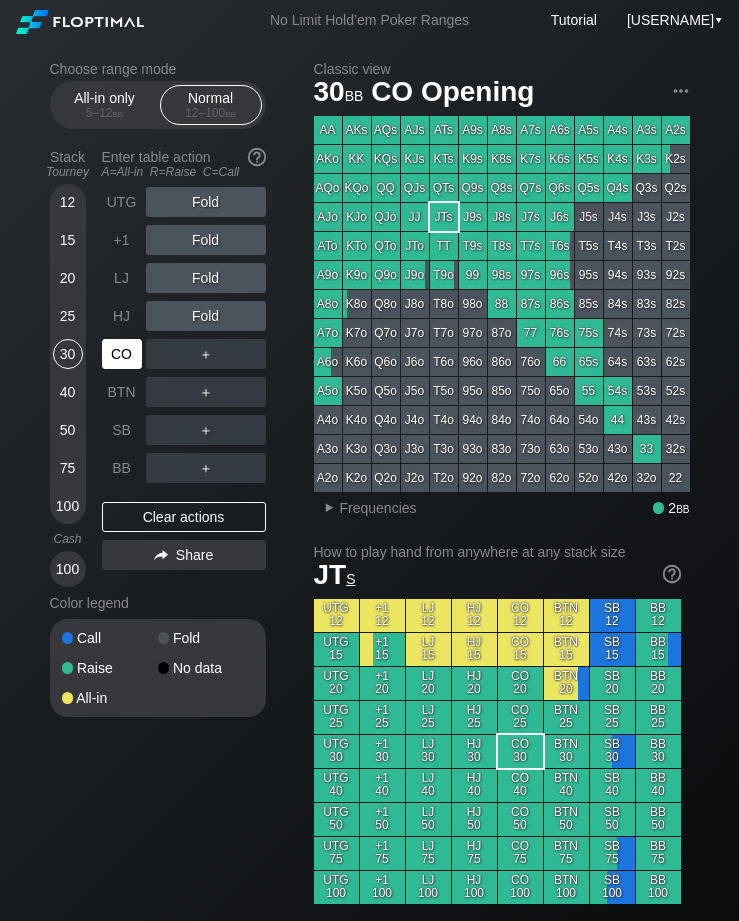 click on "BTN" at bounding box center (122, 392) 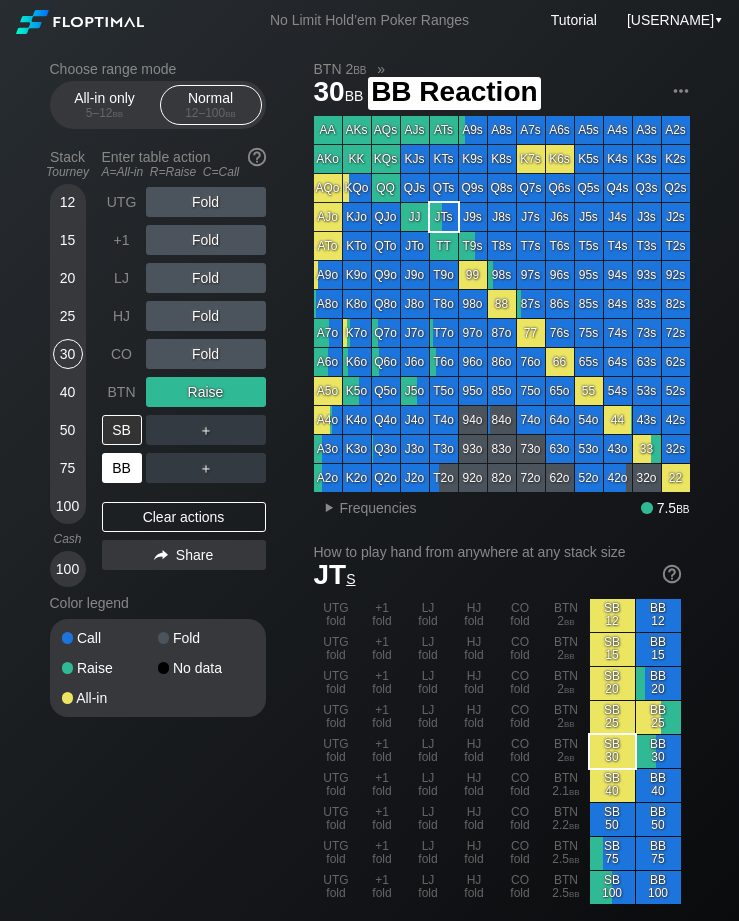 click on "BB" at bounding box center (122, 468) 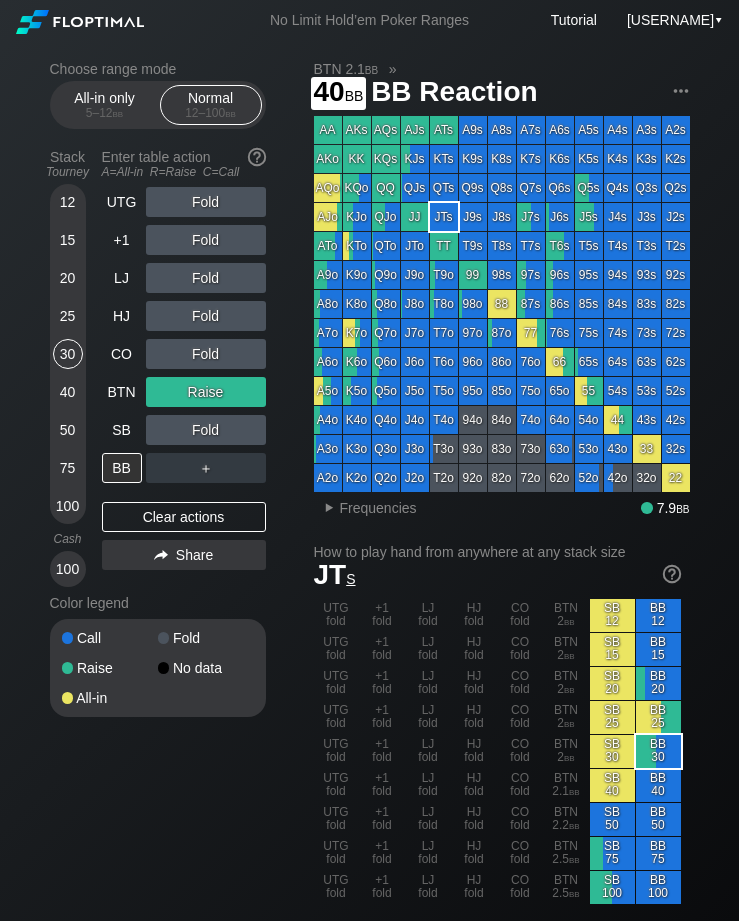 click on "40" at bounding box center [68, 392] 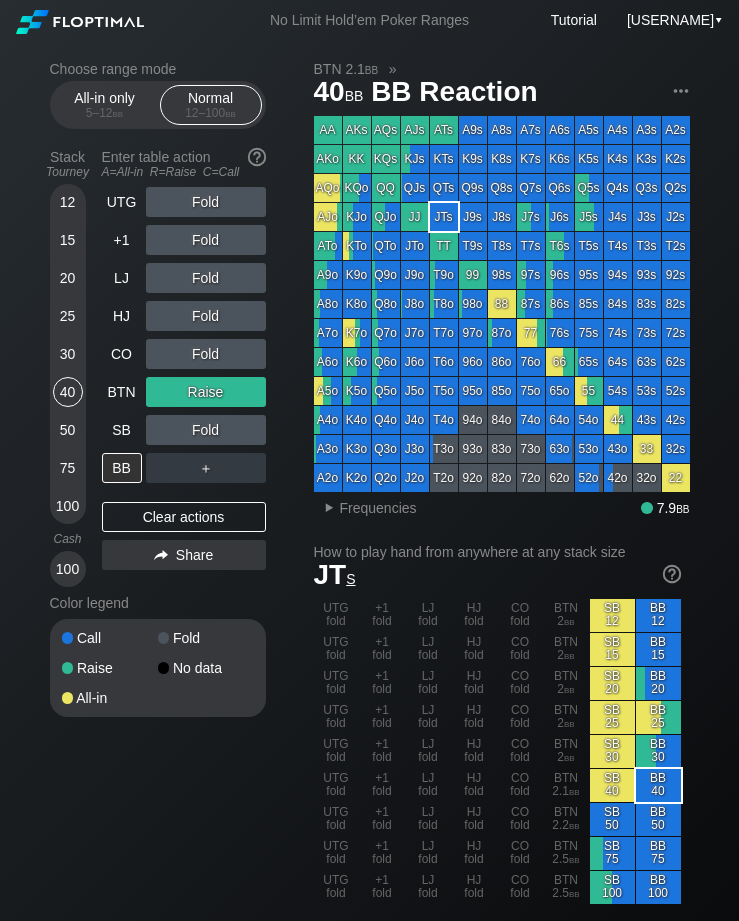 click on "25" at bounding box center (68, 316) 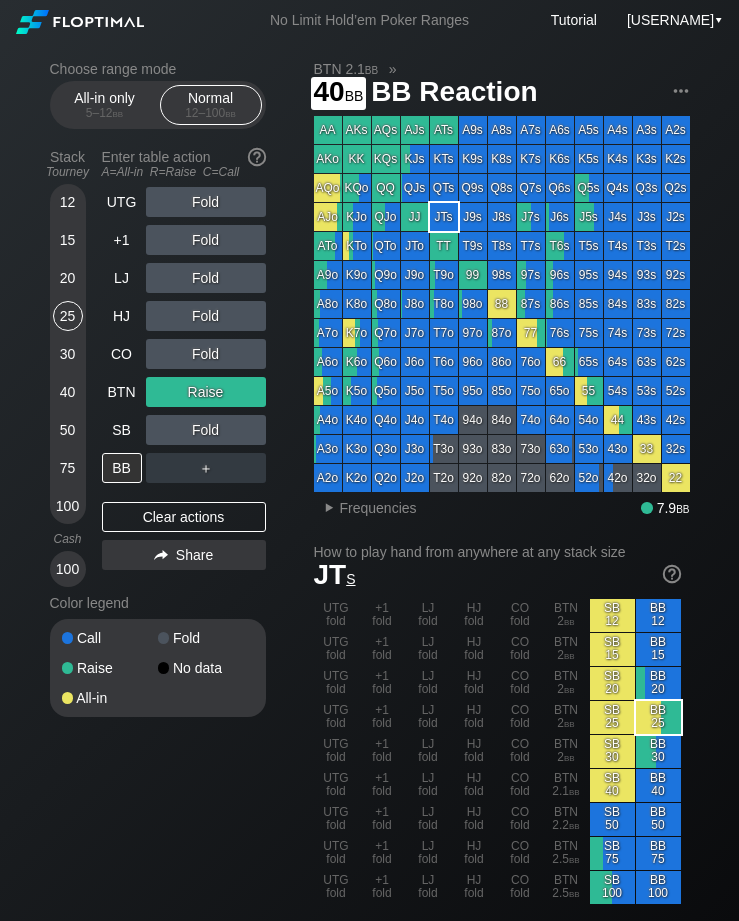 click on "40" at bounding box center (68, 392) 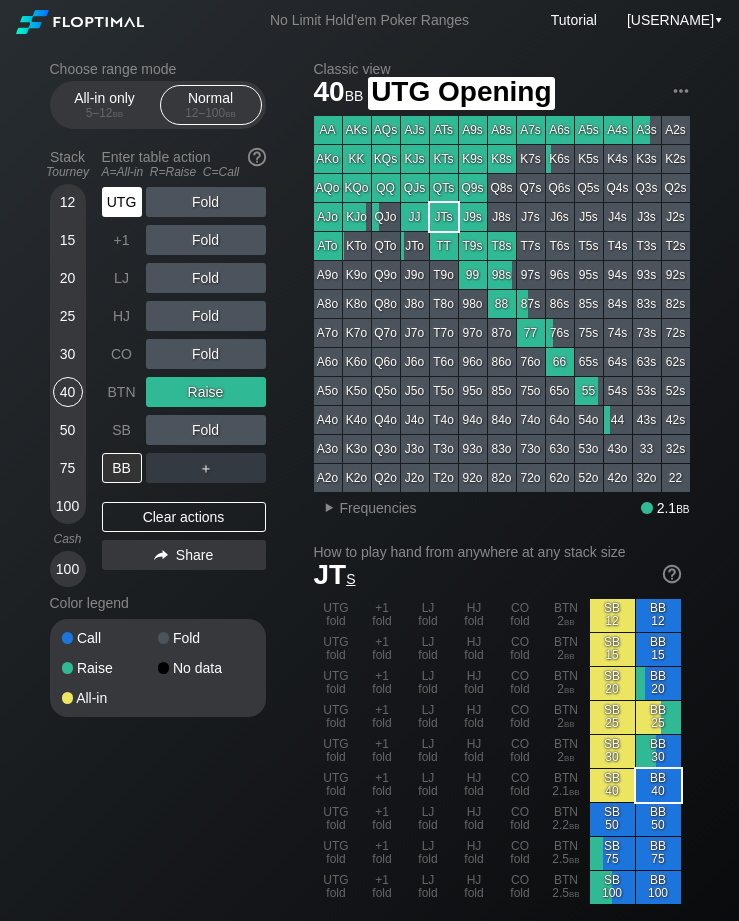 click on "UTG" at bounding box center (122, 202) 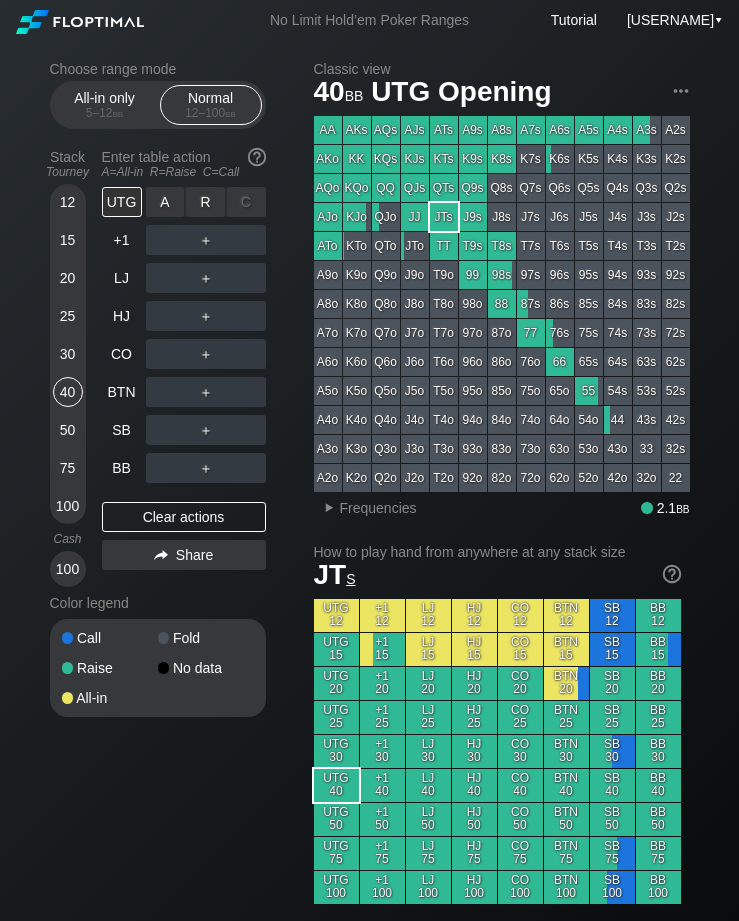 click on "R ✕" at bounding box center (205, 202) 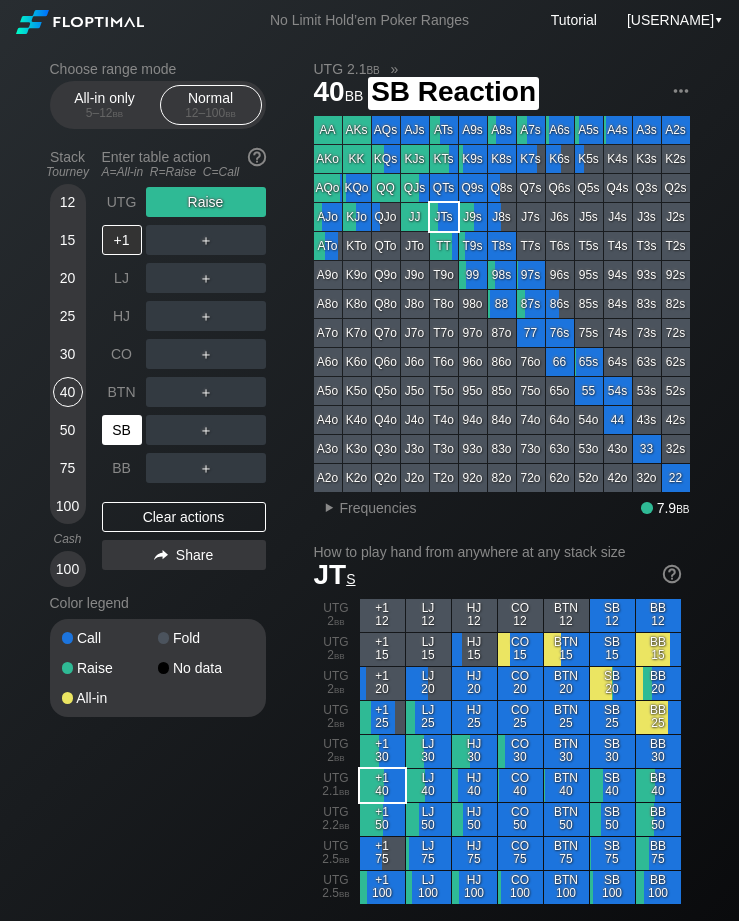 click on "SB" at bounding box center (124, 430) 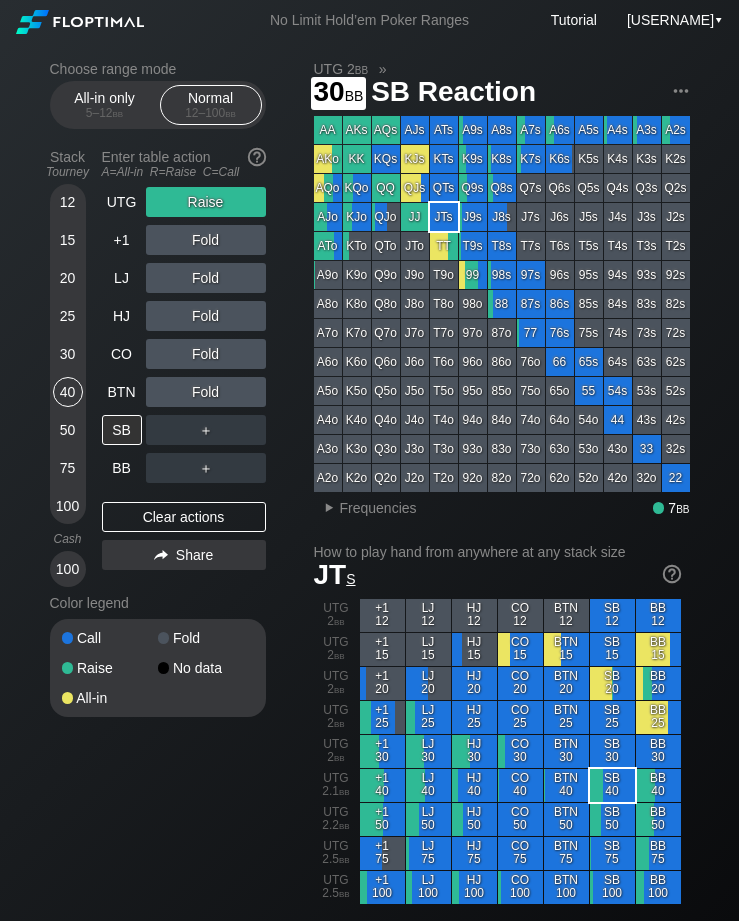 click on "30" at bounding box center [68, 354] 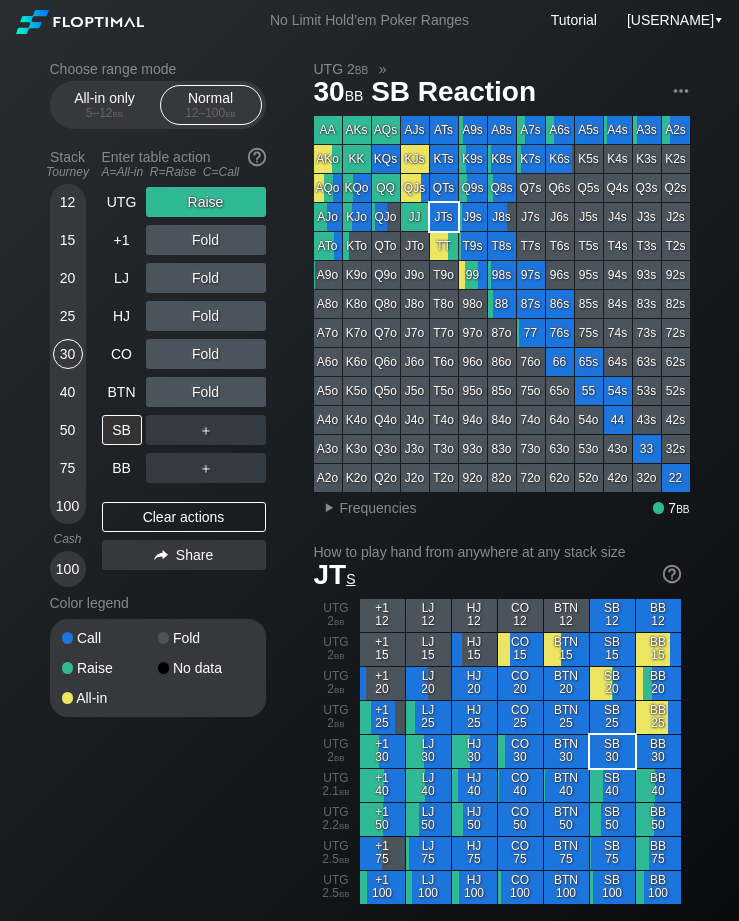 click on "UTG" at bounding box center [122, 202] 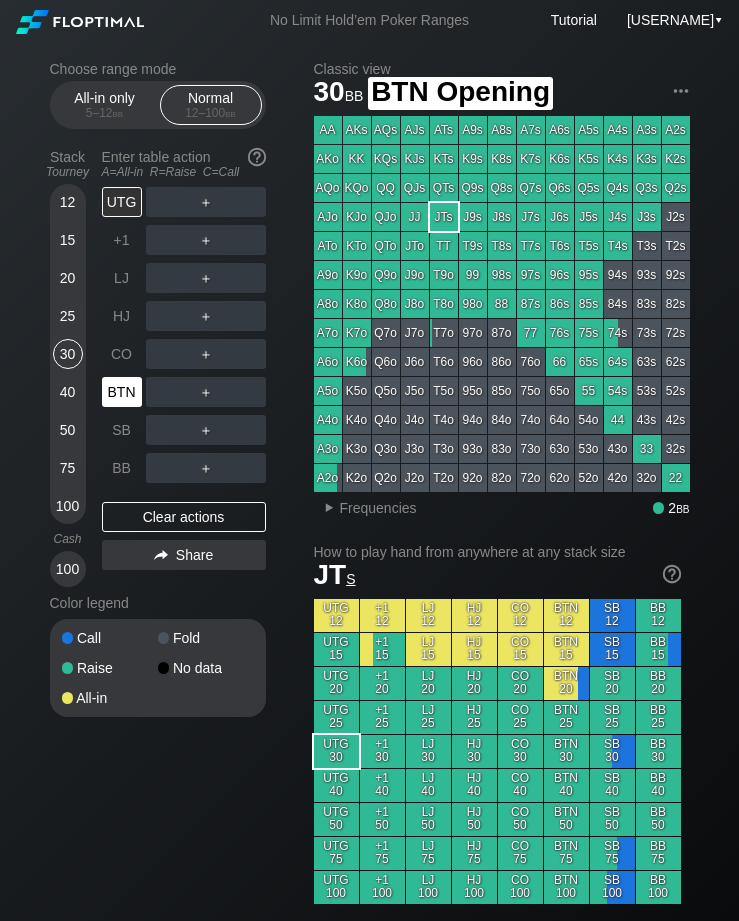 click on "BTN" at bounding box center (122, 392) 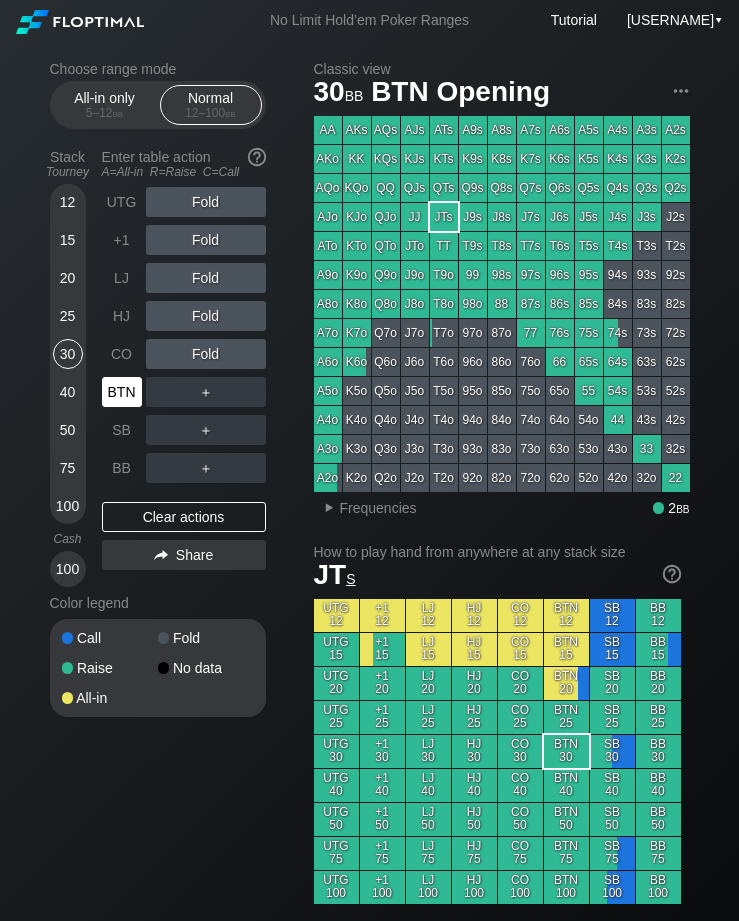 click on "25" at bounding box center [68, 316] 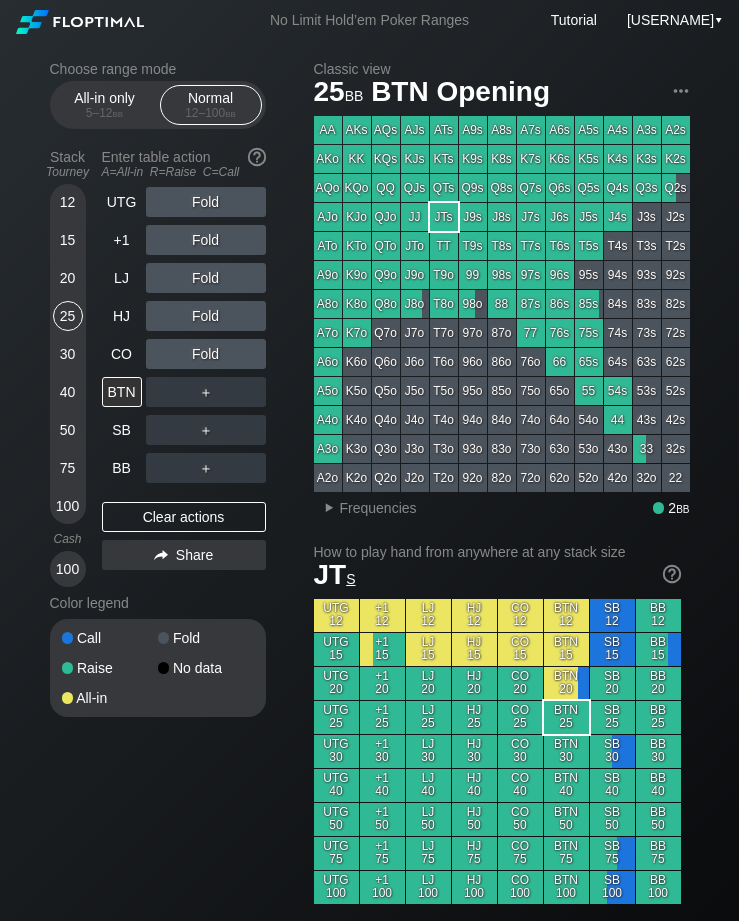 click on "UTG" at bounding box center [122, 202] 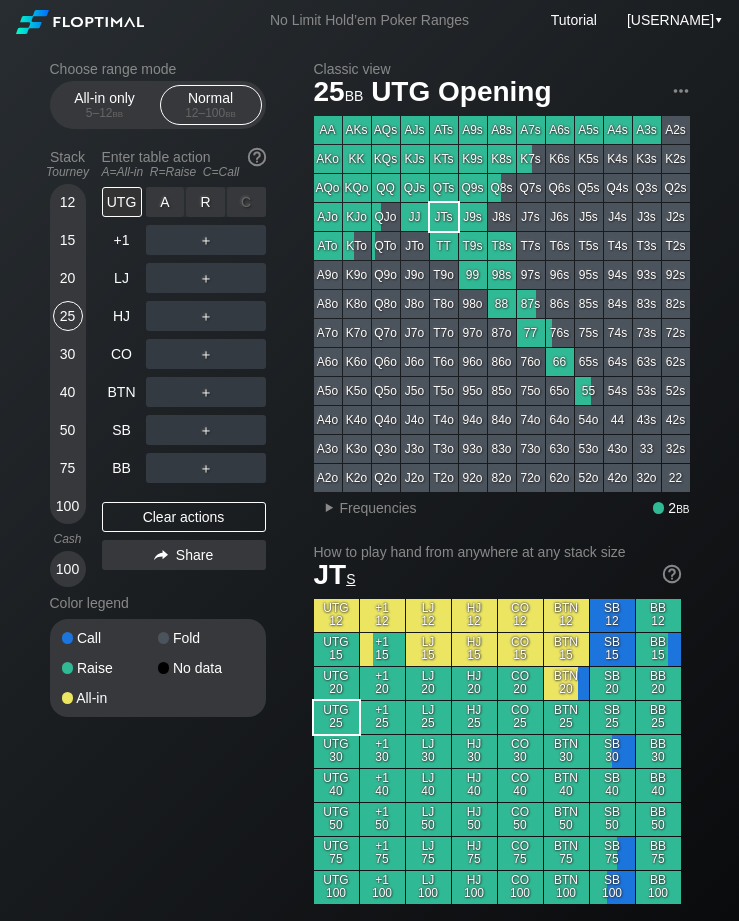 click on "R ✕" at bounding box center [205, 202] 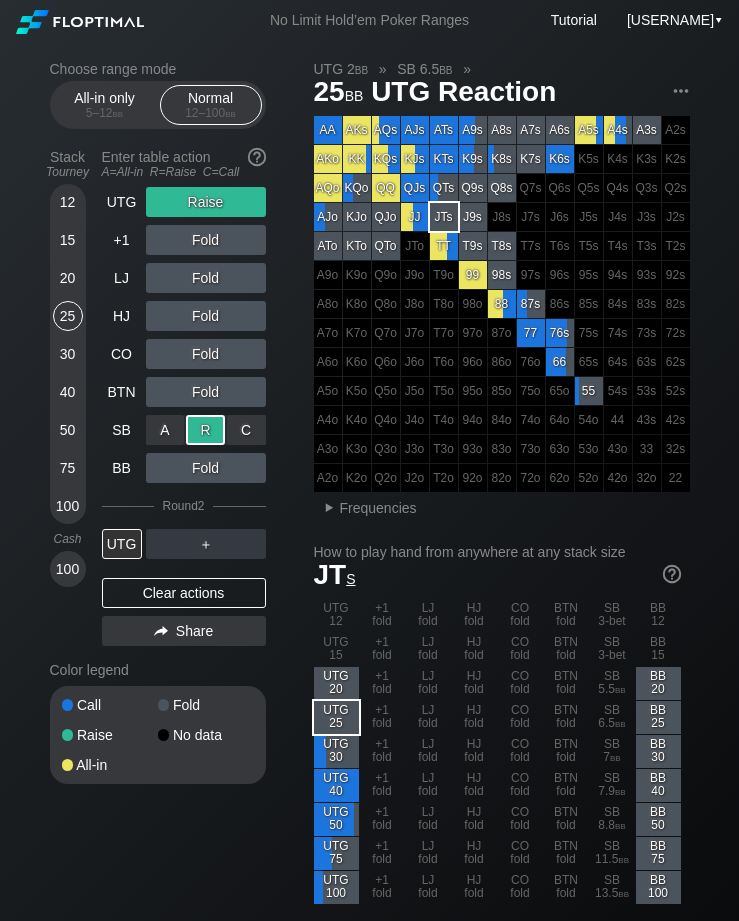 click on "UTG" at bounding box center (122, 202) 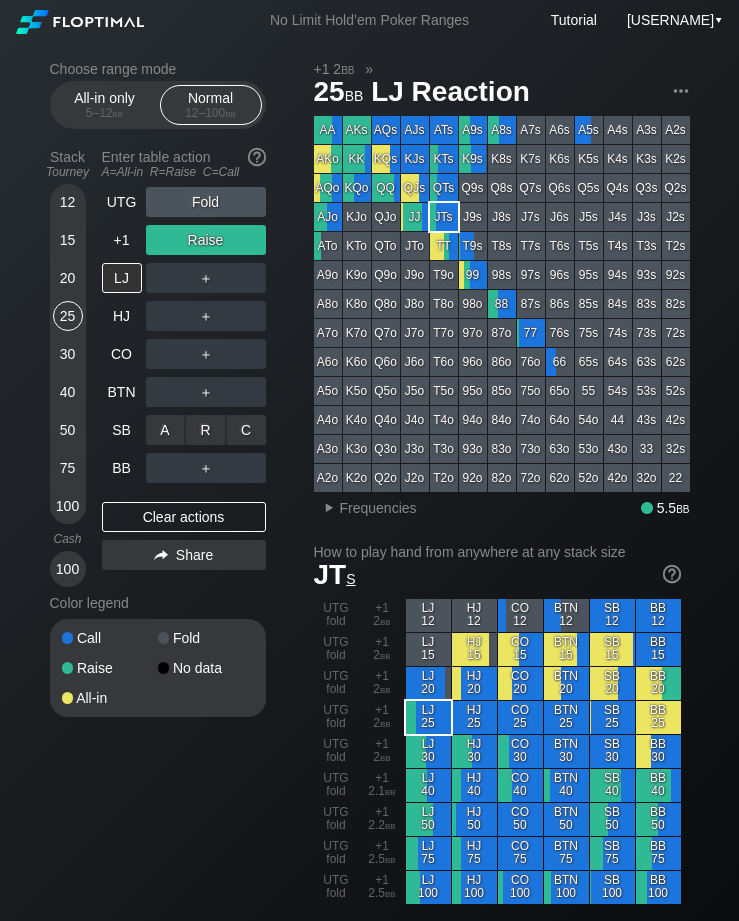 click on "R ✕" at bounding box center [205, 430] 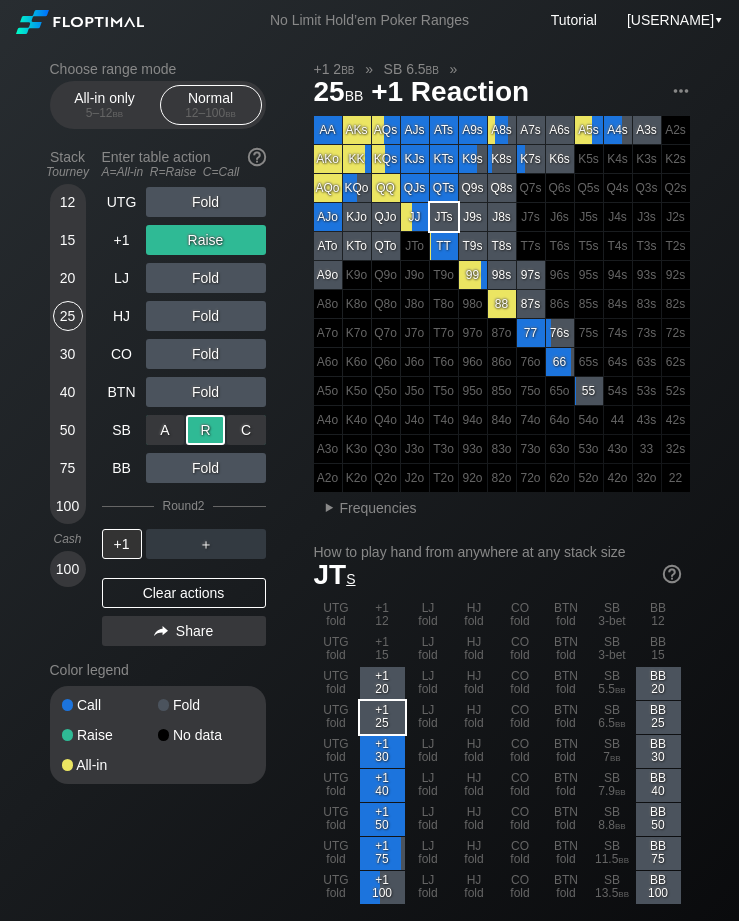 click on "+1" at bounding box center (122, 240) 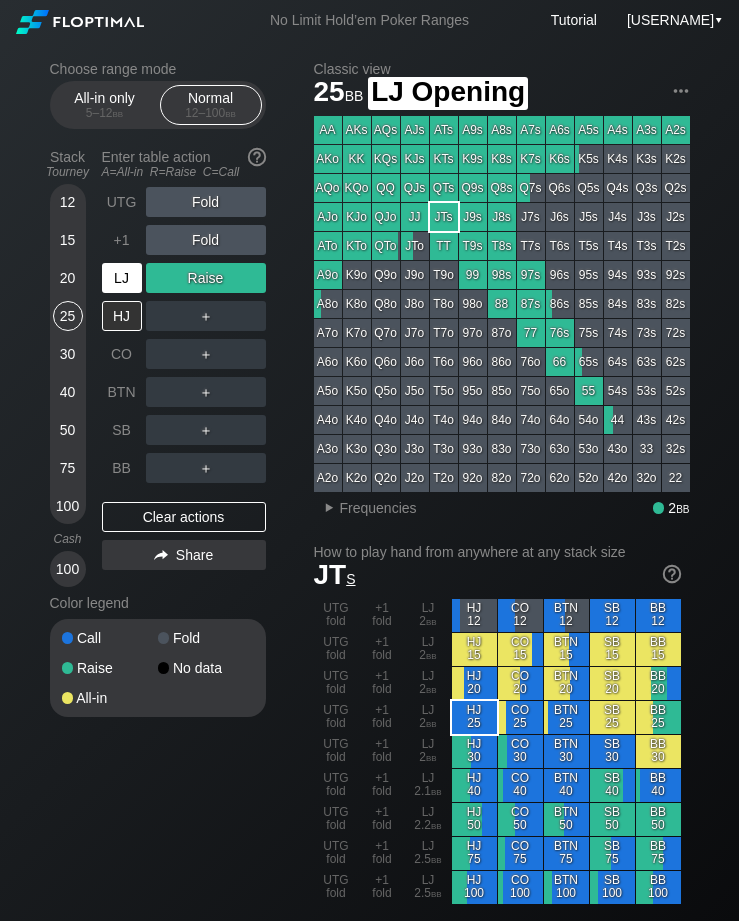 click on "LJ" at bounding box center (122, 278) 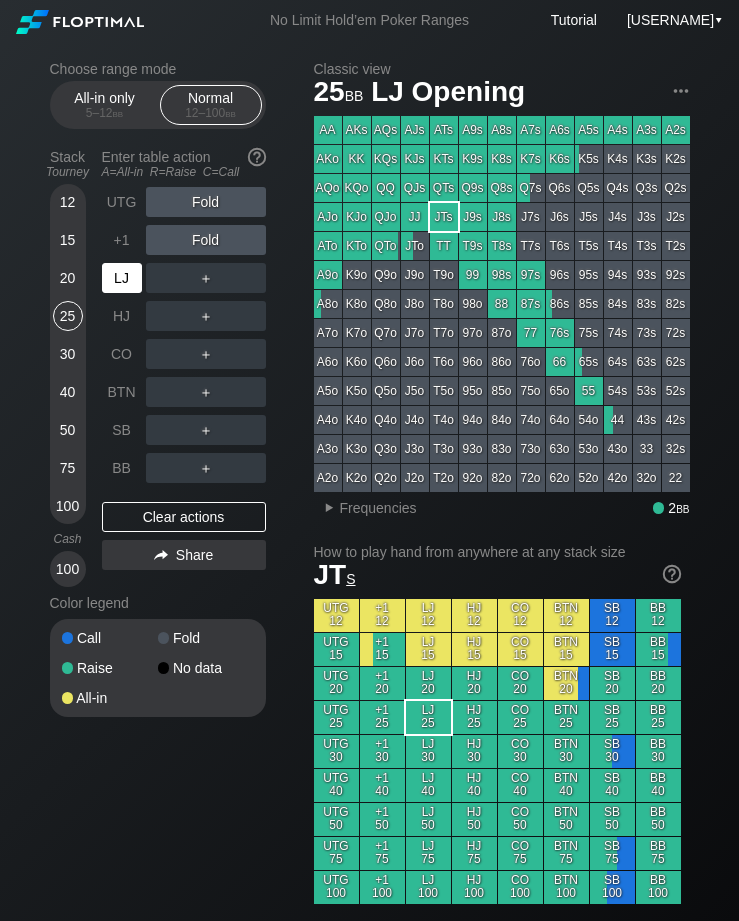 click on "LJ" at bounding box center [122, 278] 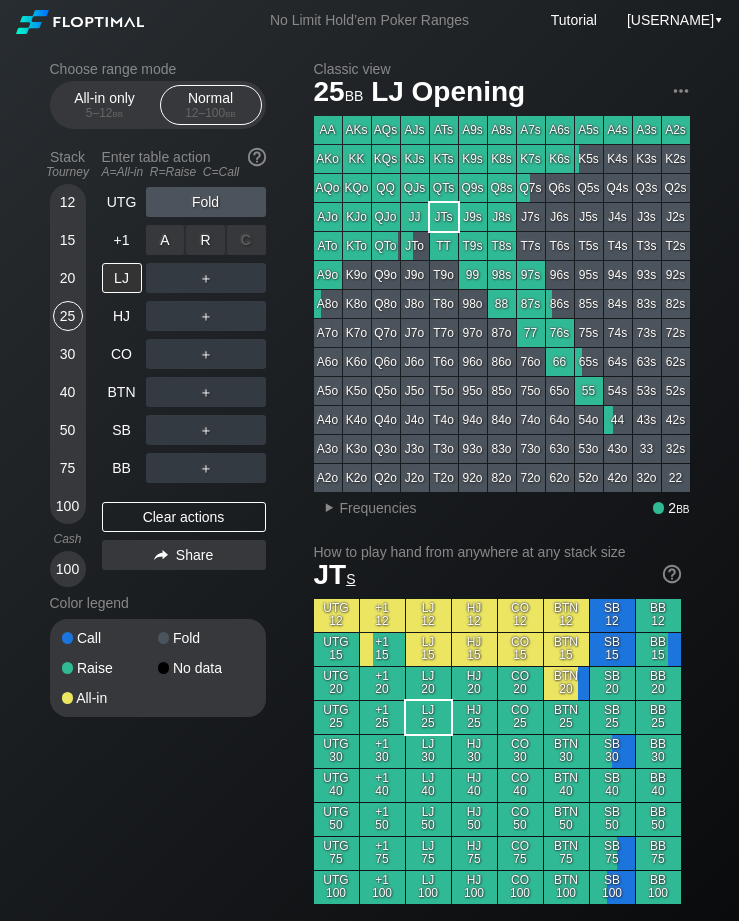 click on "R ✕" at bounding box center (205, 240) 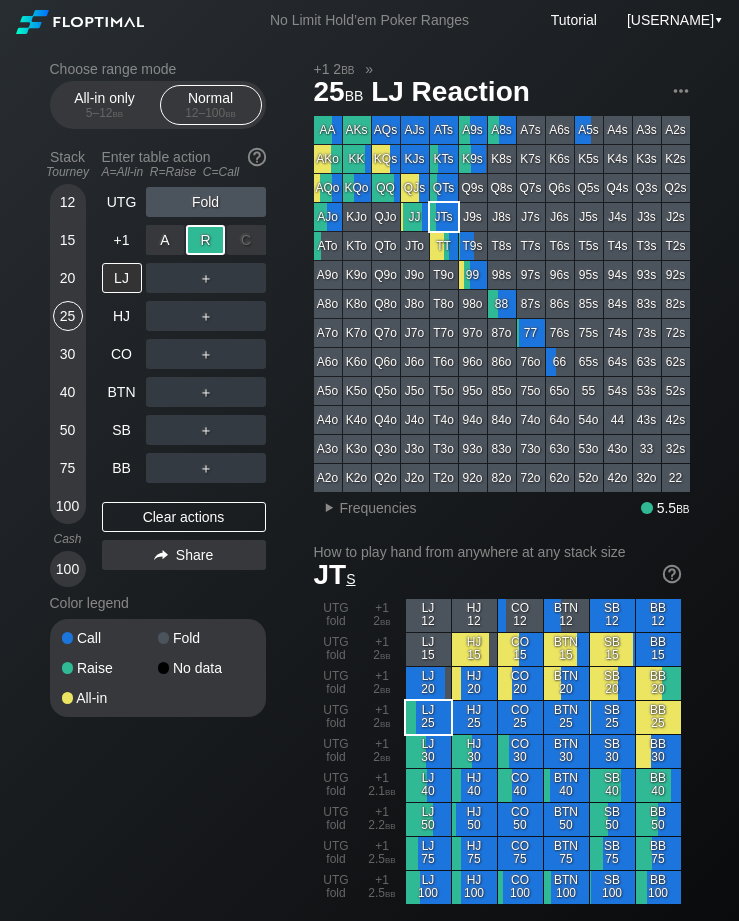 click on "20" at bounding box center [68, 278] 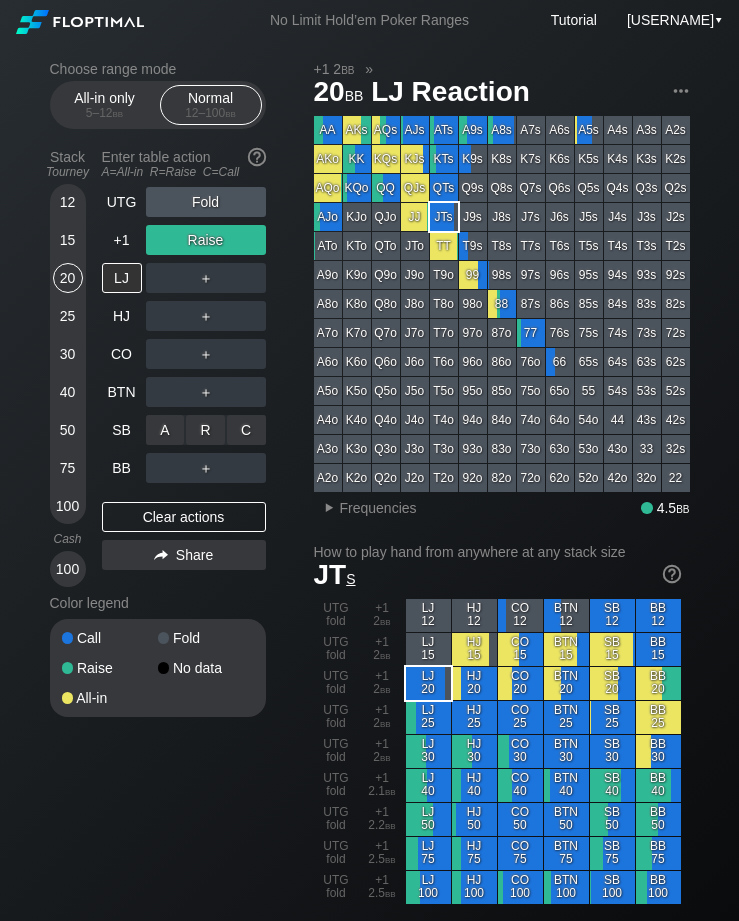 click on "C ✕" at bounding box center (246, 430) 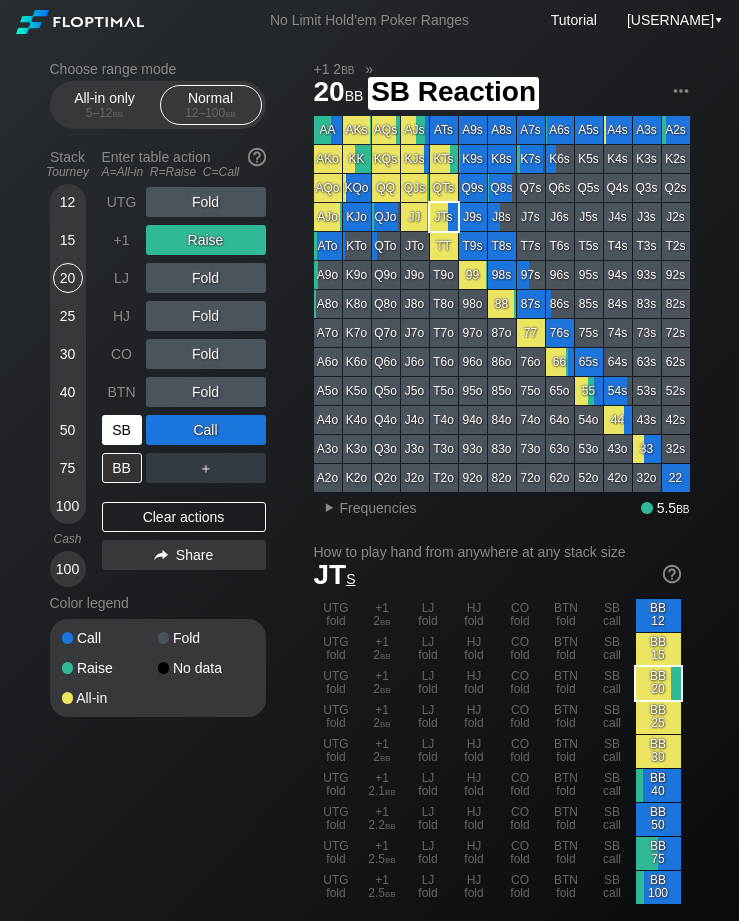 click on "SB" at bounding box center (122, 430) 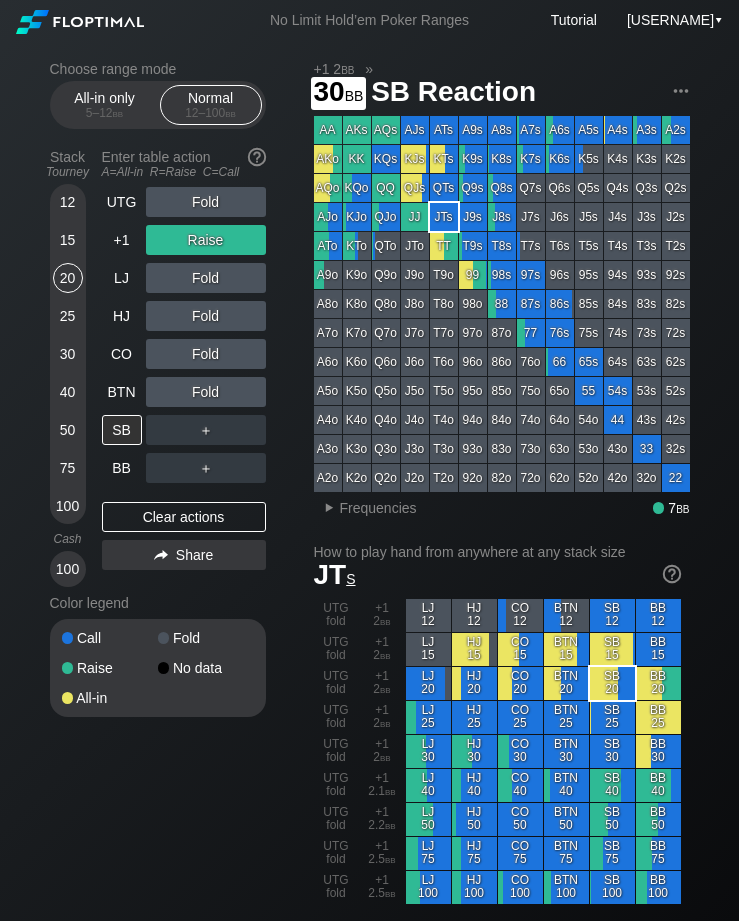 click on "30" at bounding box center (68, 354) 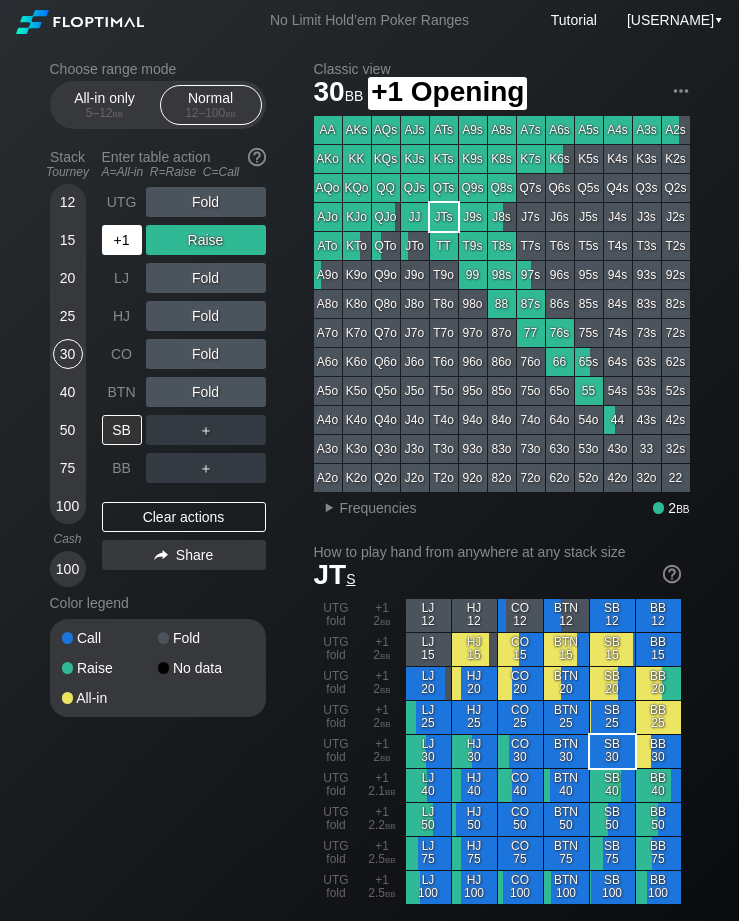 click on "+1" at bounding box center (122, 240) 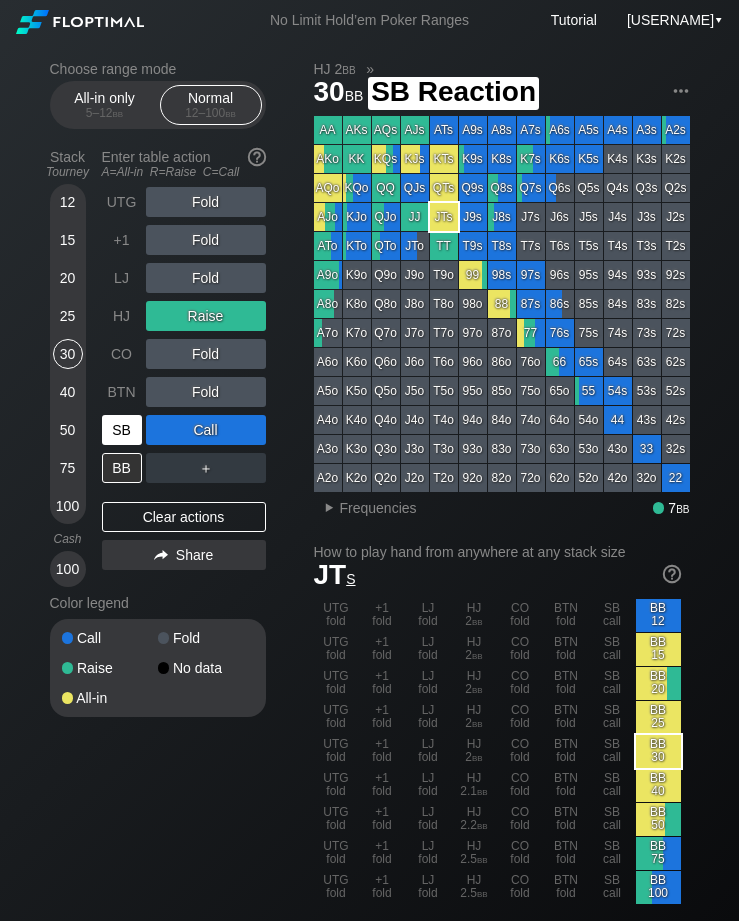 click on "SB" at bounding box center [122, 430] 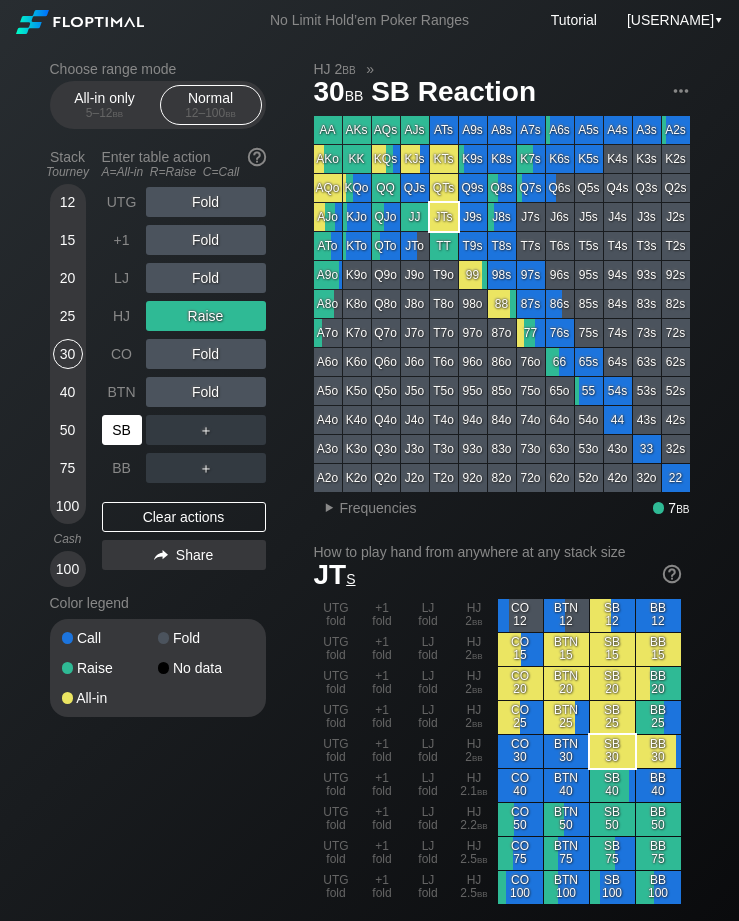 click on "SB" at bounding box center [122, 430] 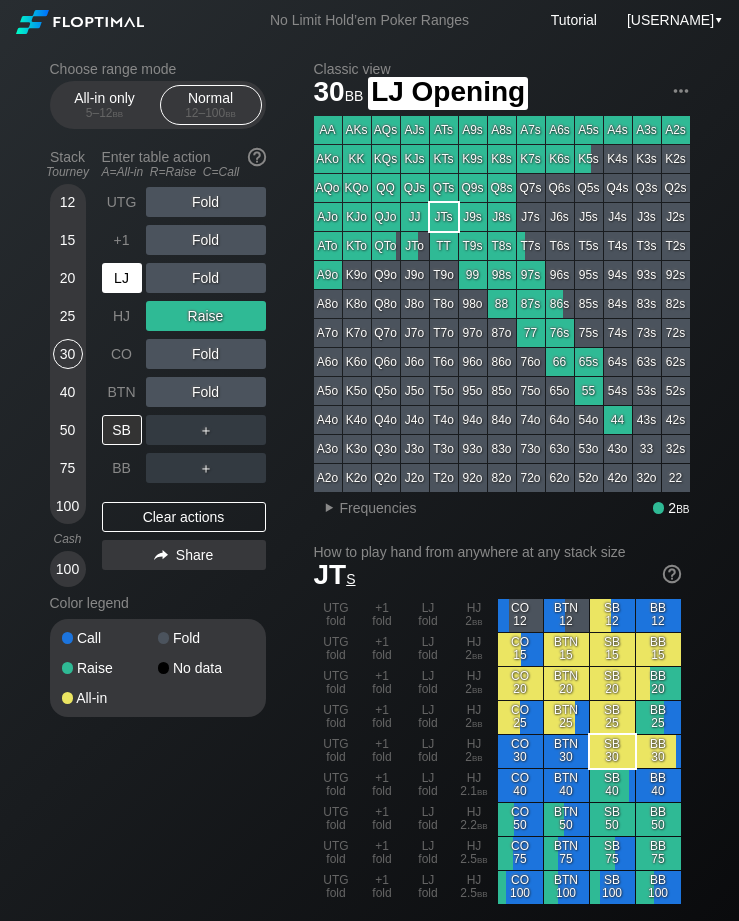 click on "LJ" at bounding box center [122, 278] 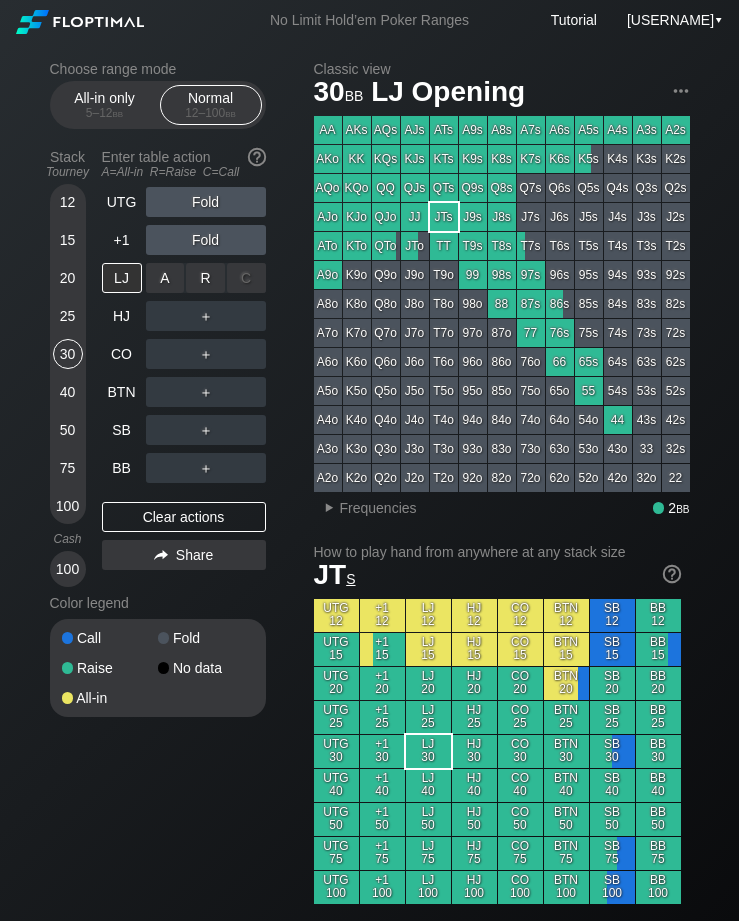 click on "R ✕" at bounding box center [205, 278] 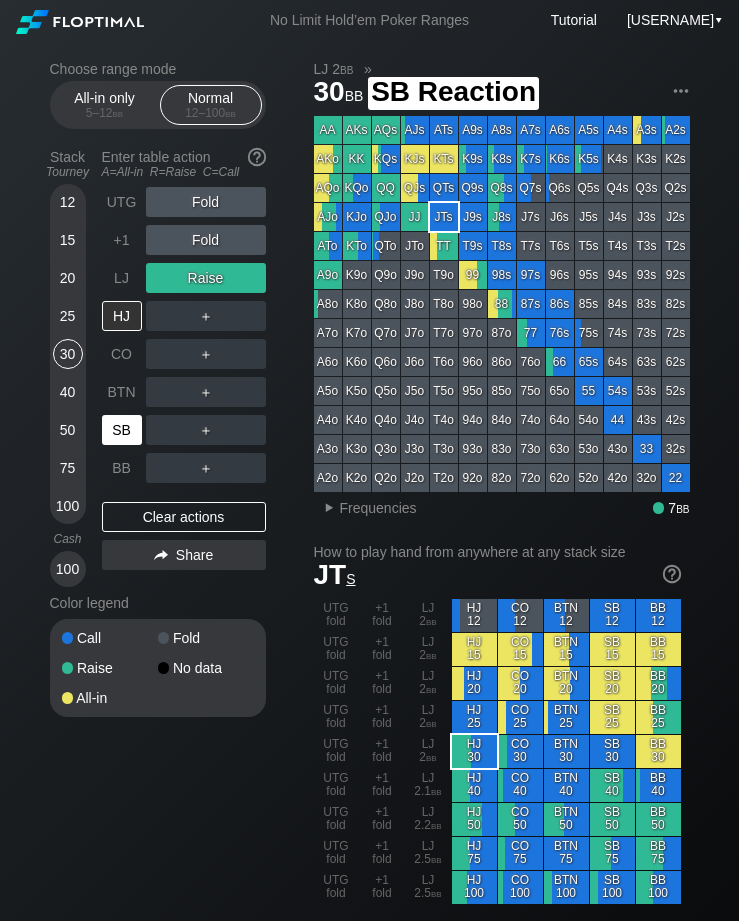 click on "SB" at bounding box center [122, 430] 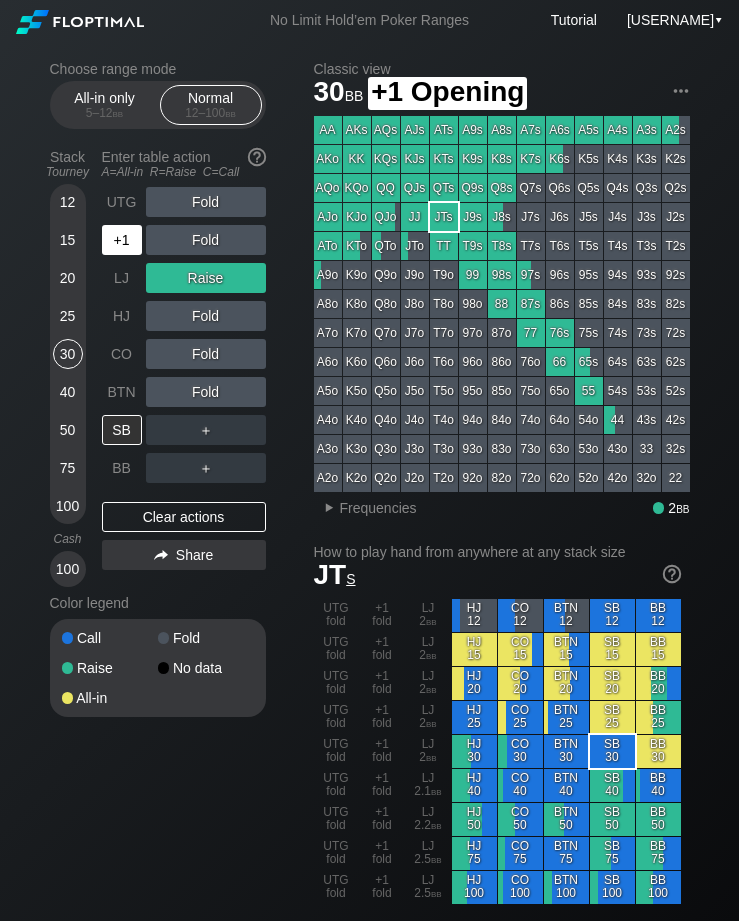 click on "+1" at bounding box center [122, 240] 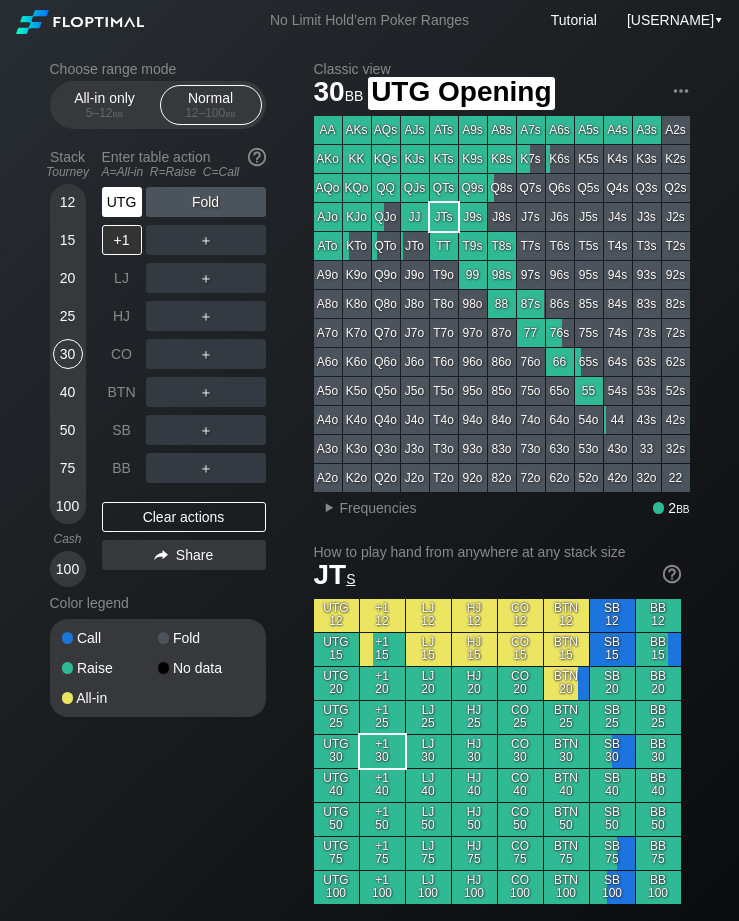 click on "UTG" at bounding box center [122, 202] 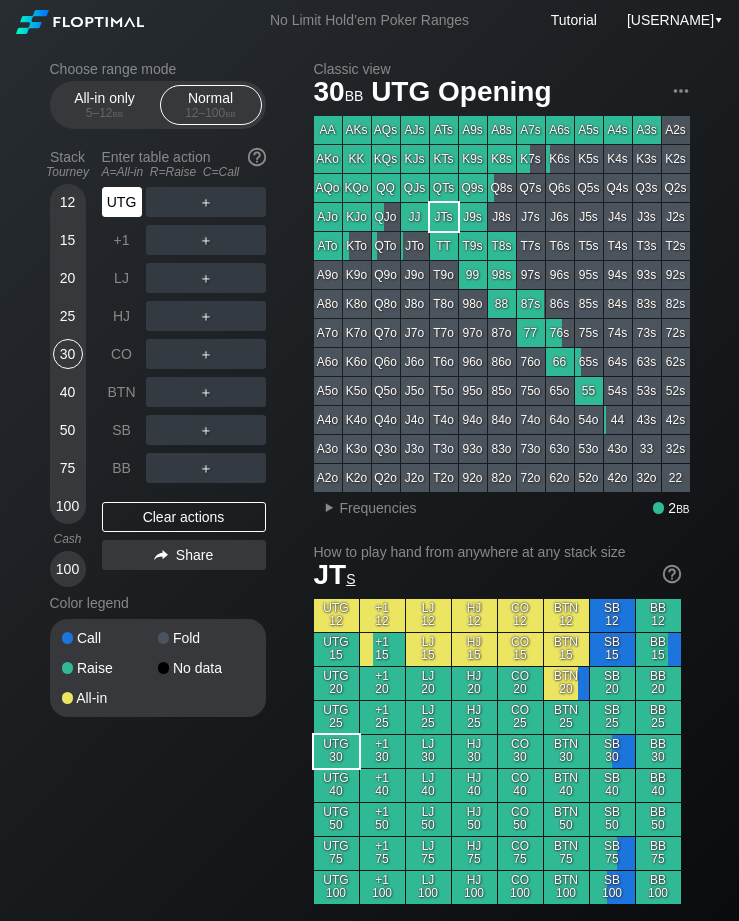 click on "UTG" at bounding box center [122, 202] 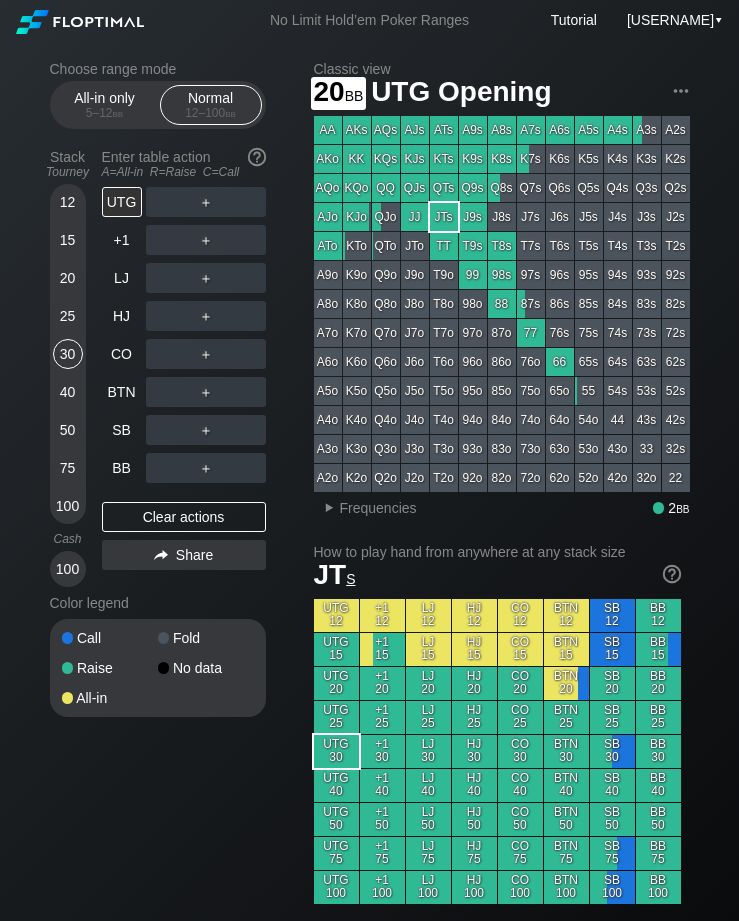 click on "20" at bounding box center [68, 278] 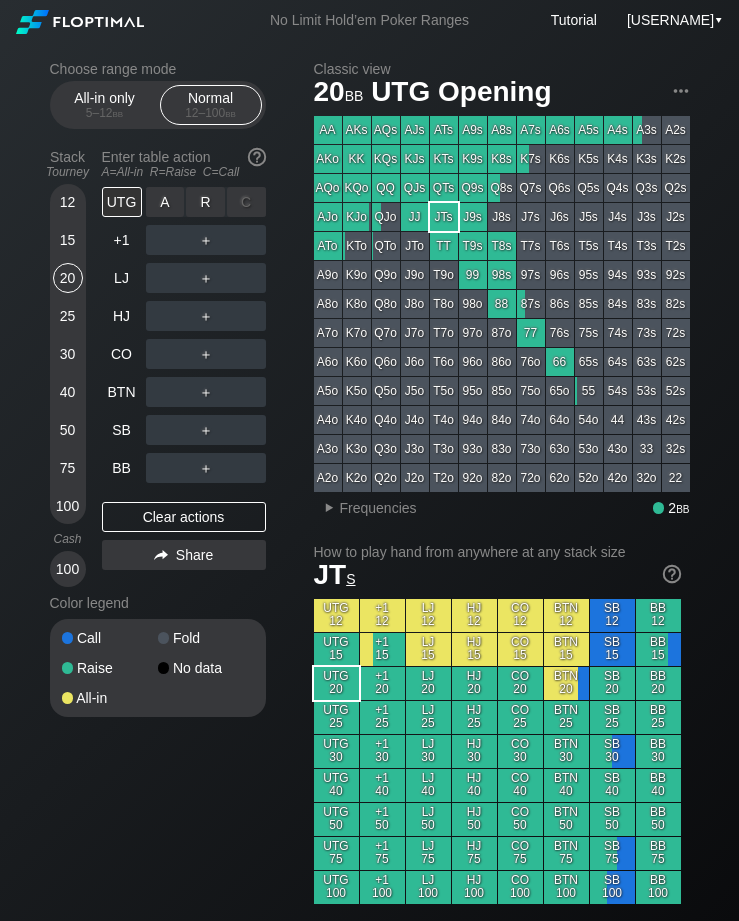 click on "R ✕" at bounding box center (205, 202) 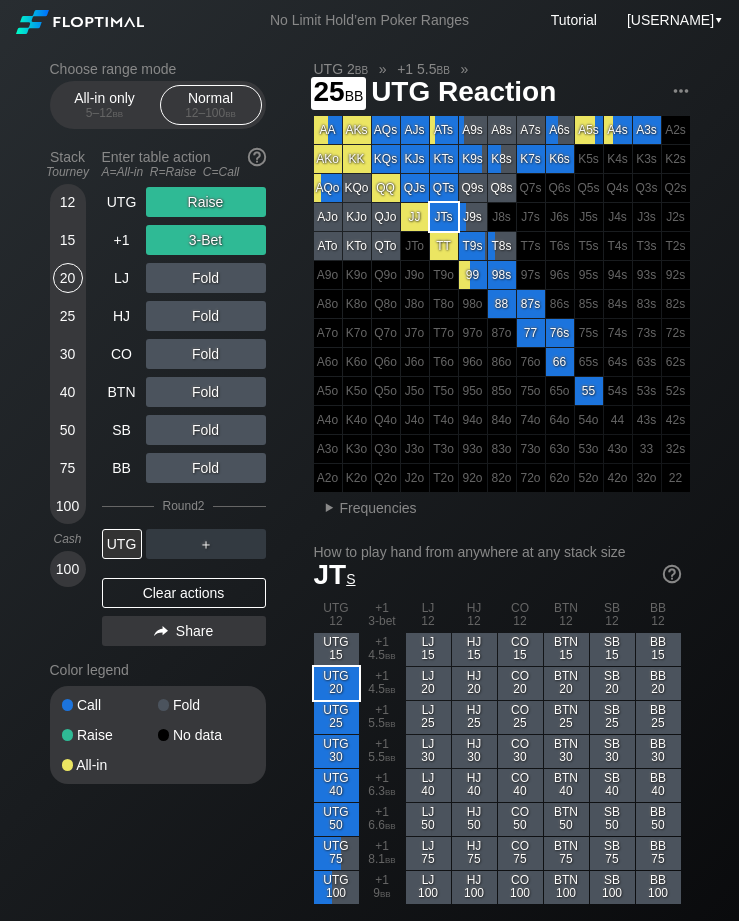 click on "25" at bounding box center [68, 316] 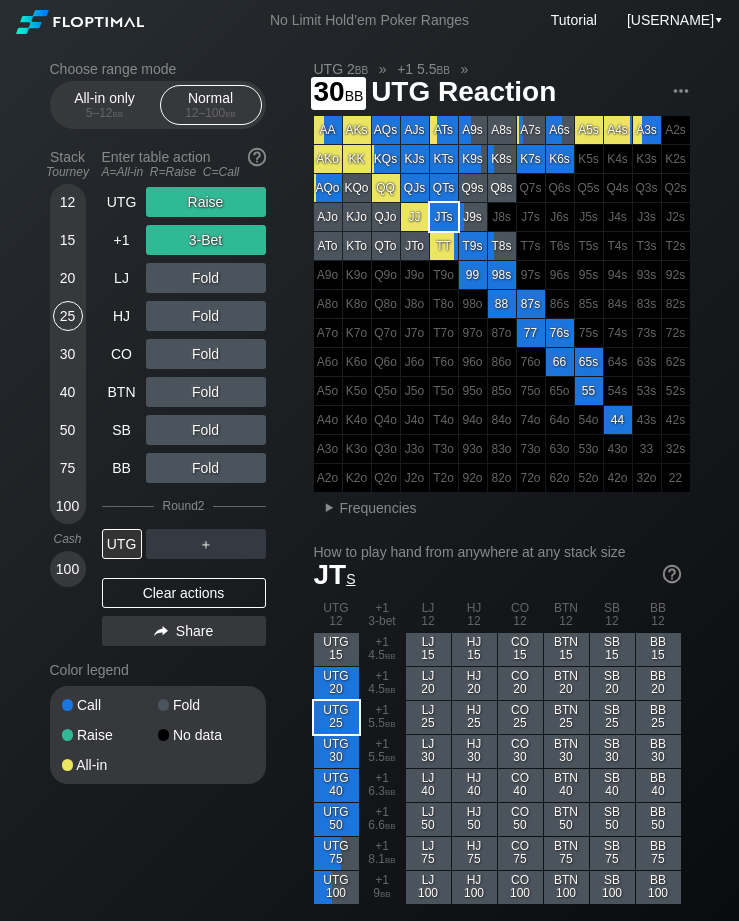 click on "30" at bounding box center [68, 354] 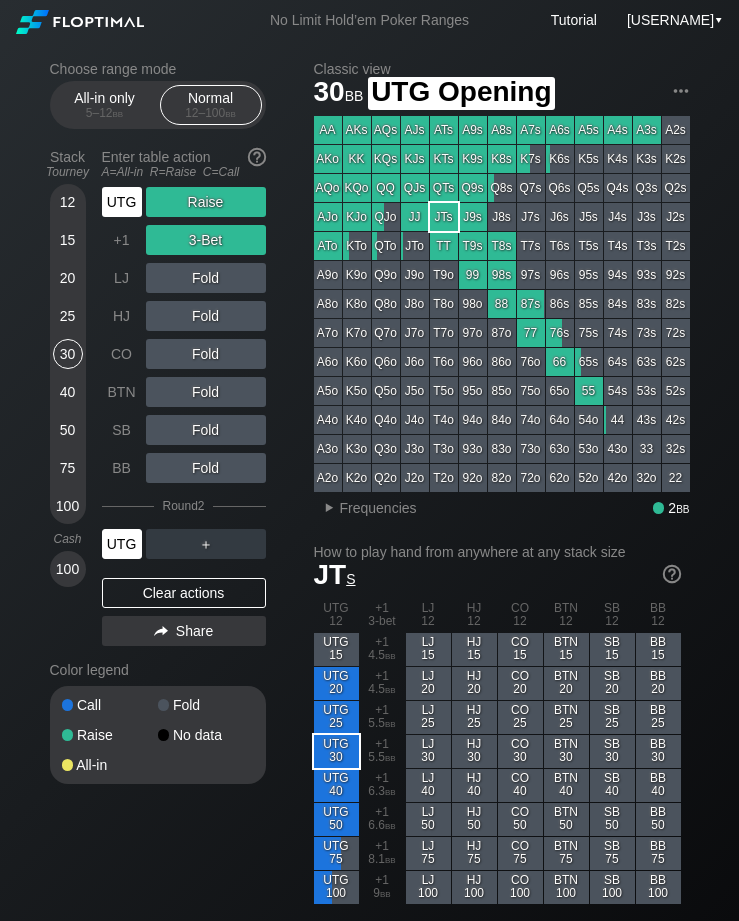 click on "UTG" at bounding box center (122, 202) 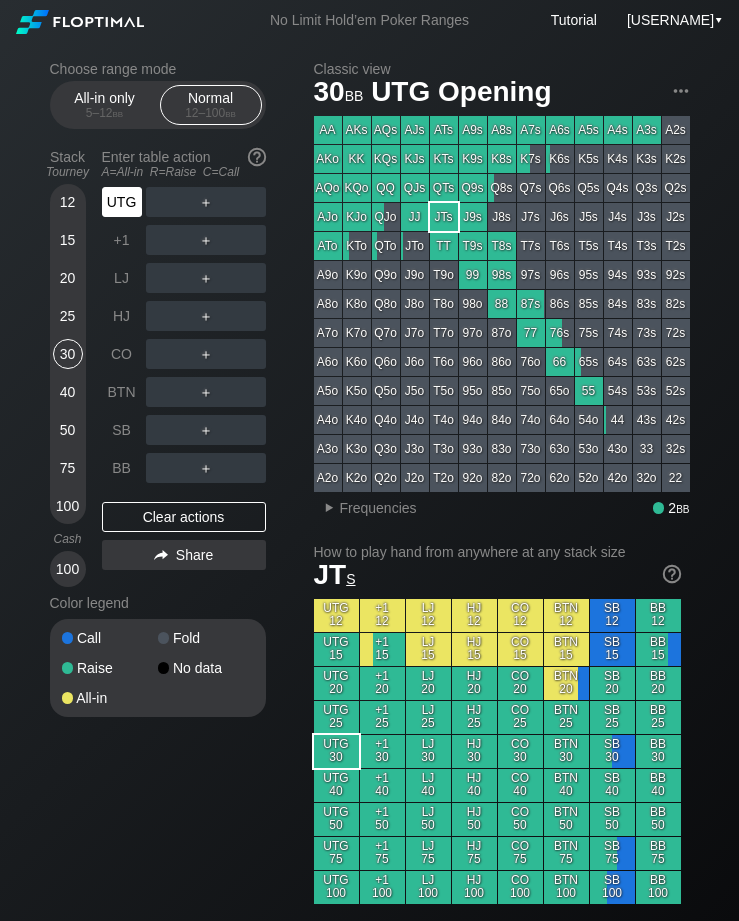 click on "20" at bounding box center [68, 278] 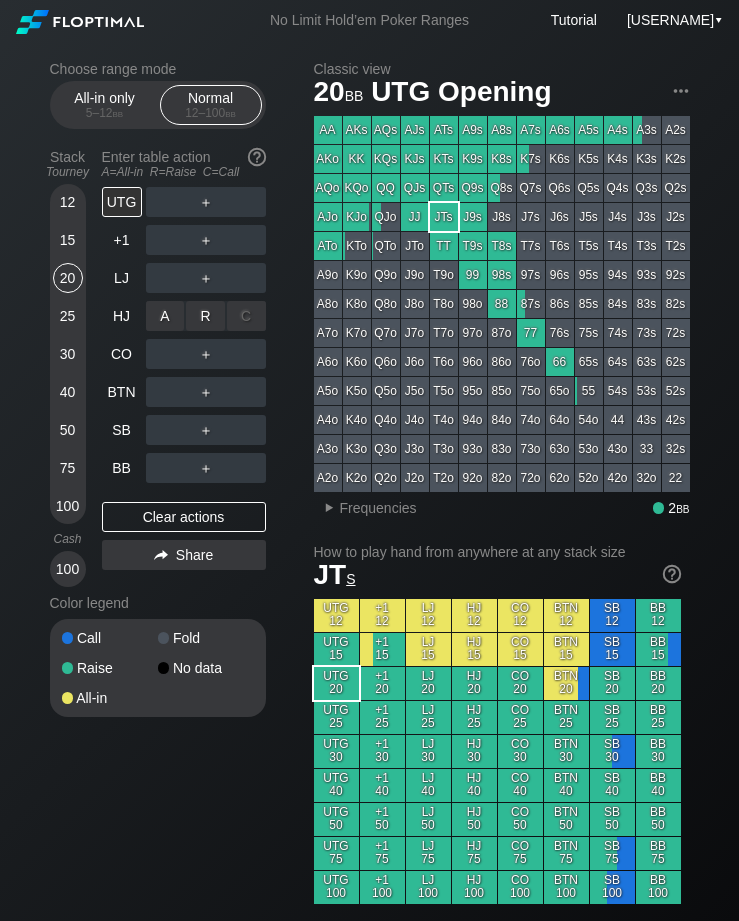 click on "R ✕" at bounding box center (205, 316) 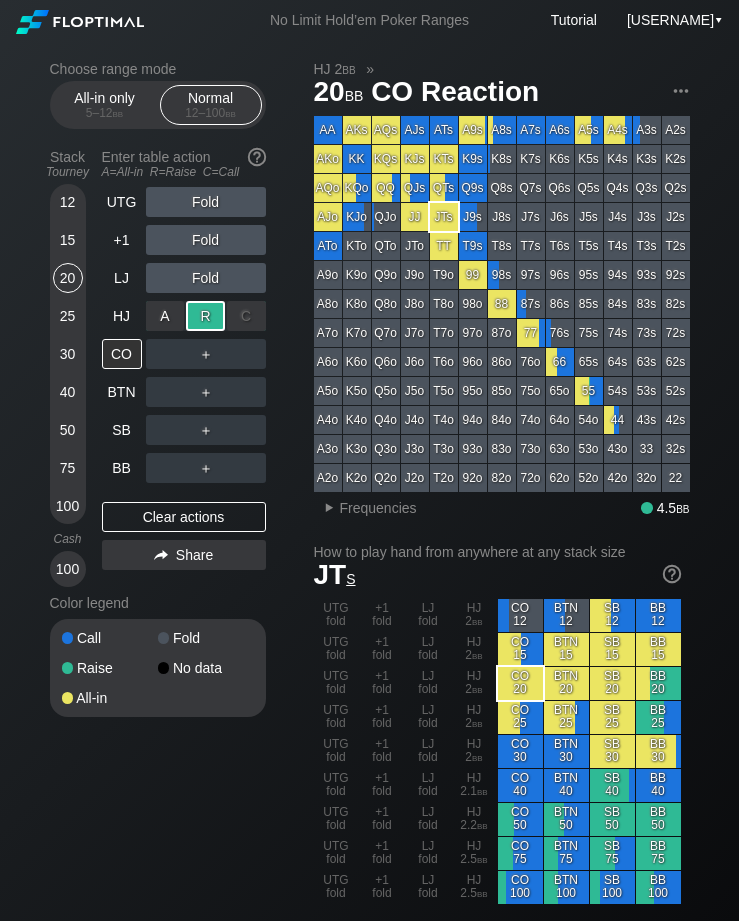 click on "HJ" at bounding box center [122, 316] 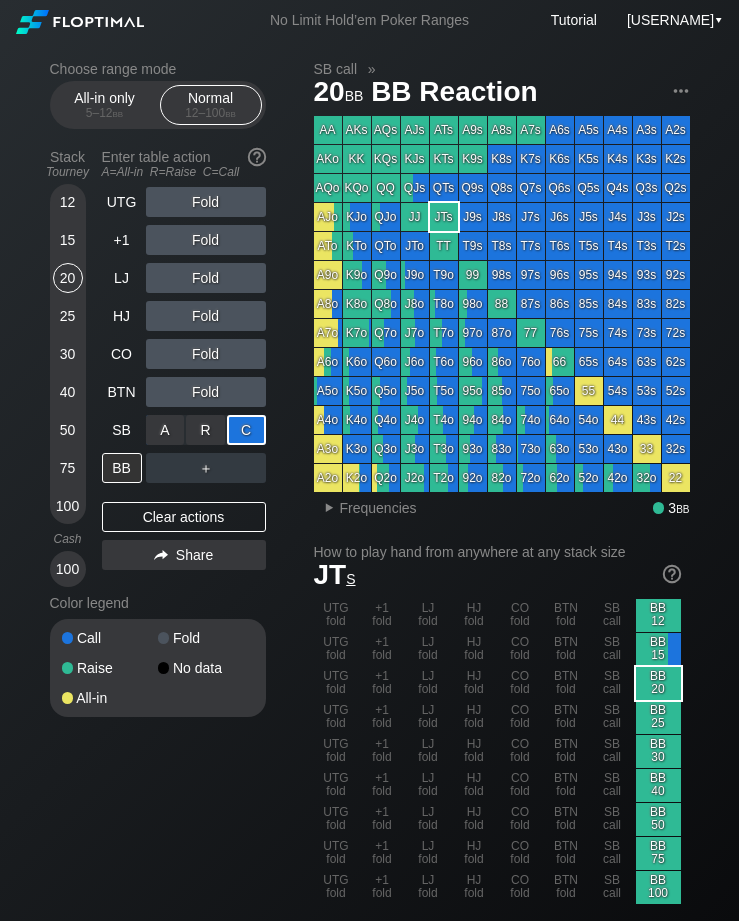 click on "25" at bounding box center [68, 316] 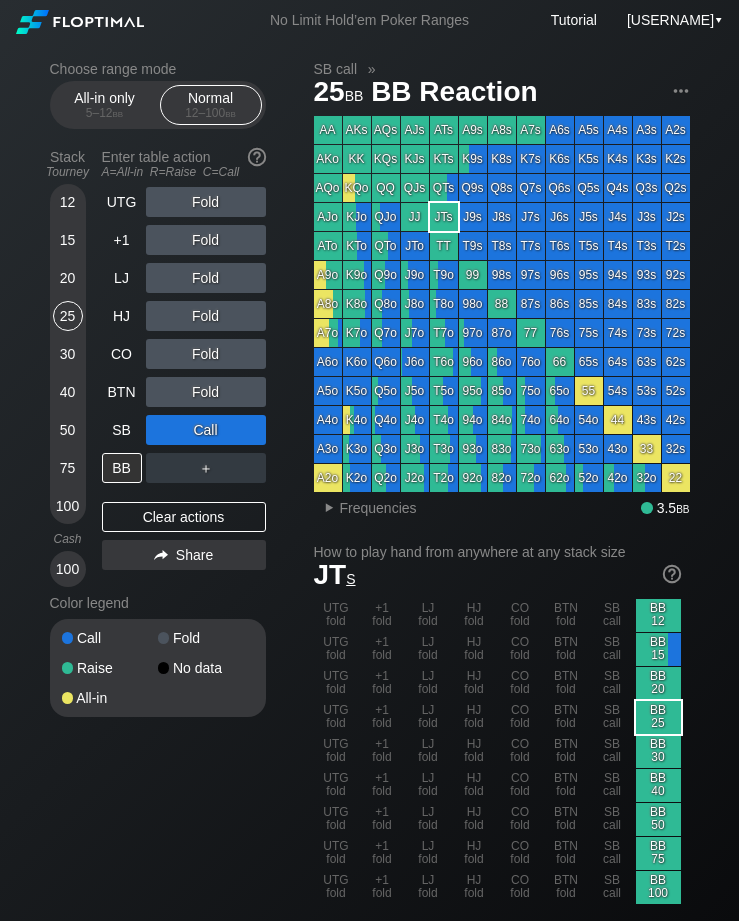 click on "20" at bounding box center [68, 278] 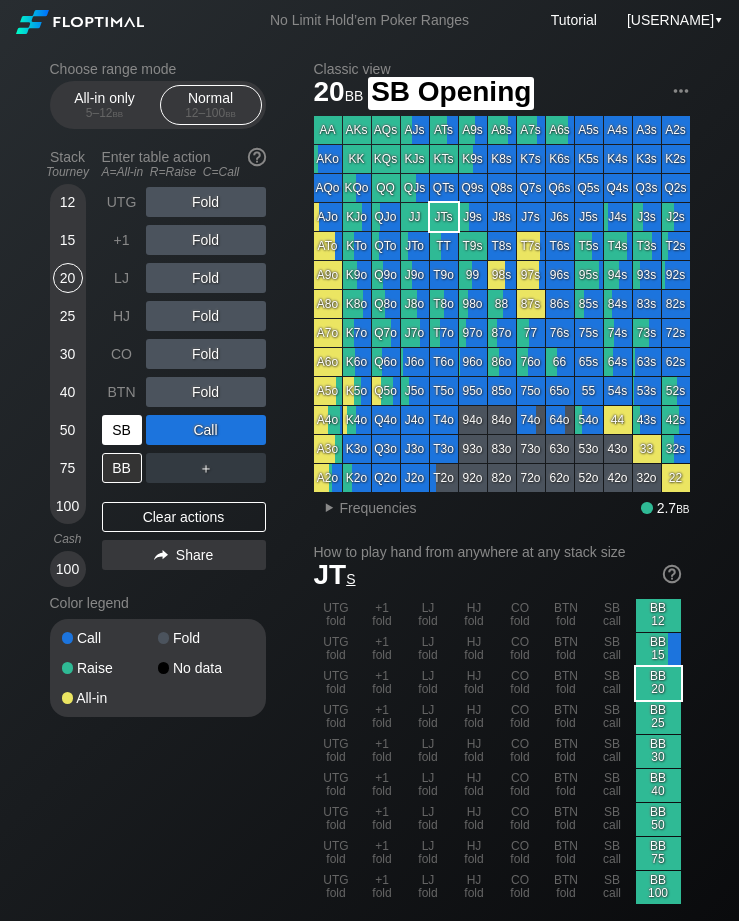 click on "SB" at bounding box center (122, 430) 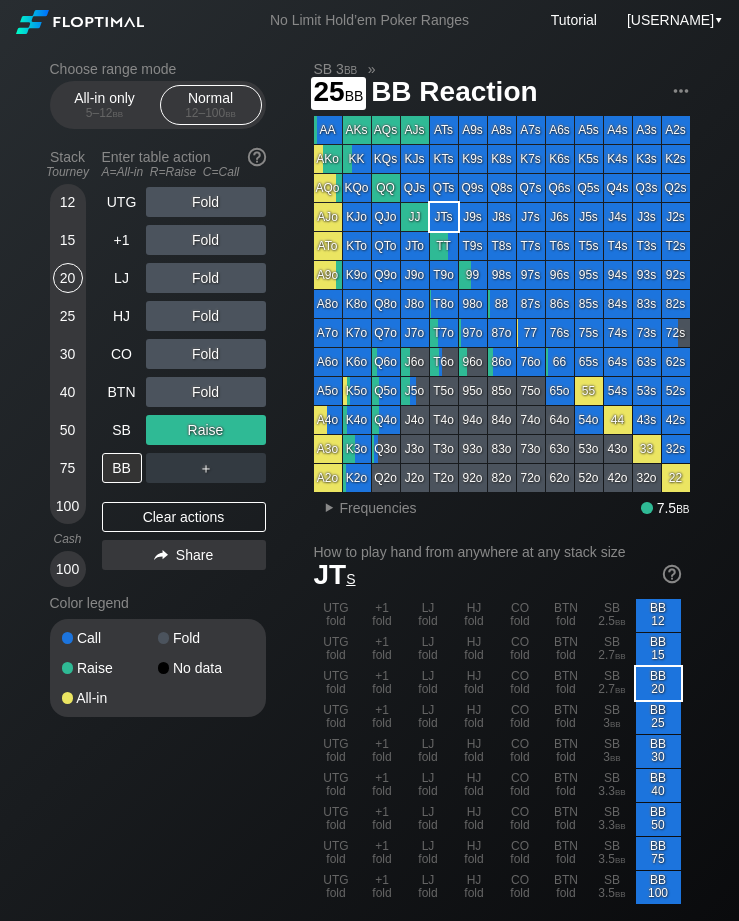 click on "25" at bounding box center [68, 316] 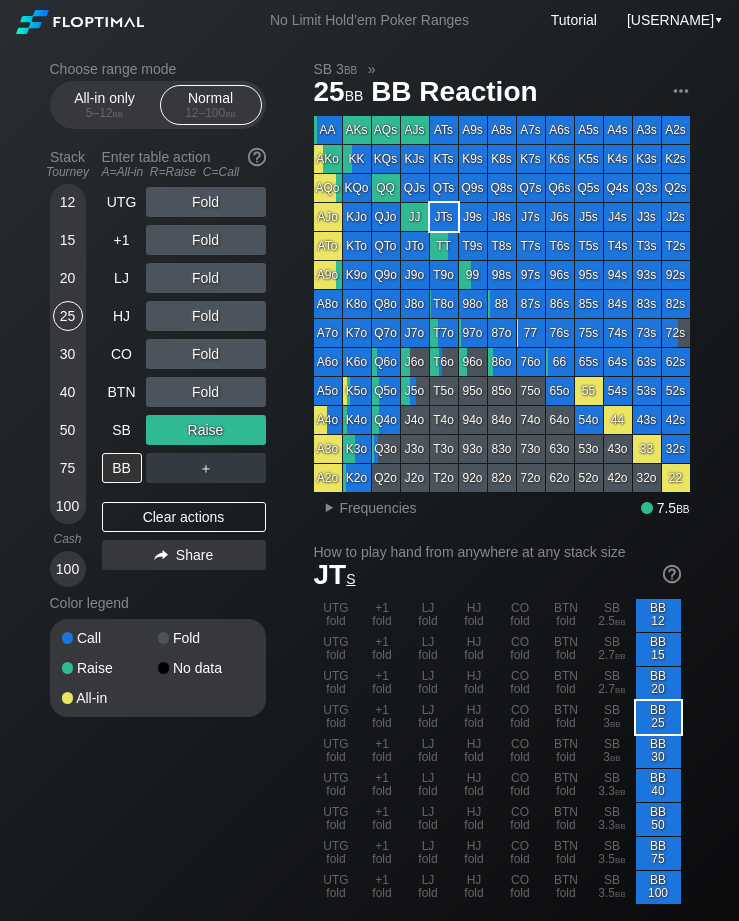 click on "20" at bounding box center [68, 278] 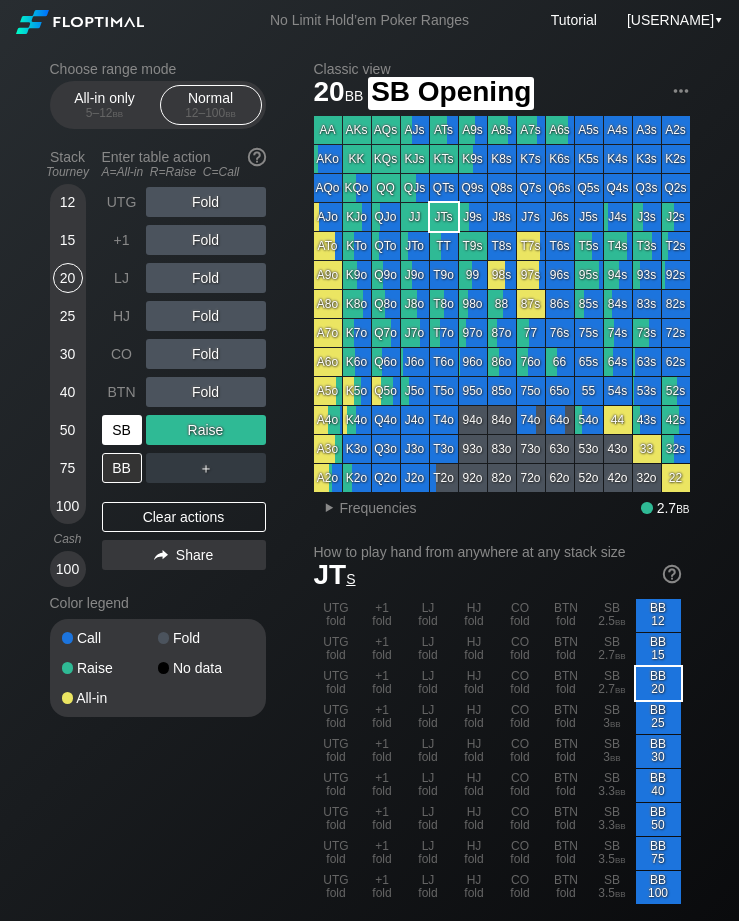 click on "SB" at bounding box center [122, 430] 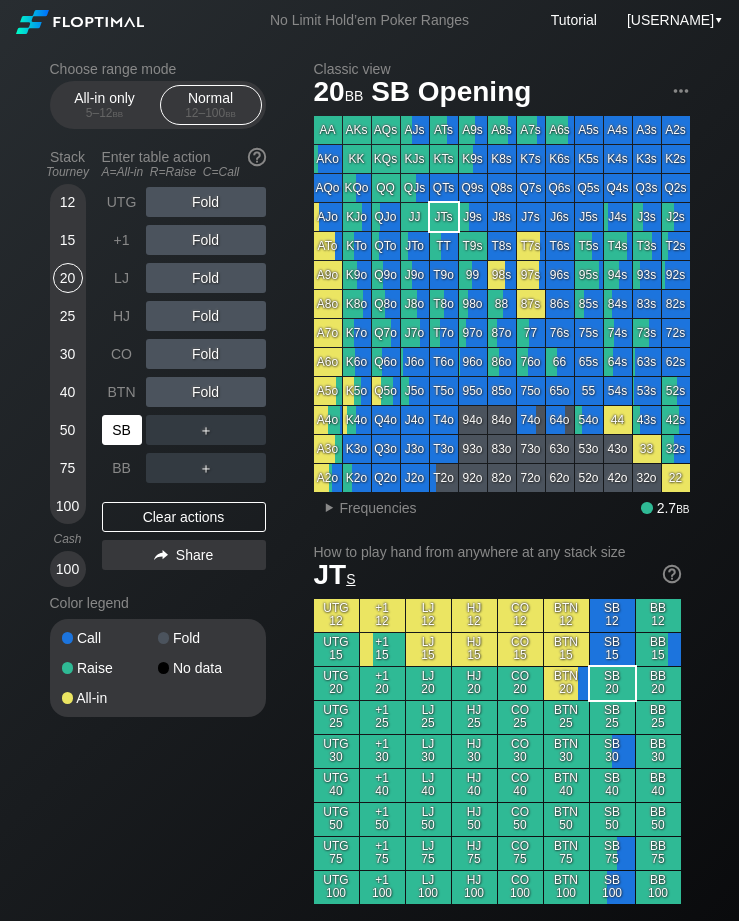click on "SB" at bounding box center (122, 430) 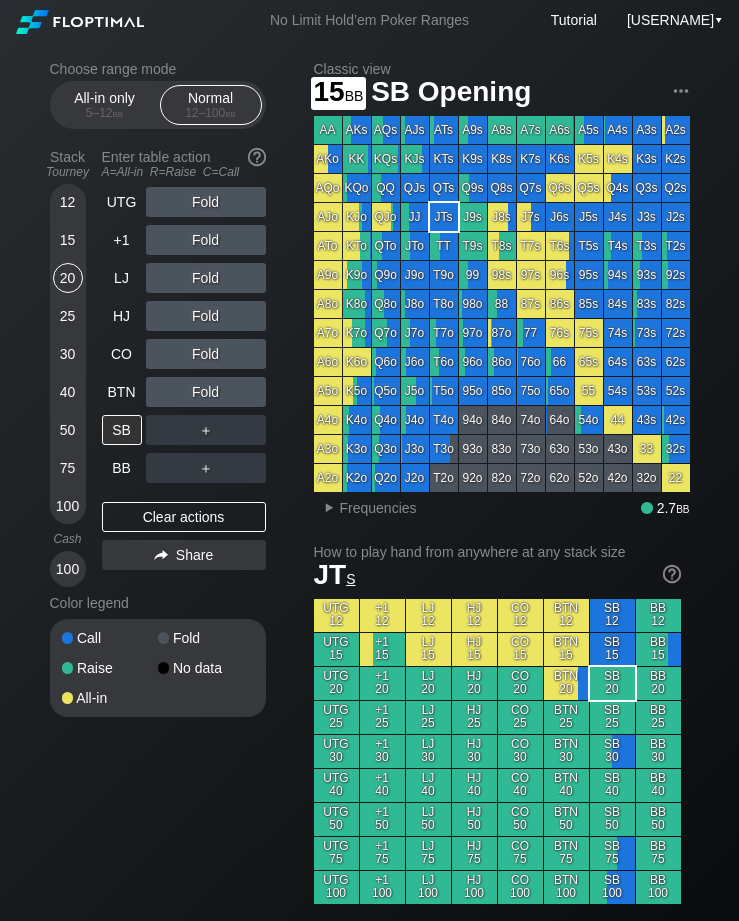 click on "15" at bounding box center (68, 240) 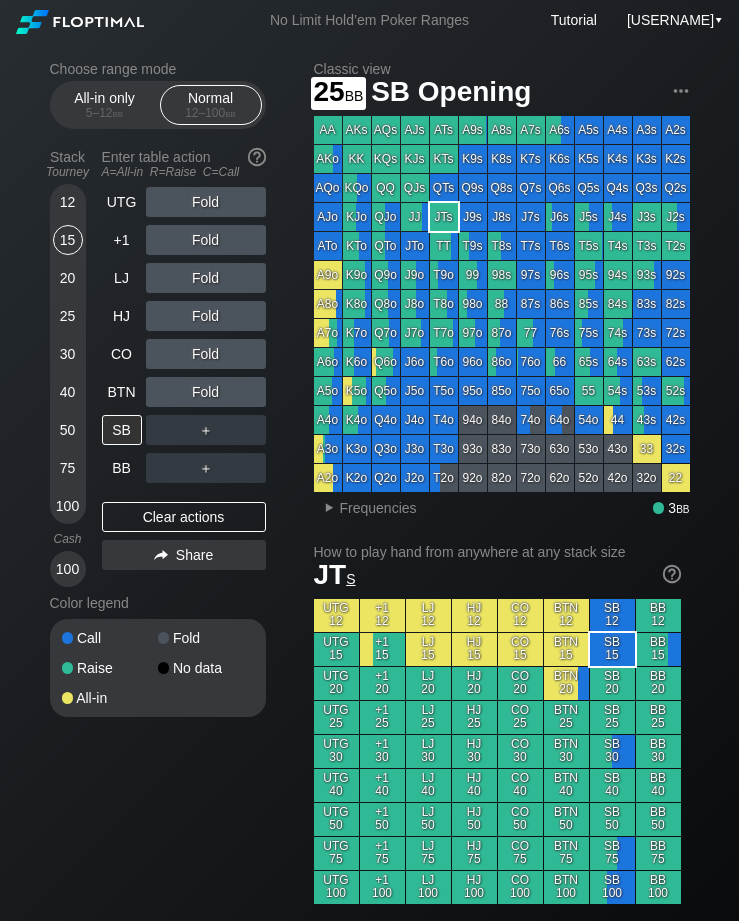 click on "25" at bounding box center (68, 320) 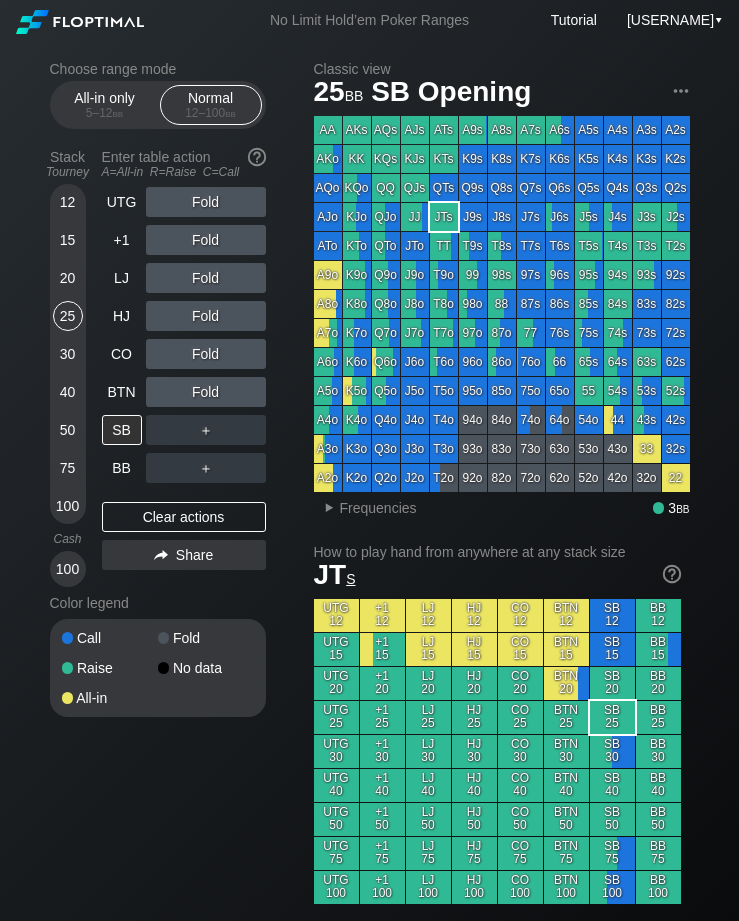 click on "20" at bounding box center (68, 278) 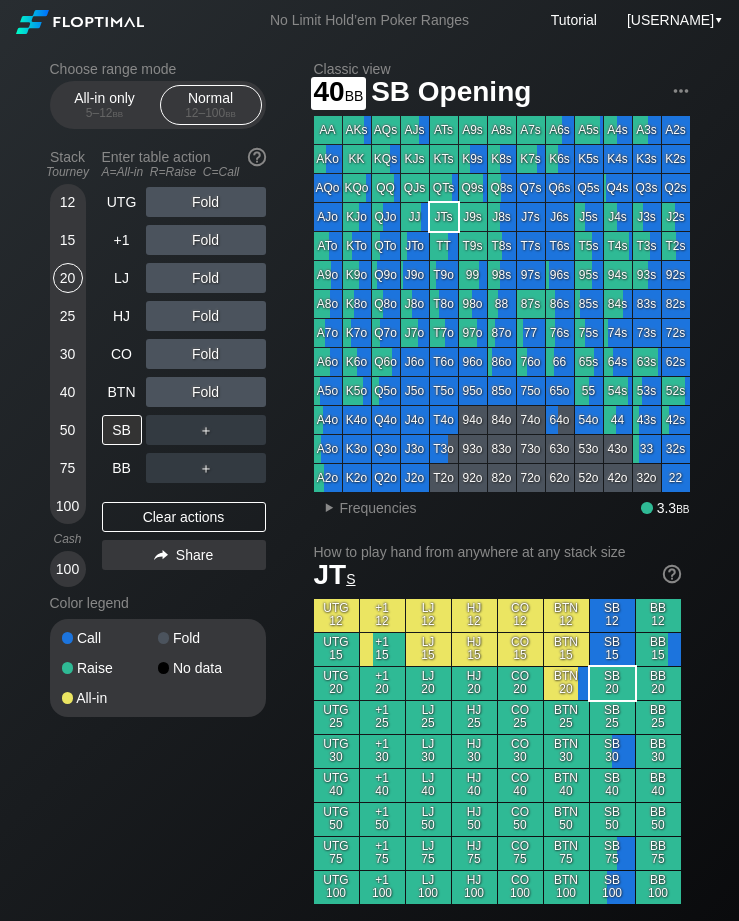click on "40" at bounding box center [68, 392] 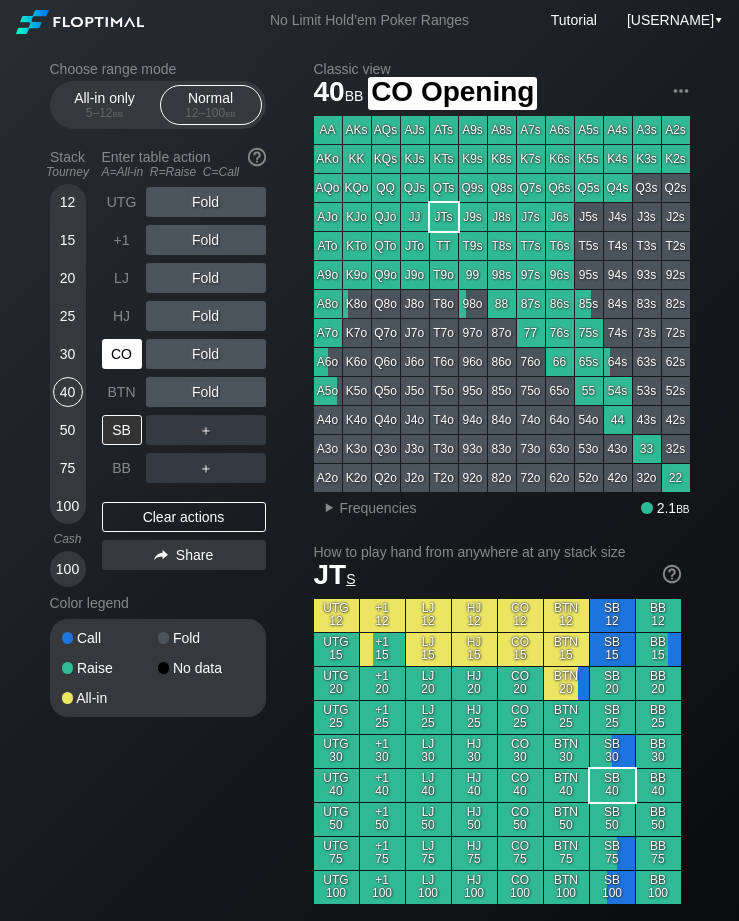 click on "CO" at bounding box center (122, 354) 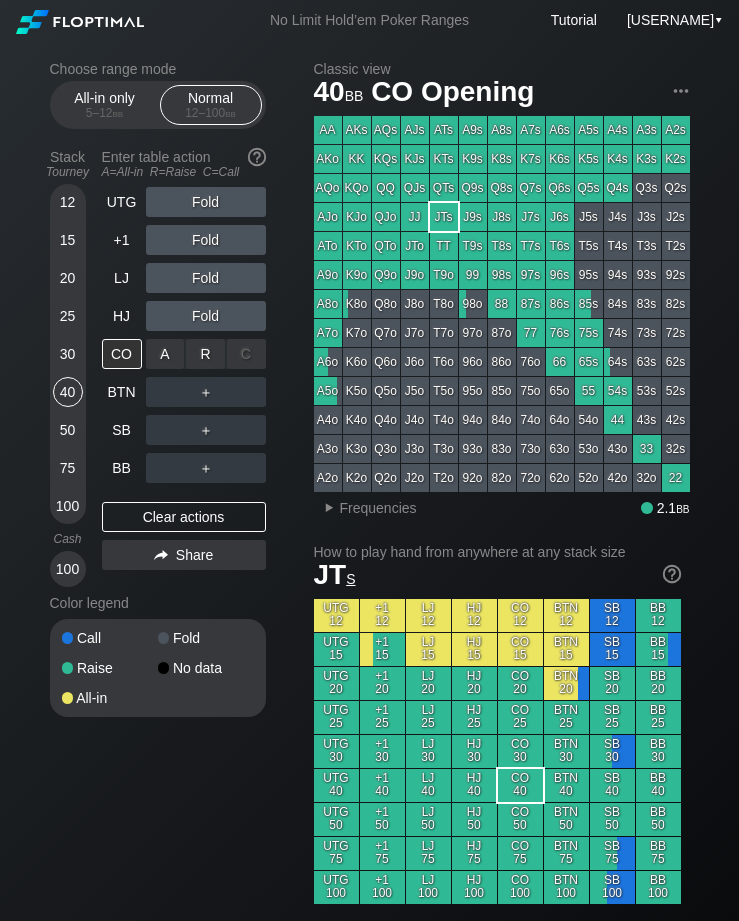 click on "R ✕" at bounding box center [205, 354] 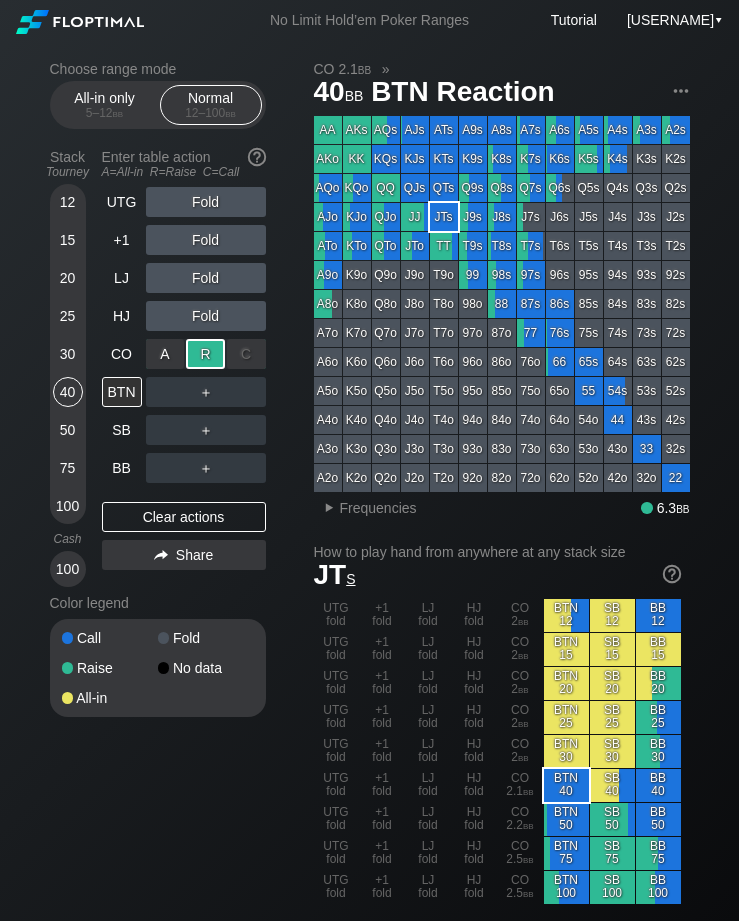 click on "20" at bounding box center (68, 278) 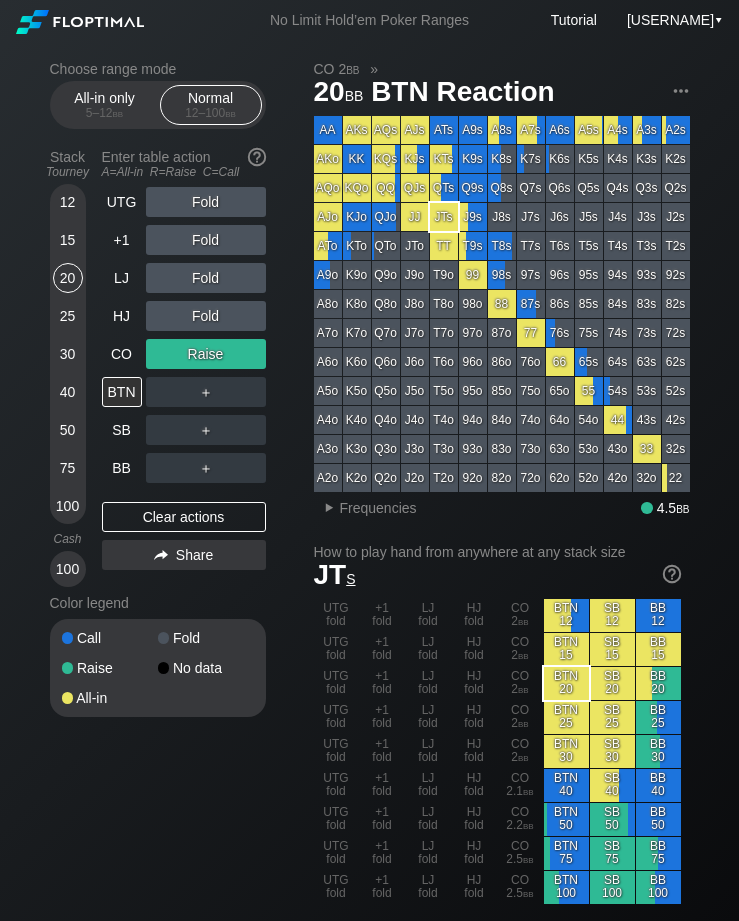 click on "CO" at bounding box center (122, 354) 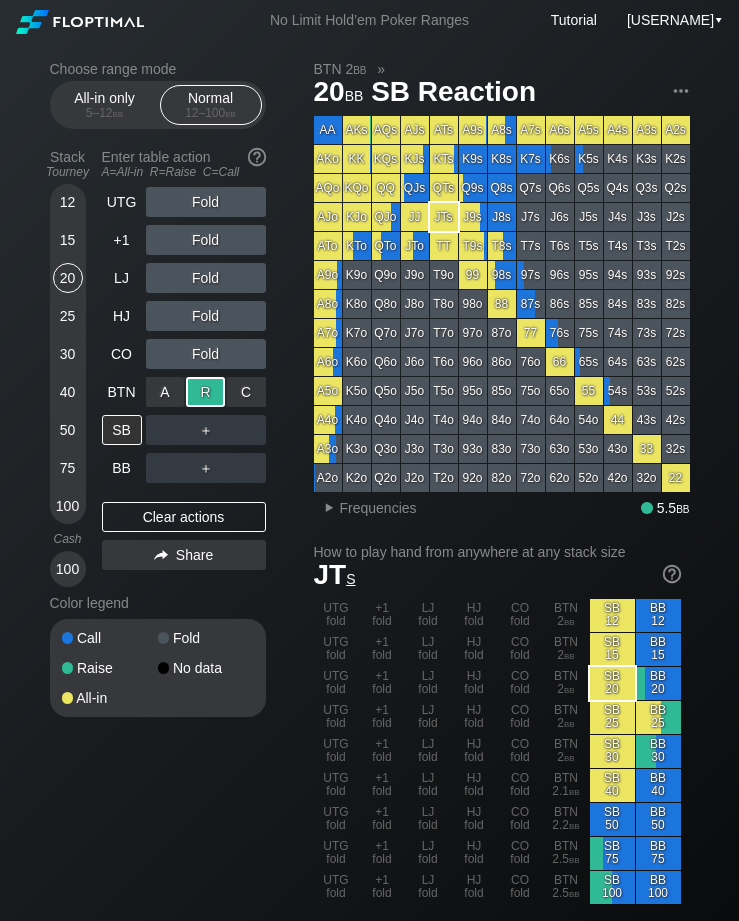 click on "30" at bounding box center [68, 354] 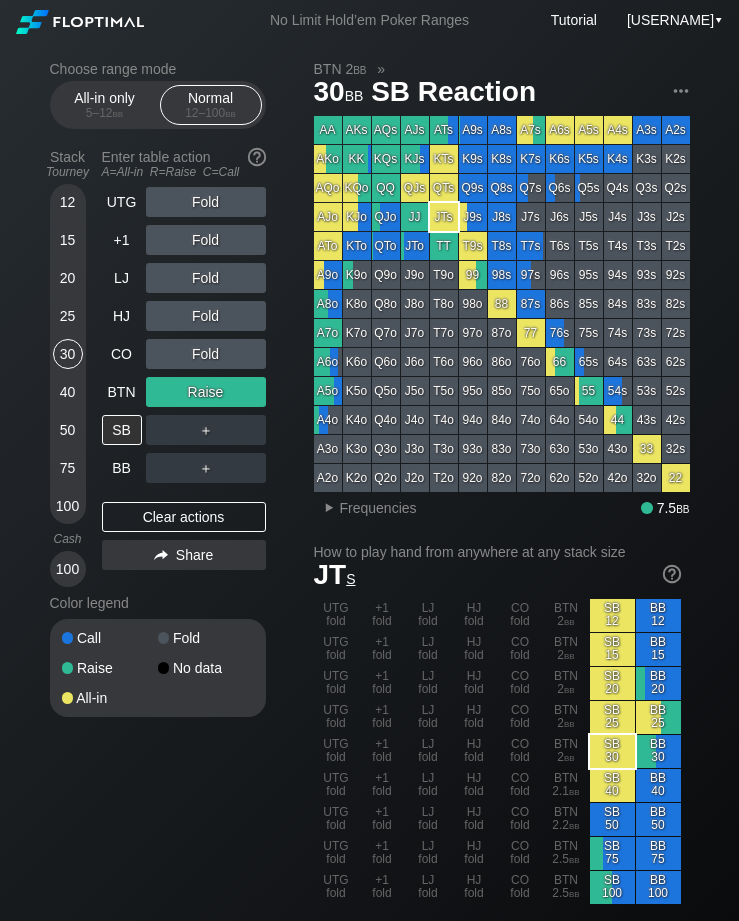 click on "40" at bounding box center (68, 392) 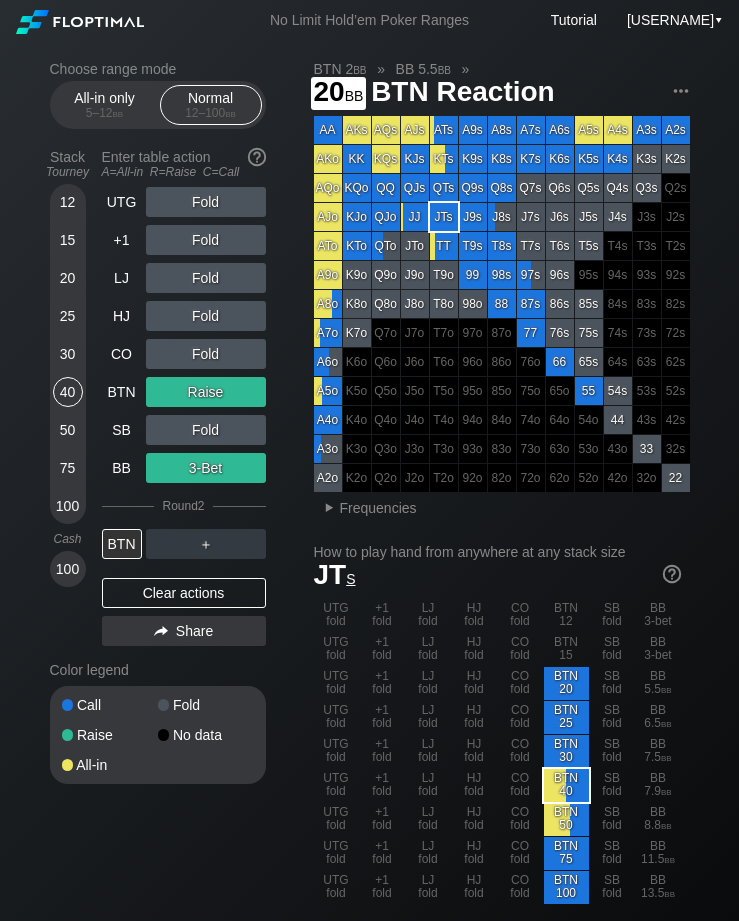 click on "20" at bounding box center [68, 278] 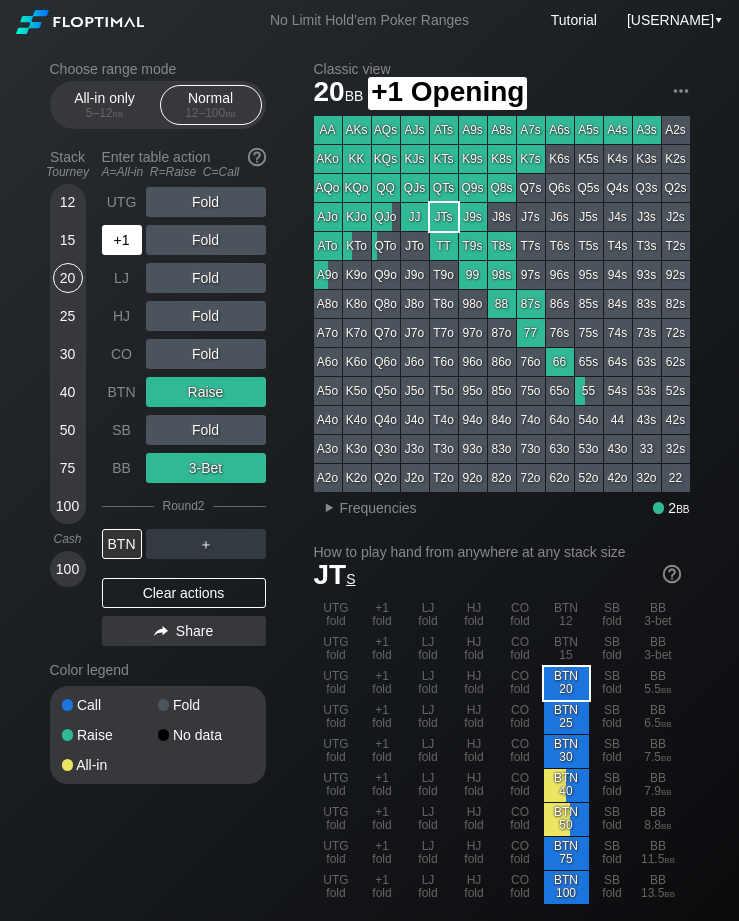 click on "+1" at bounding box center (122, 240) 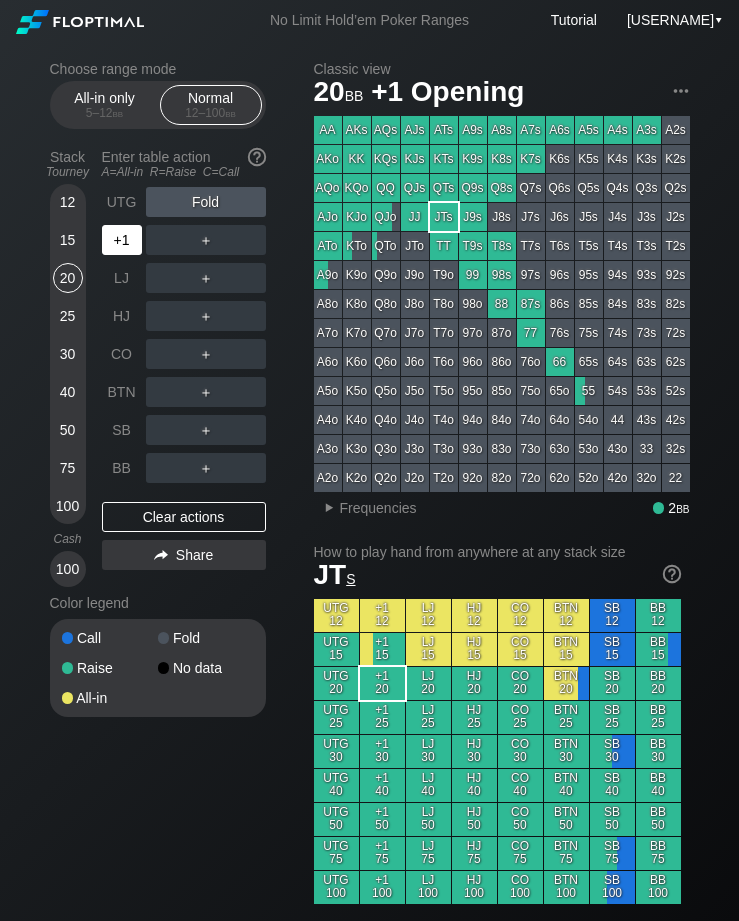 click on "+1" at bounding box center (122, 240) 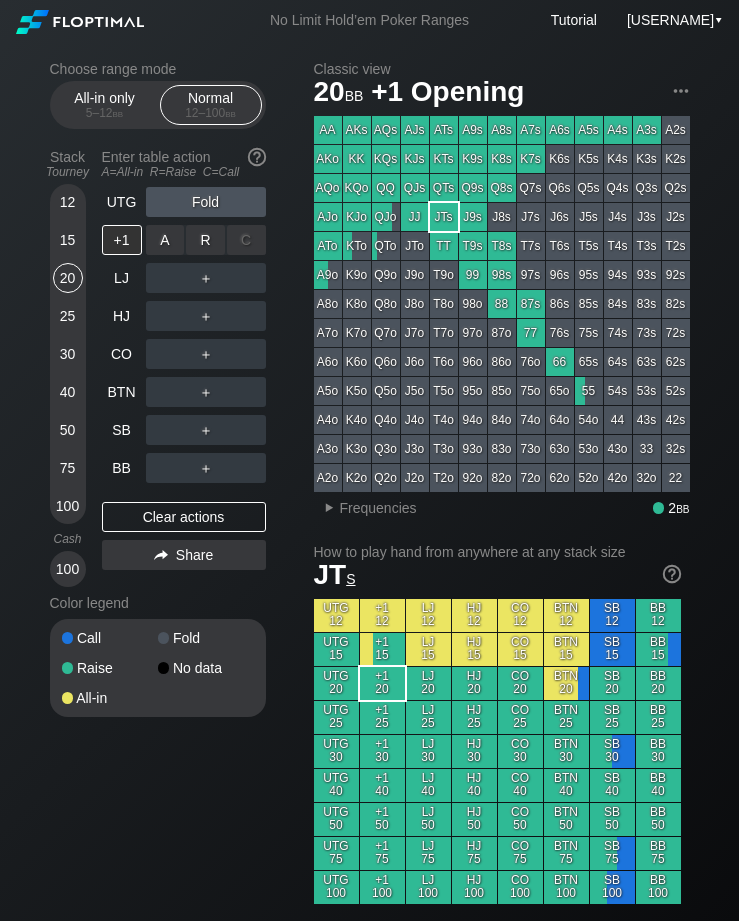 click on "R ✕" at bounding box center (205, 240) 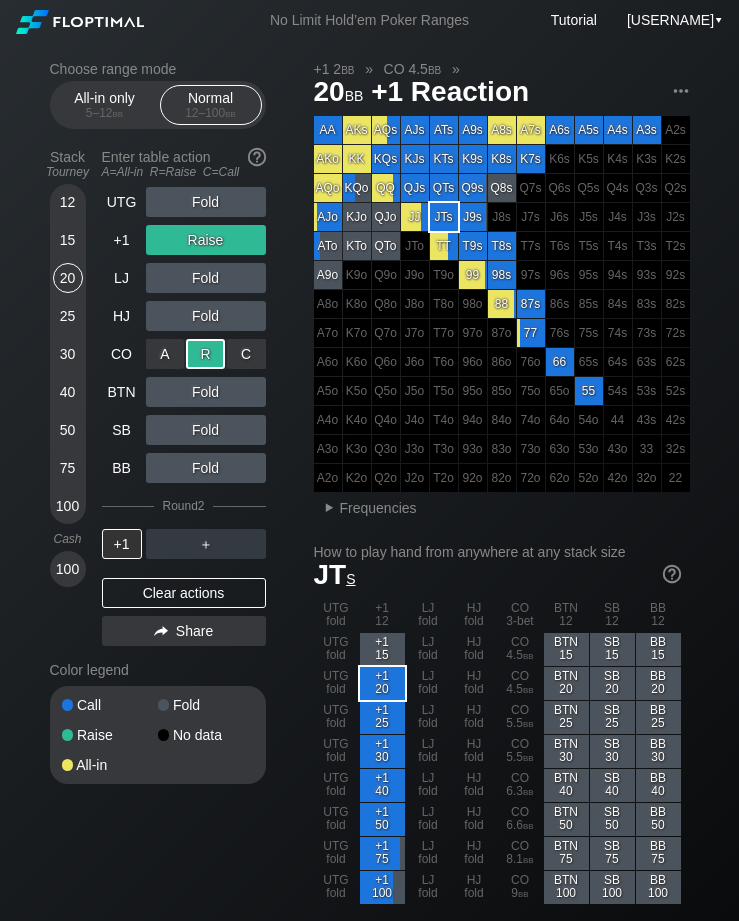 click on "25" at bounding box center (68, 316) 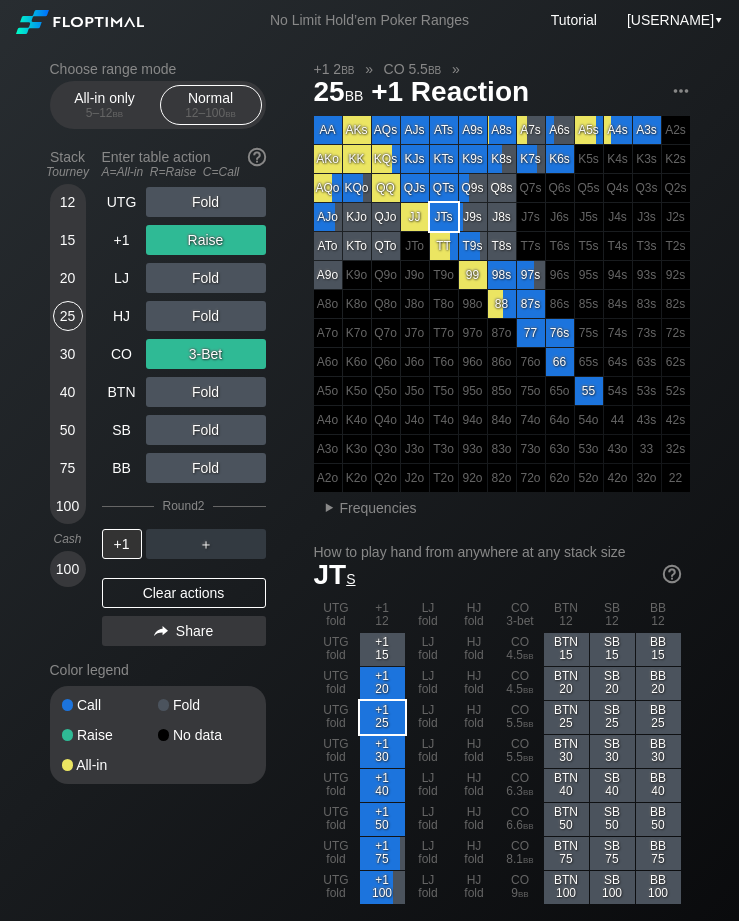 click on "CO" at bounding box center [122, 354] 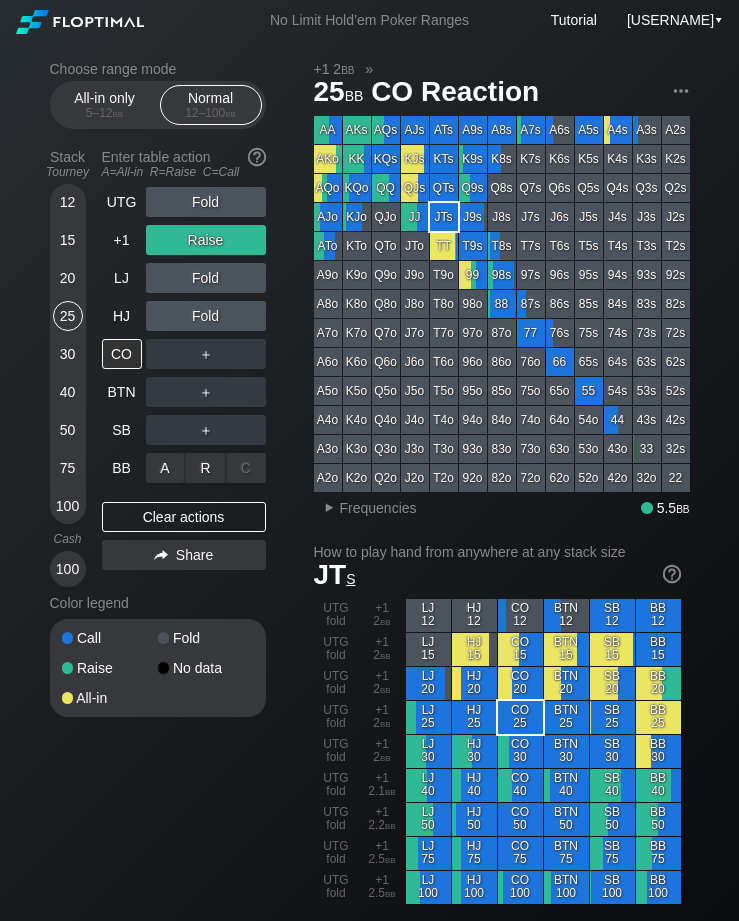 click on "R ✕" at bounding box center (205, 468) 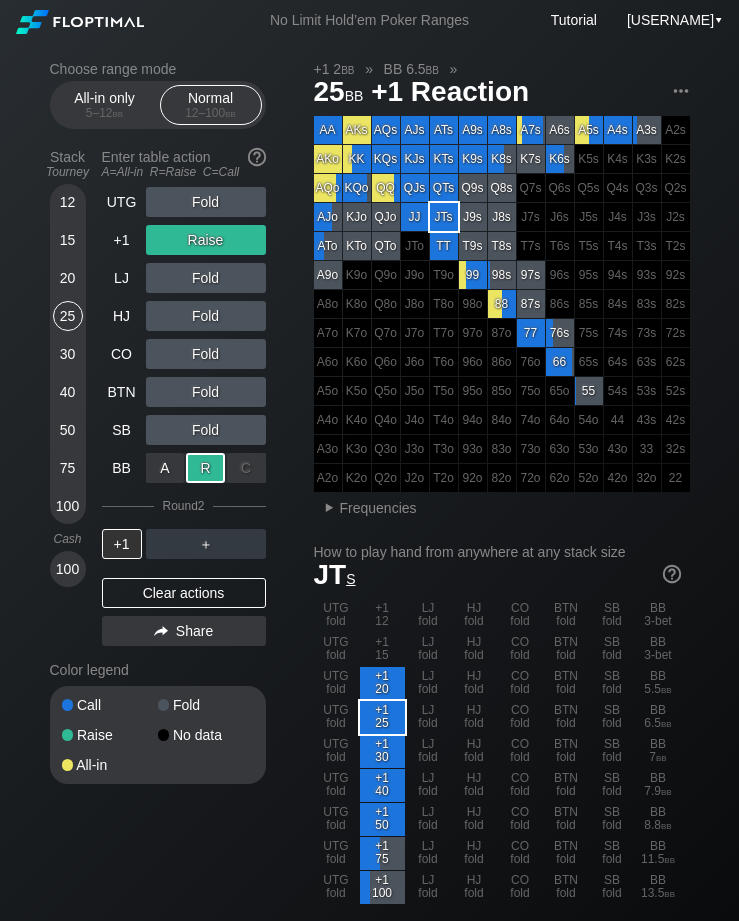 click on "20" at bounding box center [68, 278] 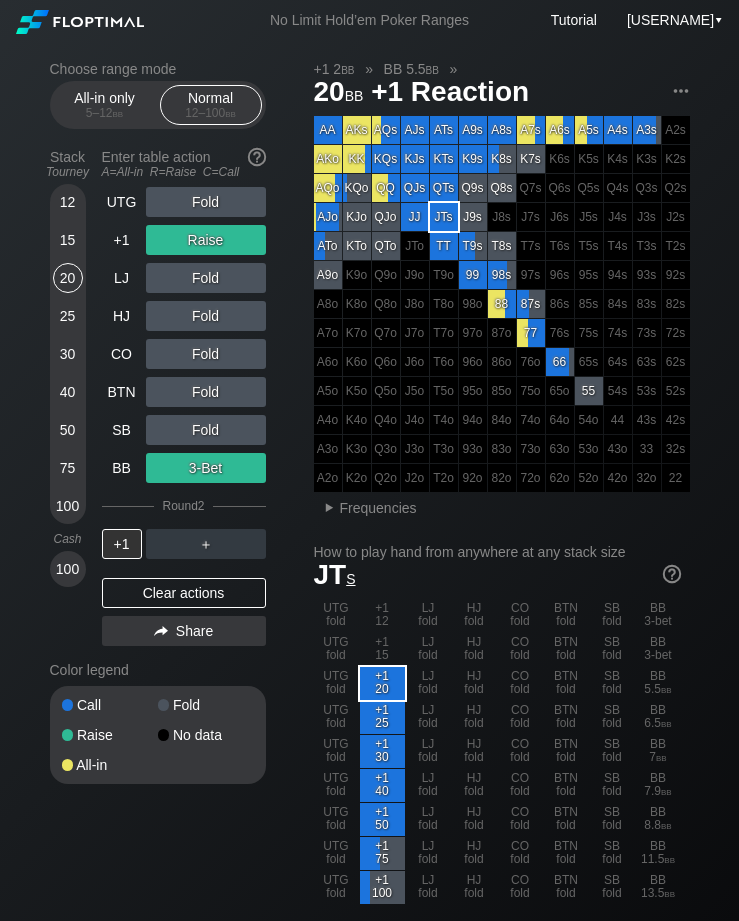 click on "+1" at bounding box center (122, 240) 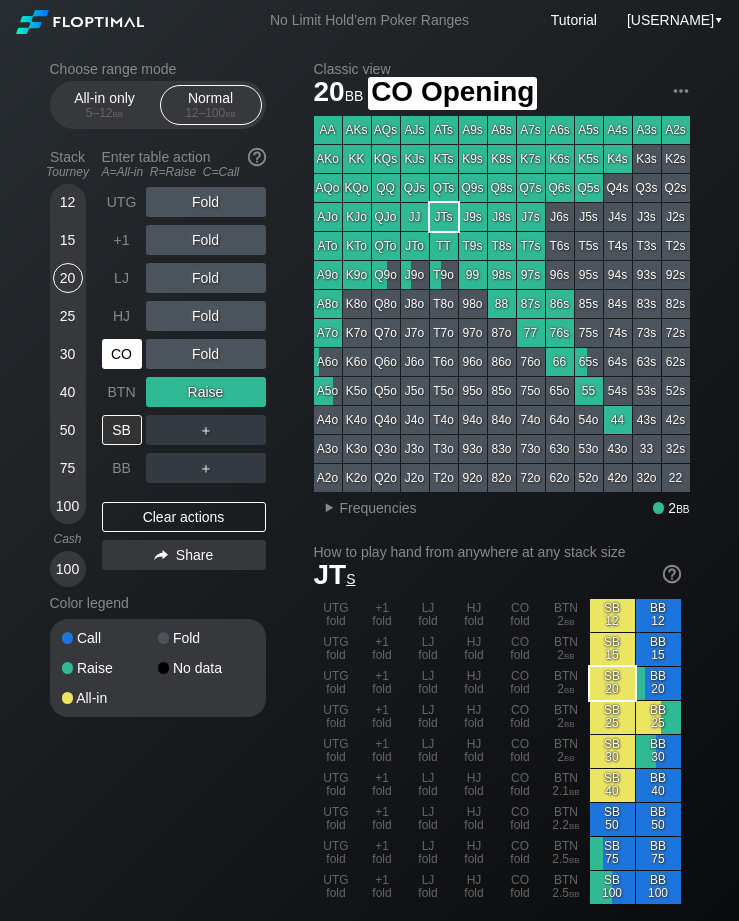 click on "CO" at bounding box center [122, 354] 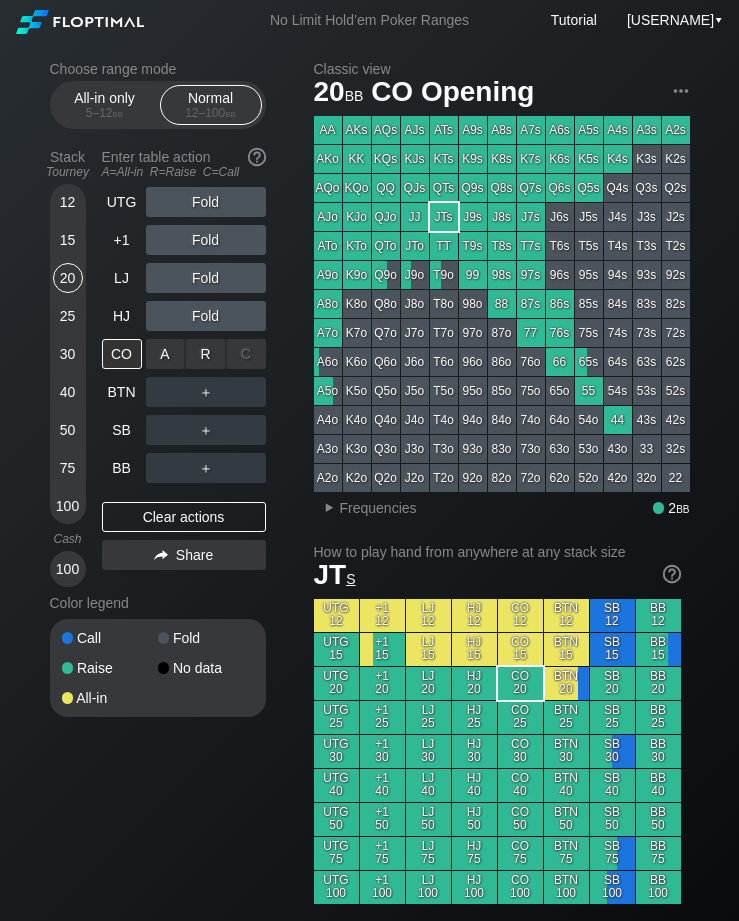 click on "R ✕" at bounding box center [205, 354] 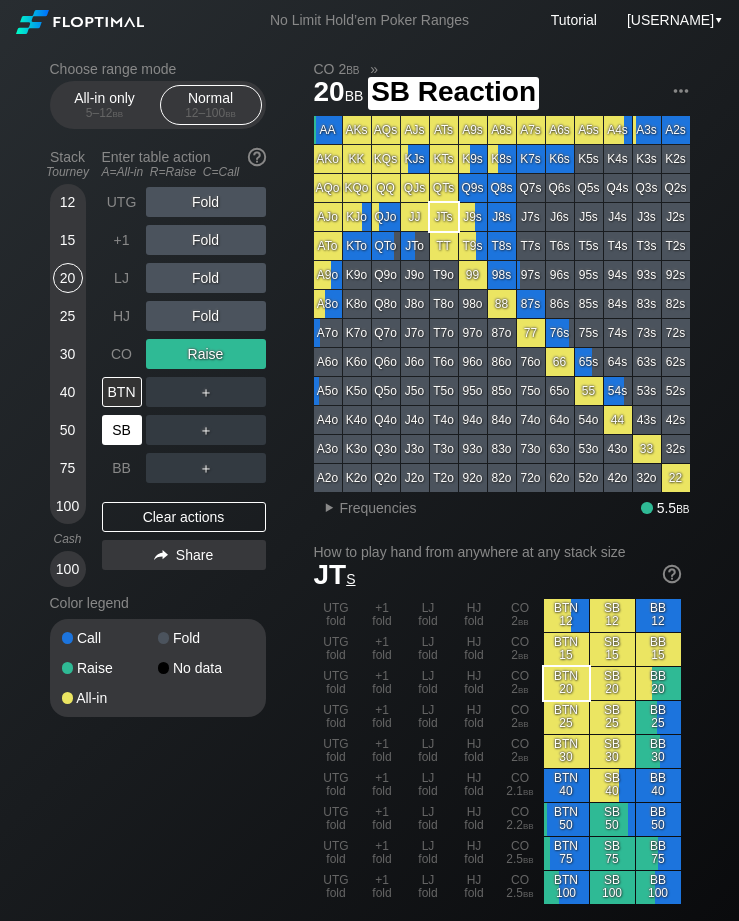 click on "SB" at bounding box center [122, 430] 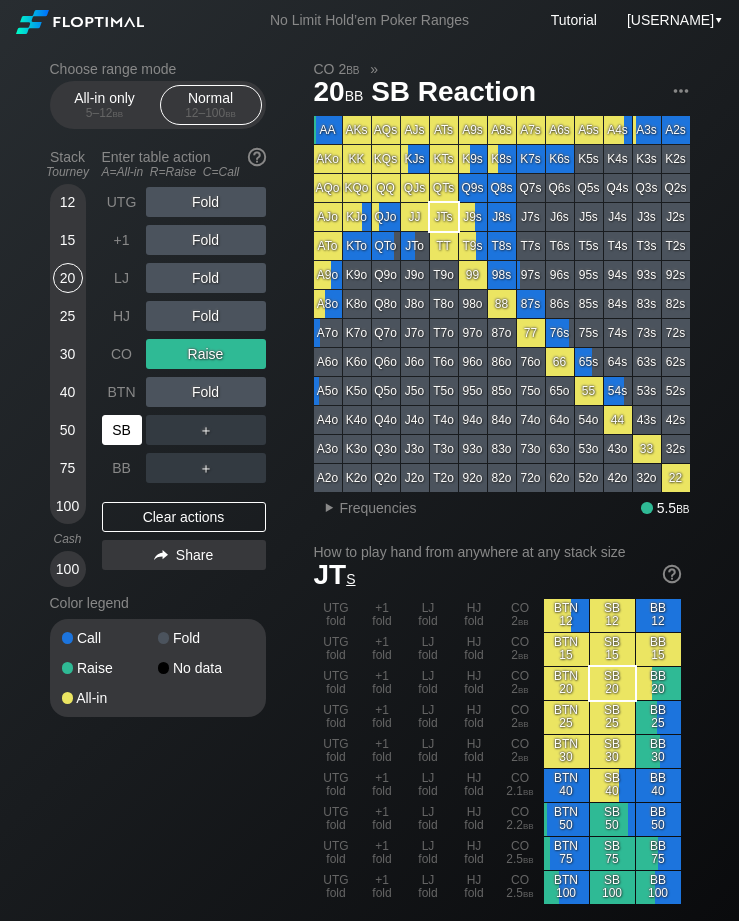 click on "CO" at bounding box center (122, 354) 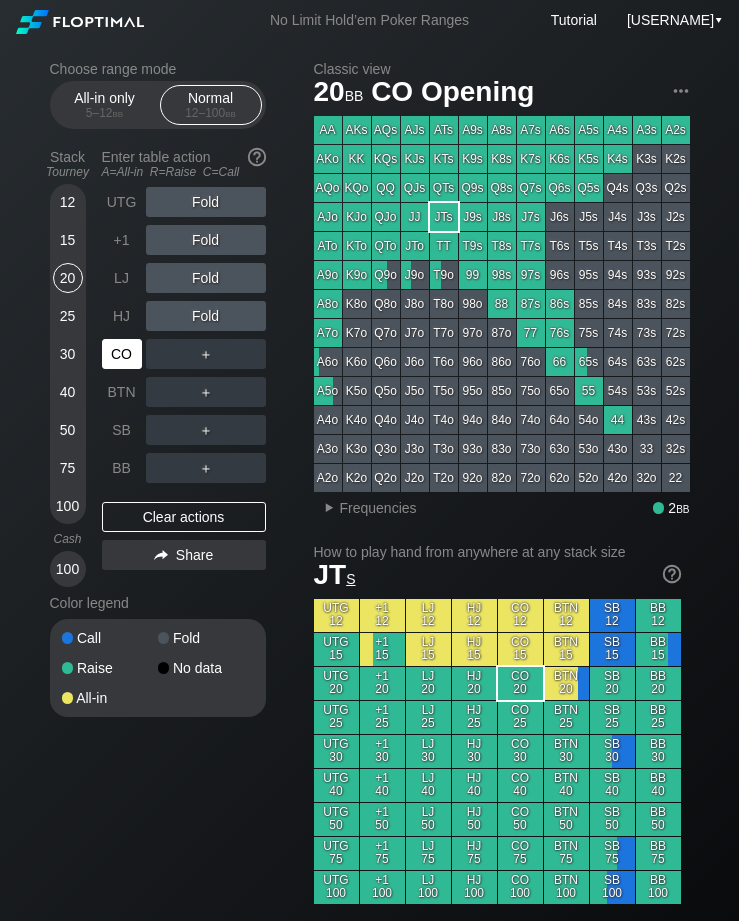 click on "CO" at bounding box center (122, 354) 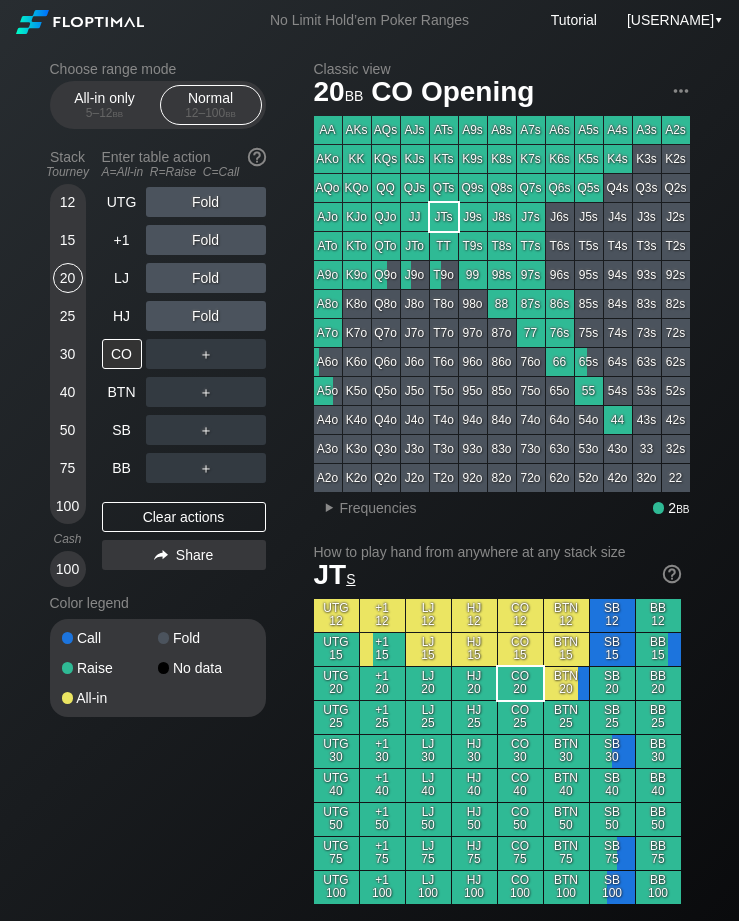 click on "5 – 12 bb" at bounding box center [105, 113] 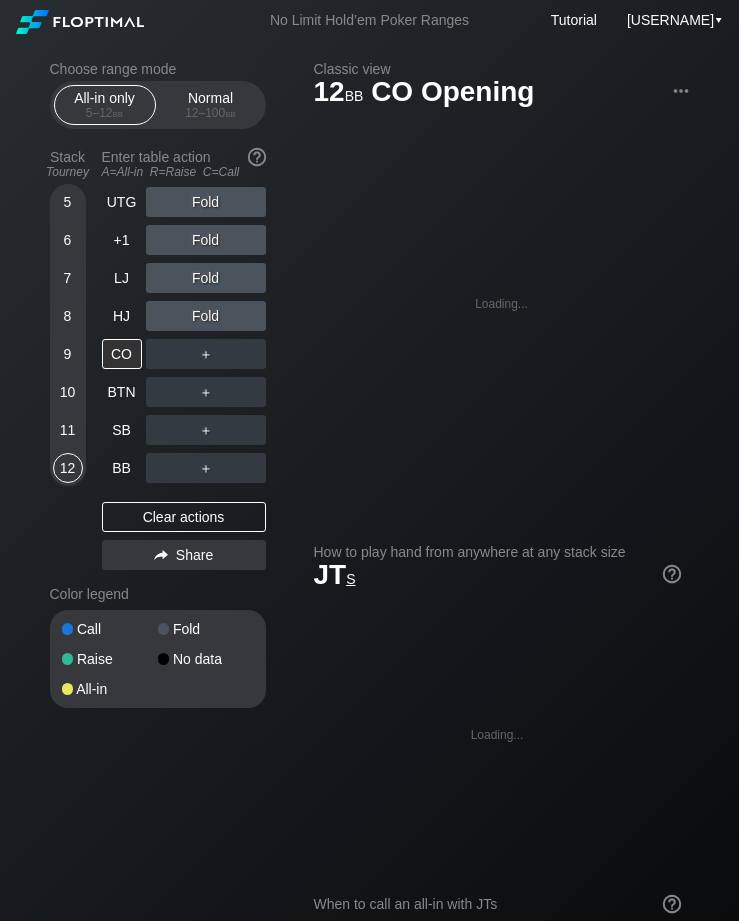 click on "5" at bounding box center (68, 202) 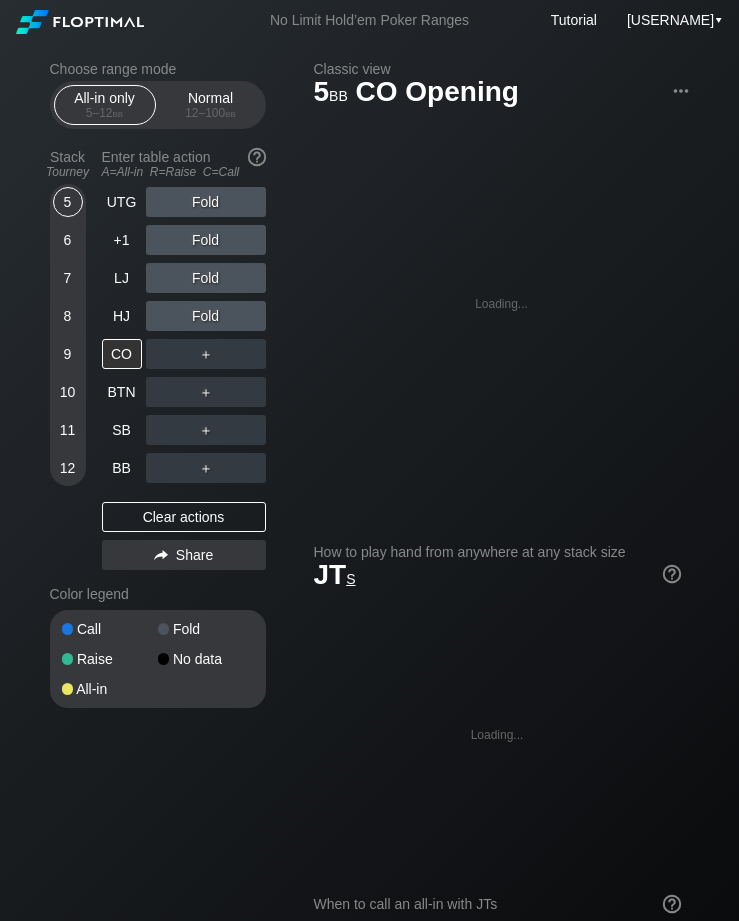 click on "+1" at bounding box center [122, 240] 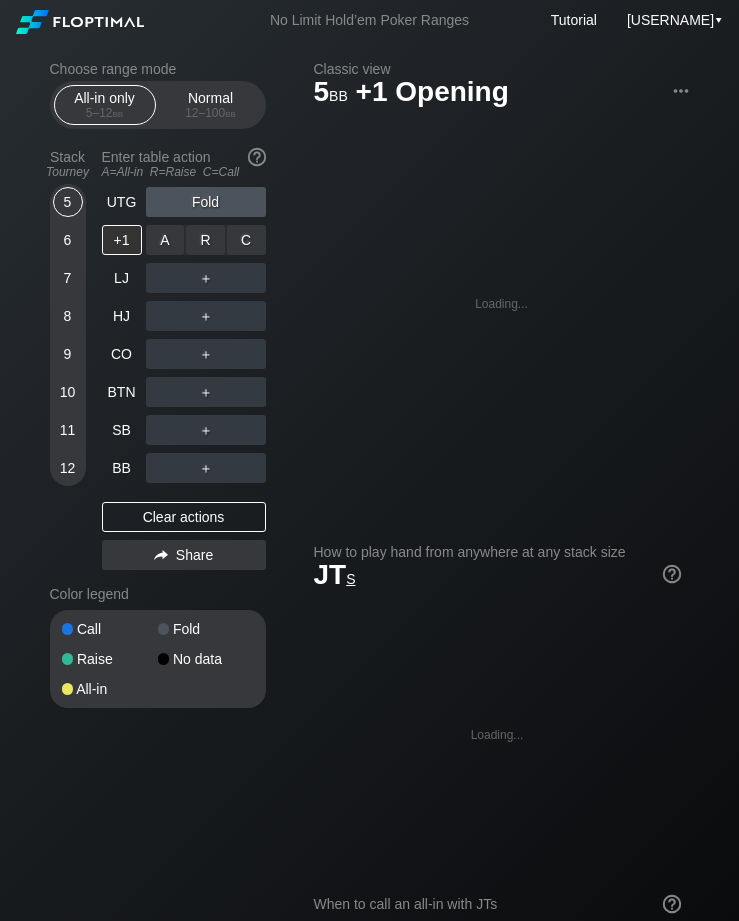 click on "A ✕" at bounding box center (165, 240) 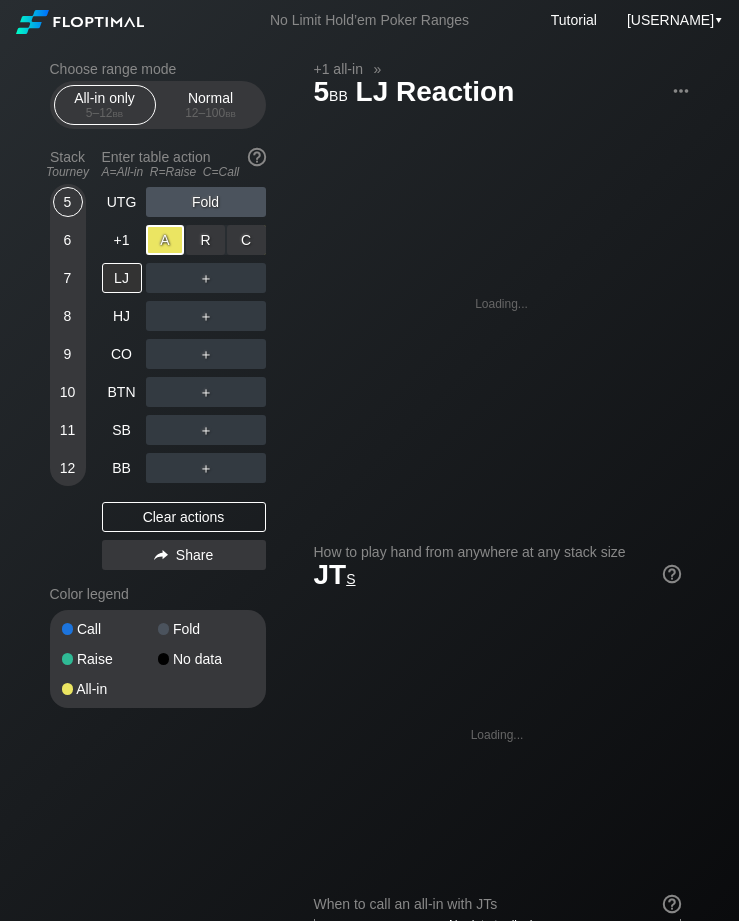 click on "SB" at bounding box center (122, 430) 